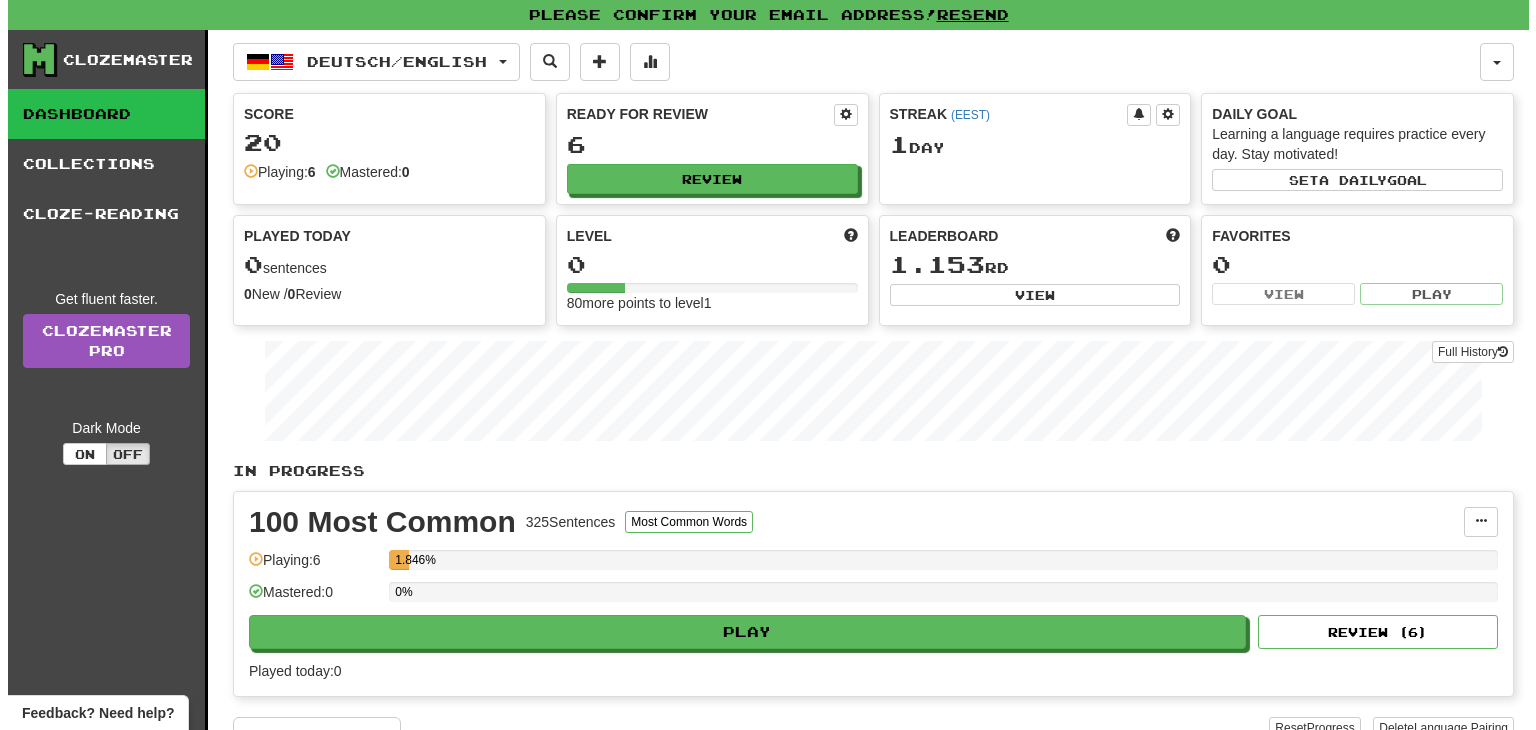 scroll, scrollTop: 0, scrollLeft: 0, axis: both 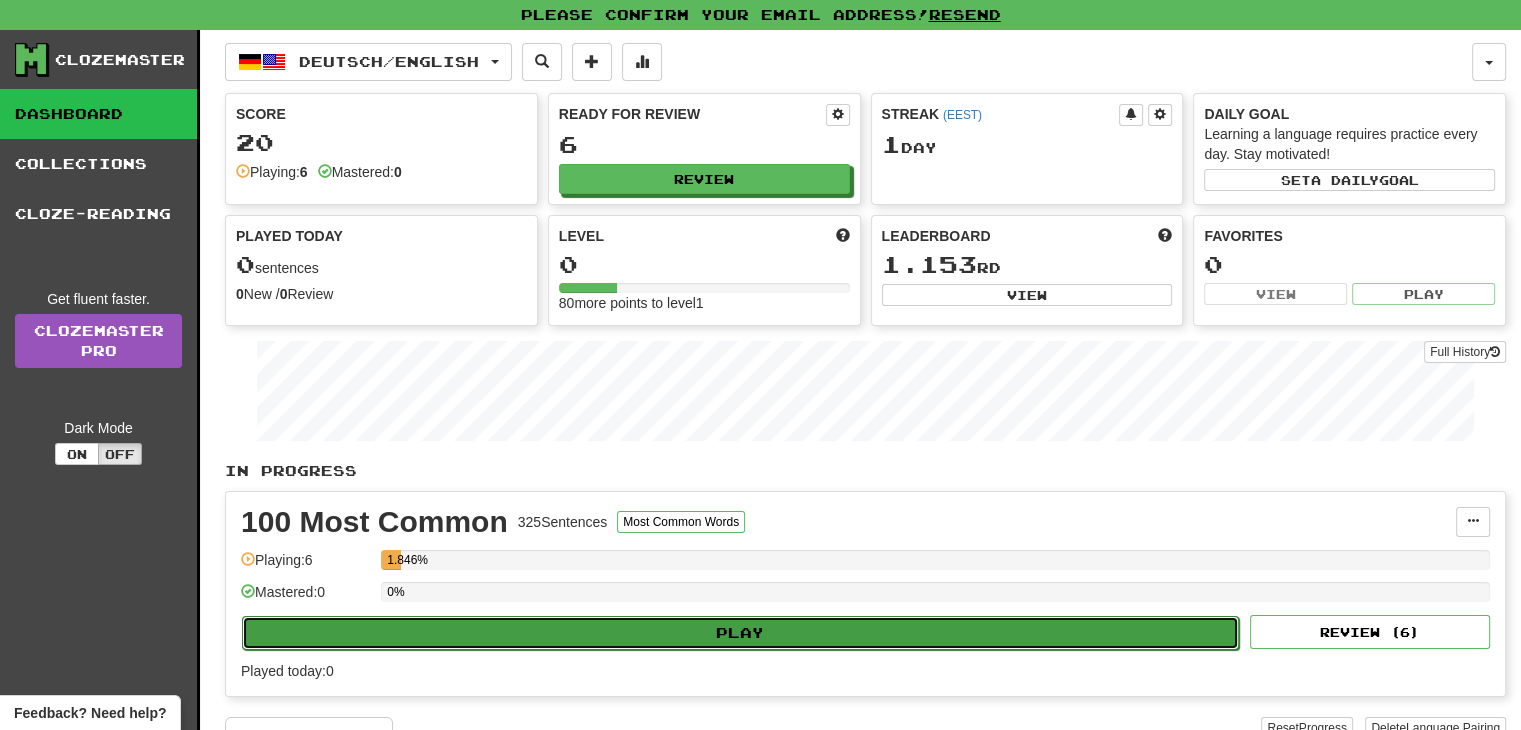click on "Play" at bounding box center (740, 633) 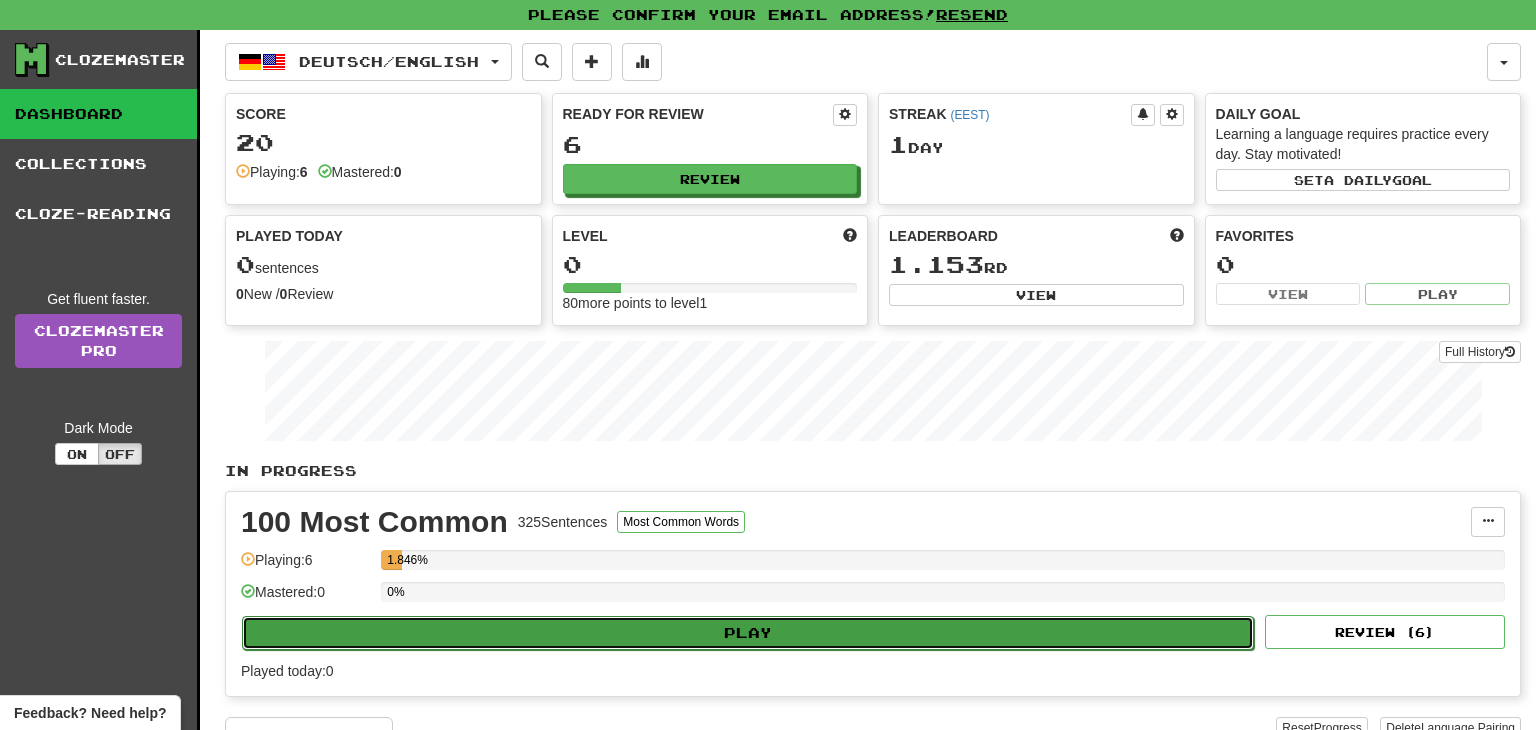 select on "**" 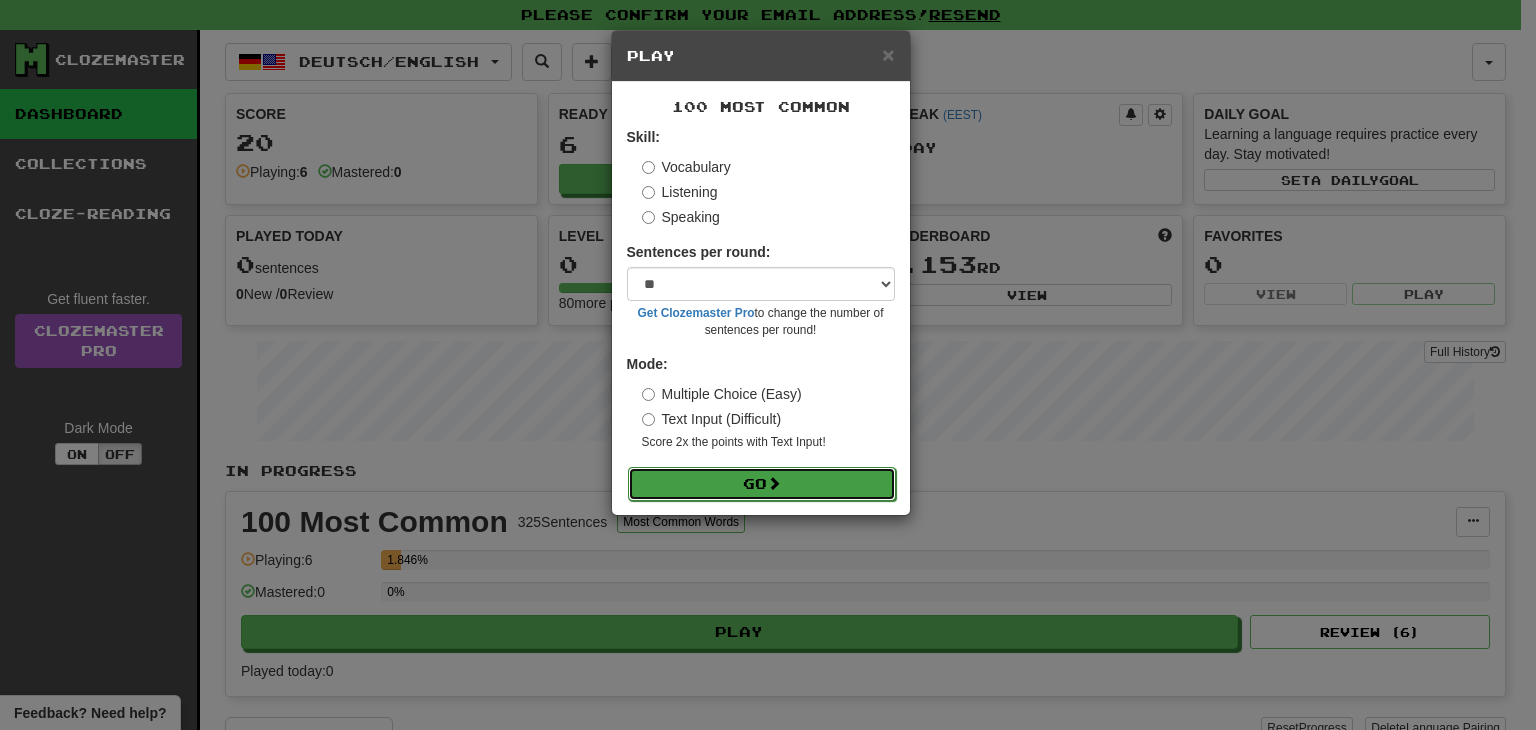 click on "Go" at bounding box center (762, 484) 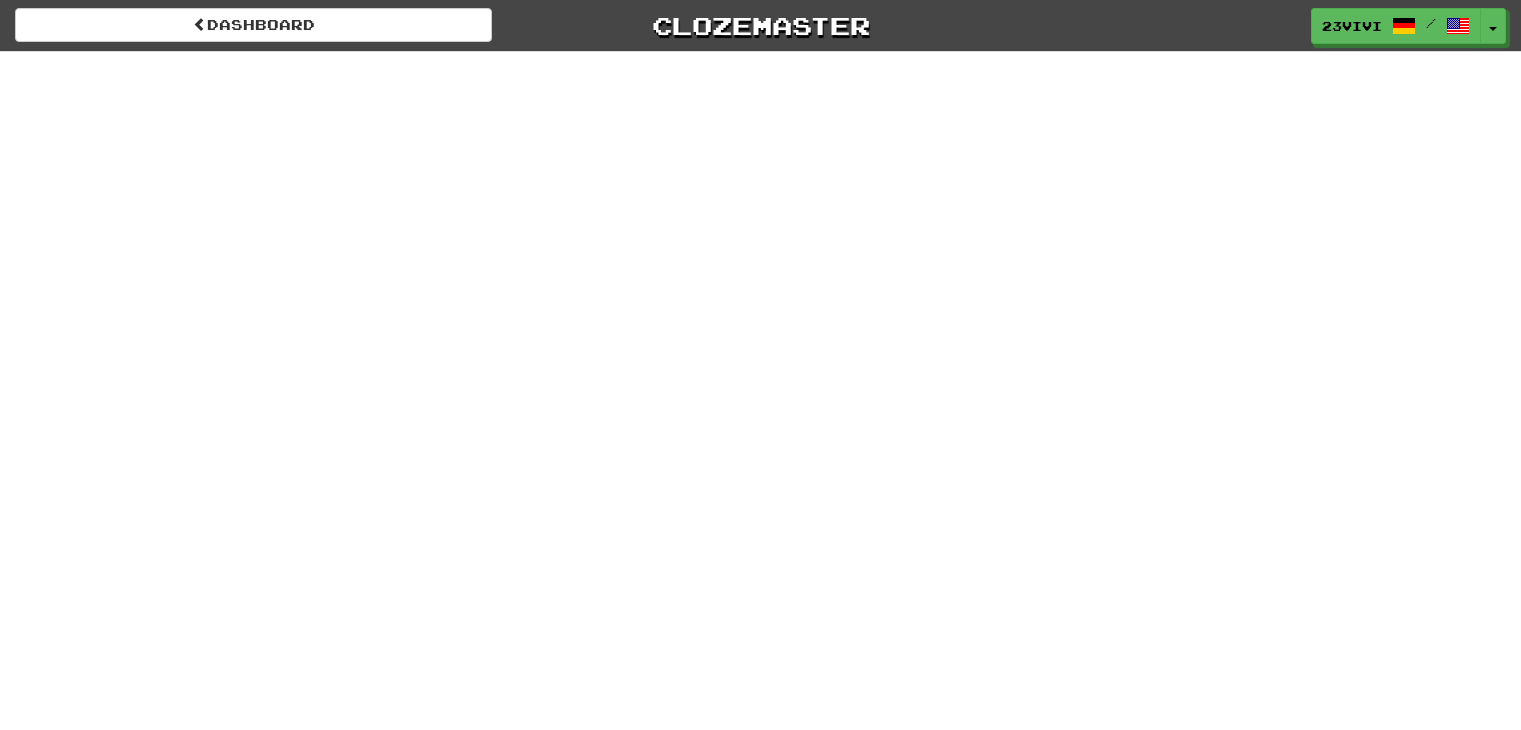 scroll, scrollTop: 0, scrollLeft: 0, axis: both 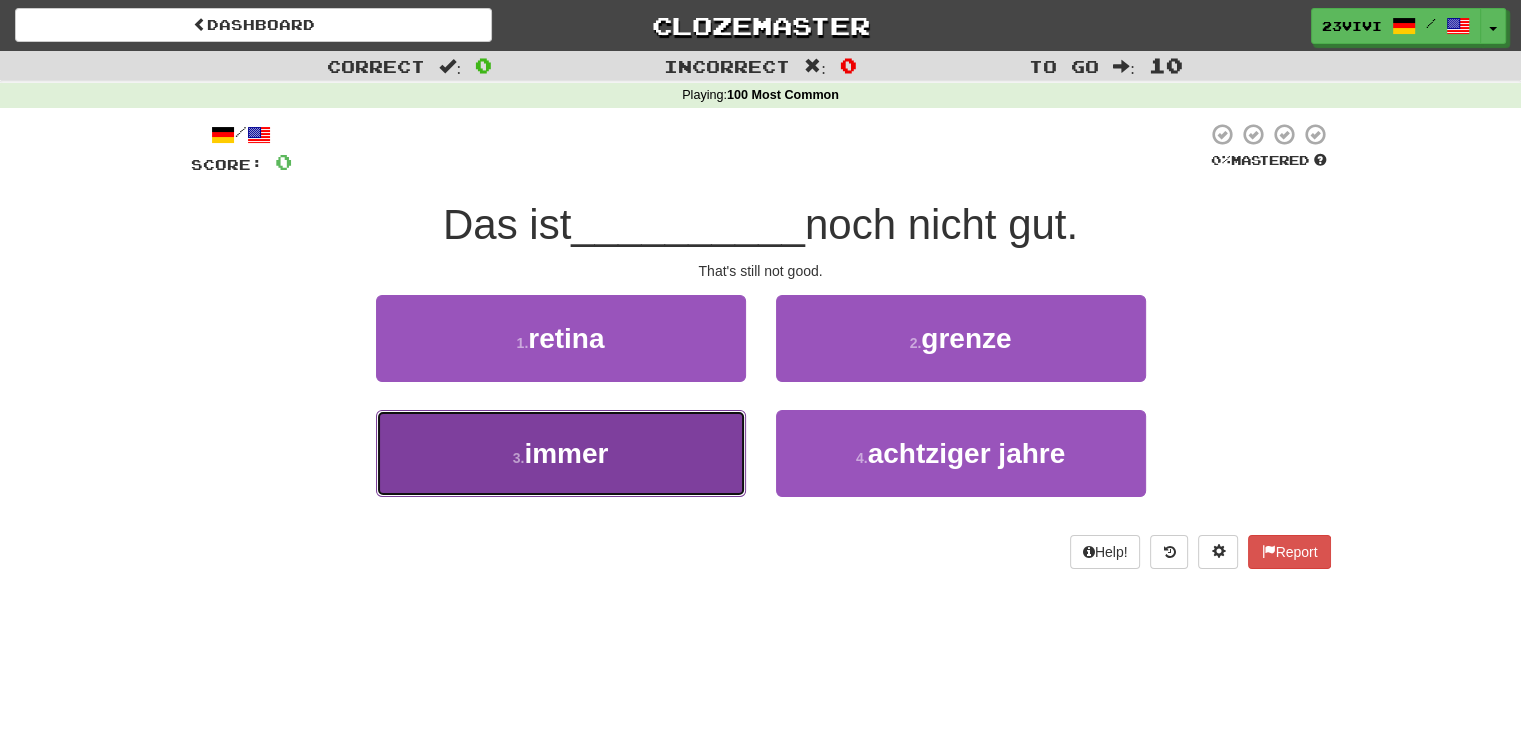 click on "3 .  immer" at bounding box center [561, 453] 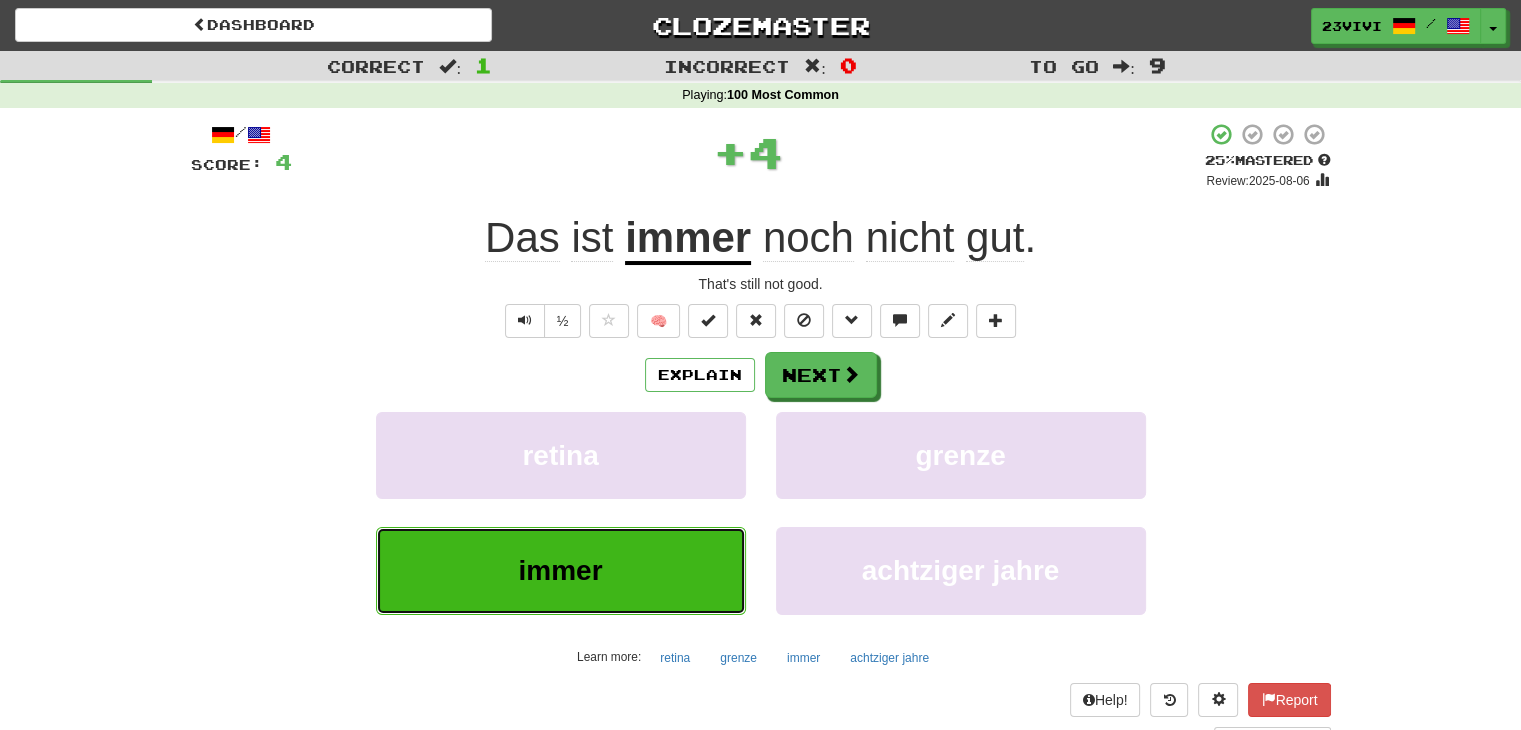 type 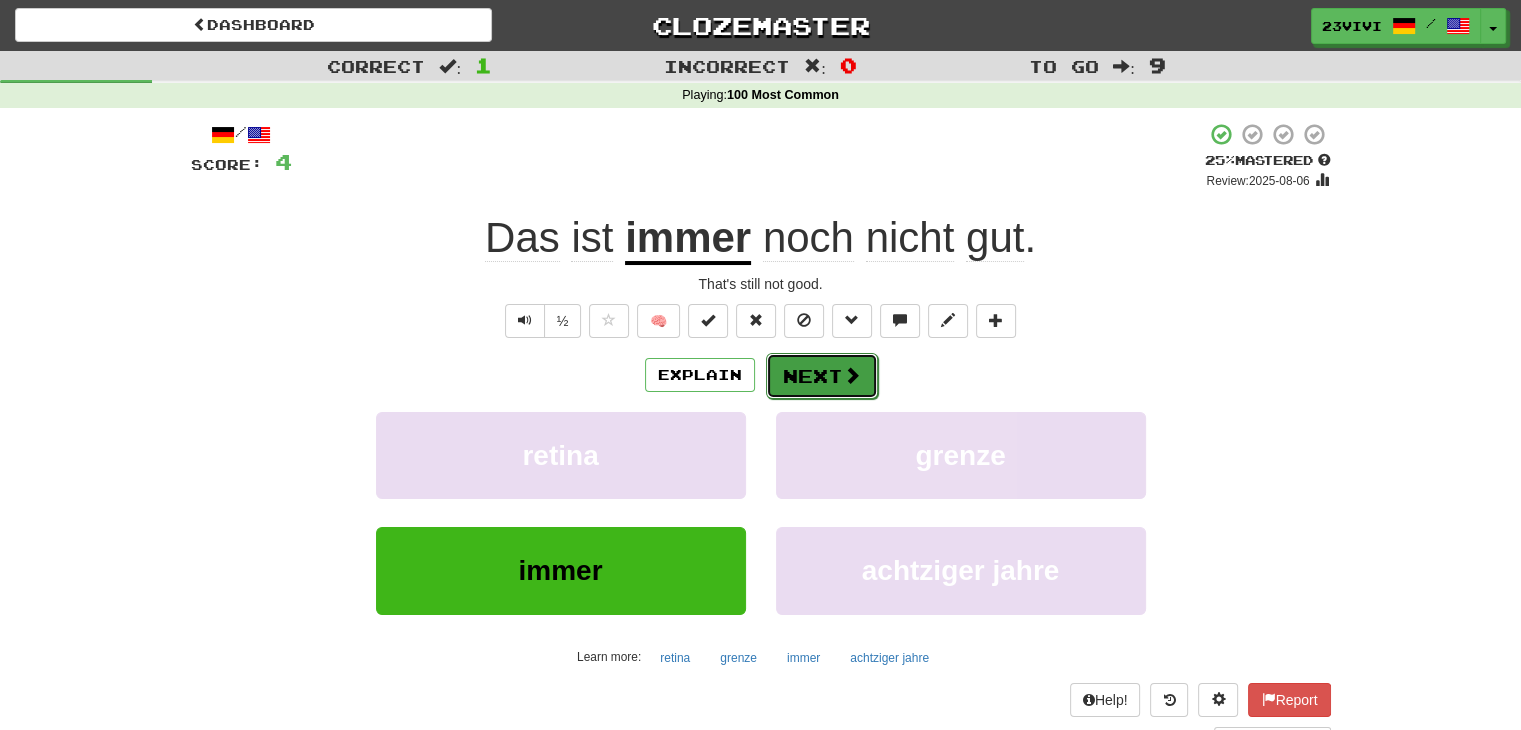 click on "Next" at bounding box center (822, 376) 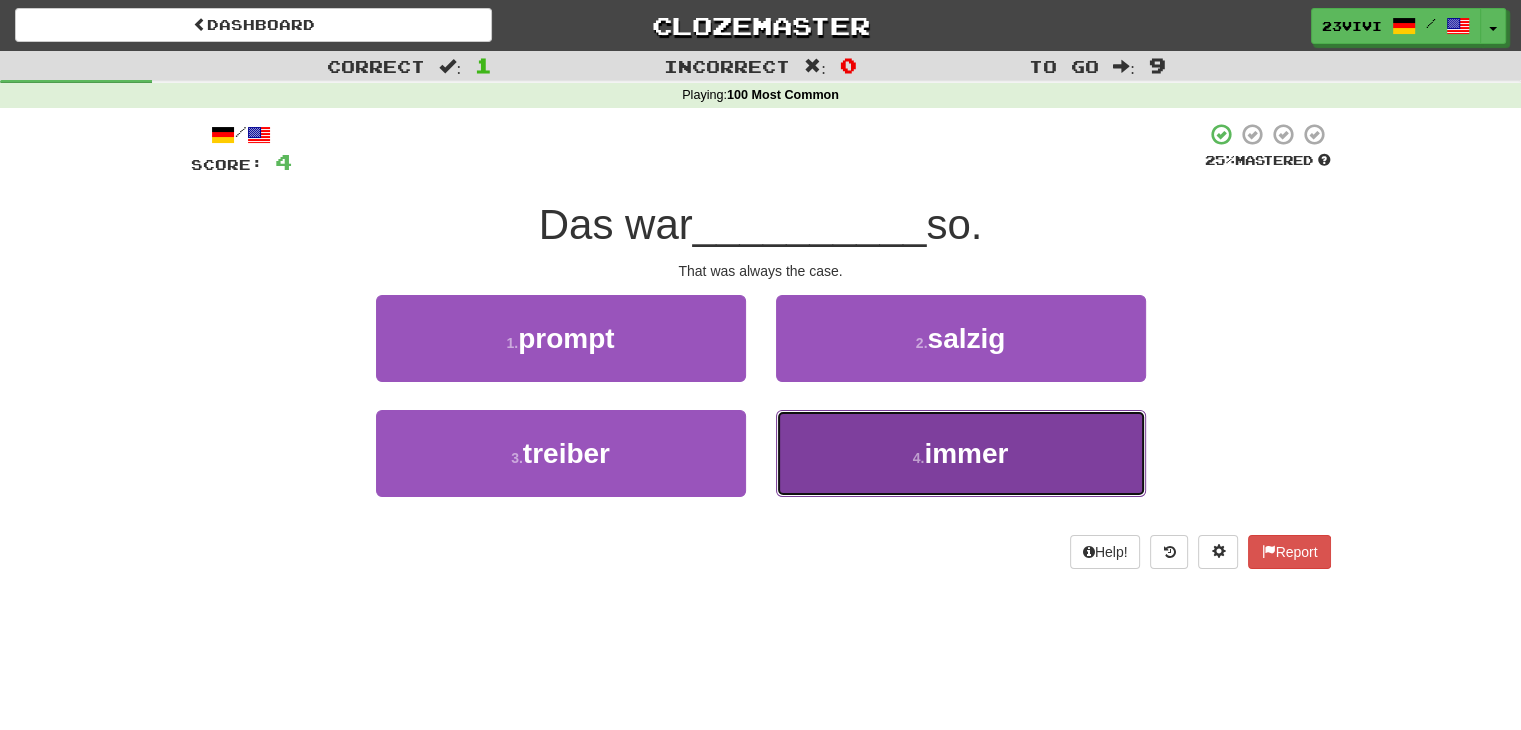 click on "4 .  immer" at bounding box center [961, 453] 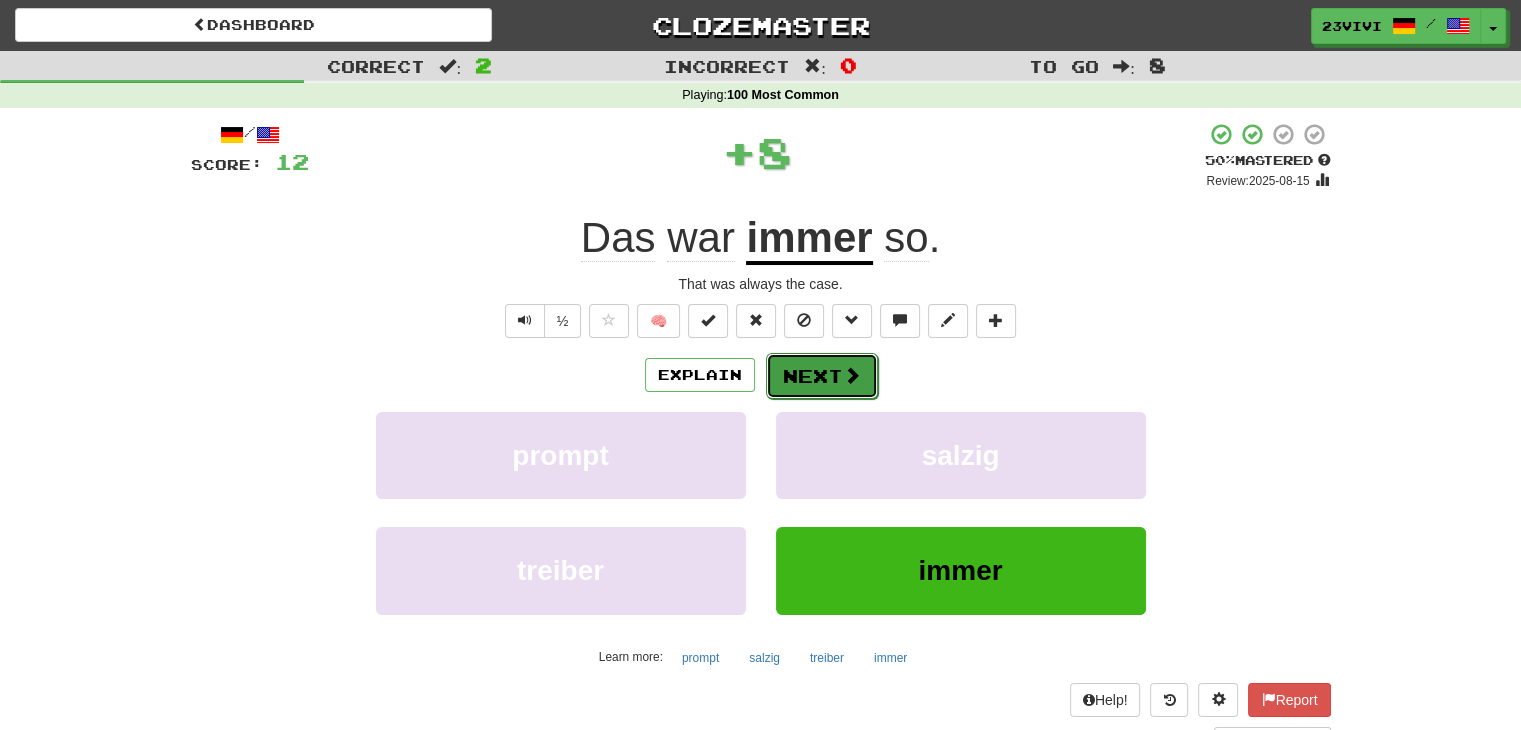 click on "Next" at bounding box center (822, 376) 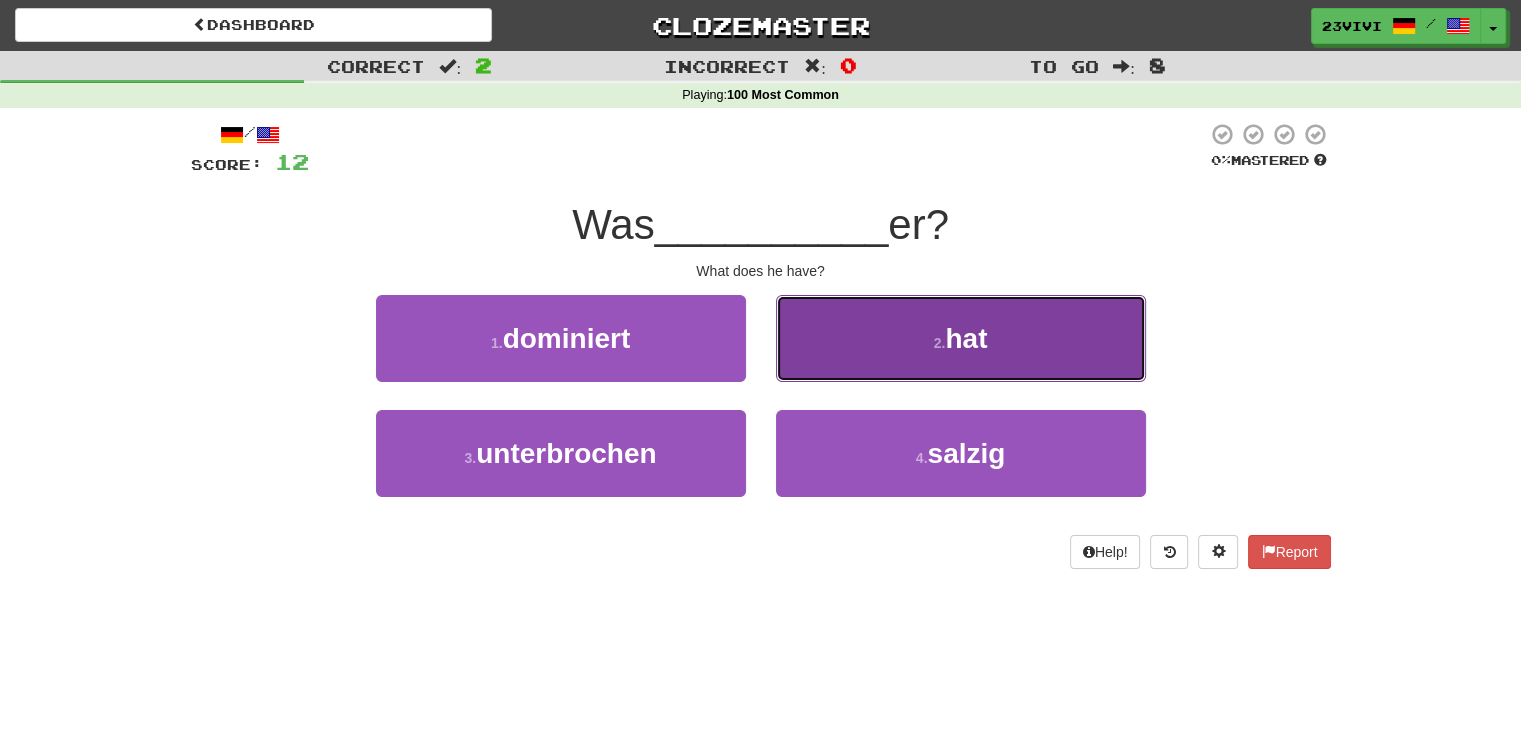 click on "2 .  hat" at bounding box center (961, 338) 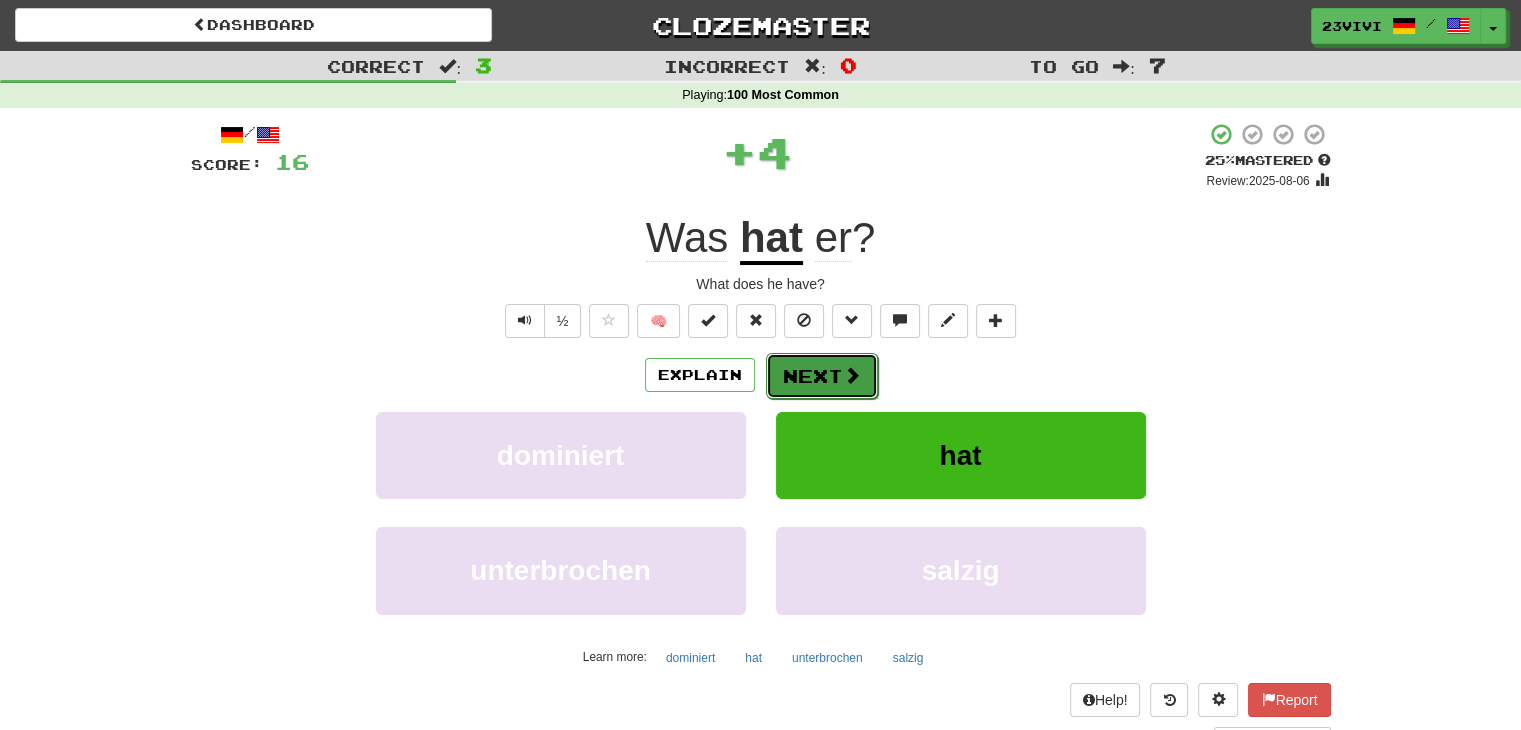click on "Next" at bounding box center (822, 376) 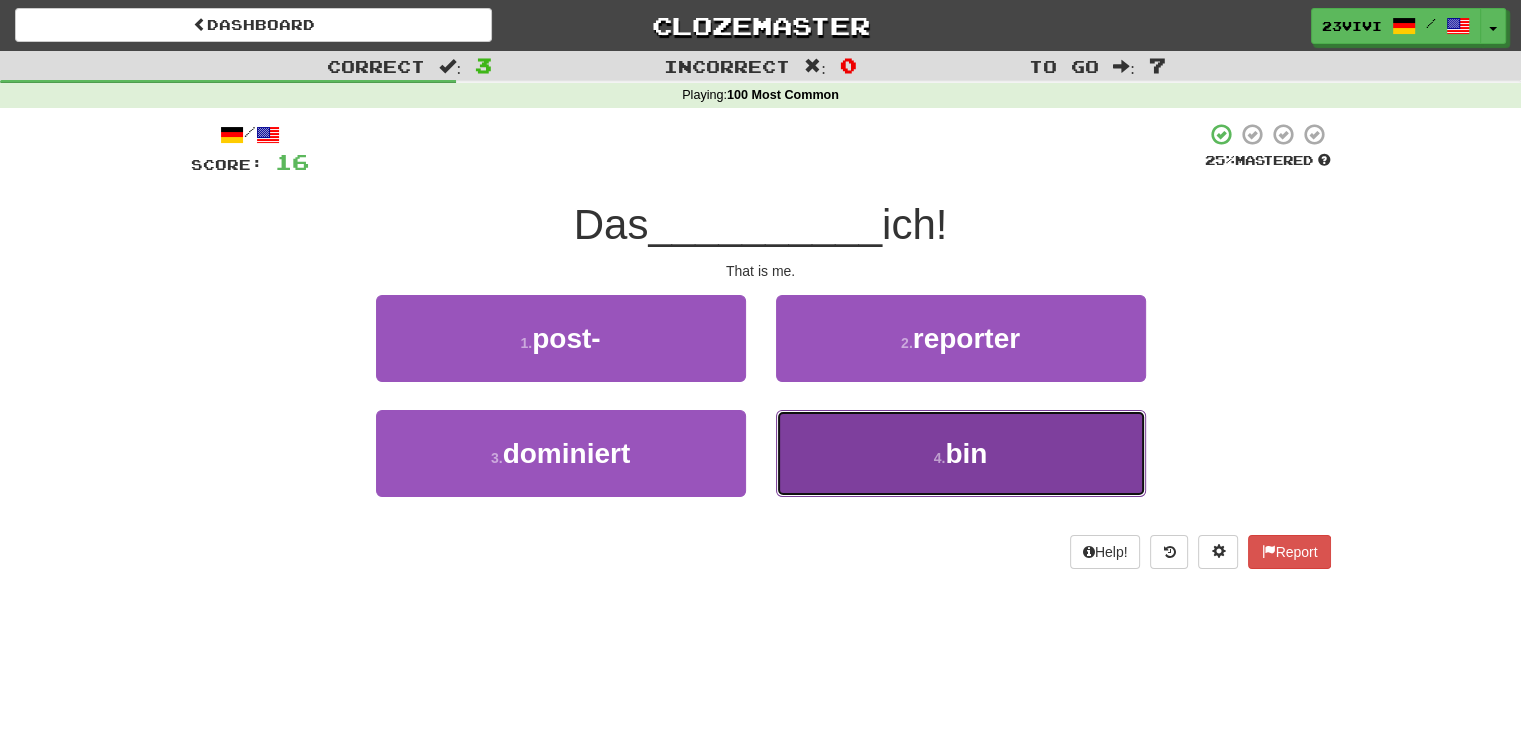 click on "4 .  bin" at bounding box center (961, 453) 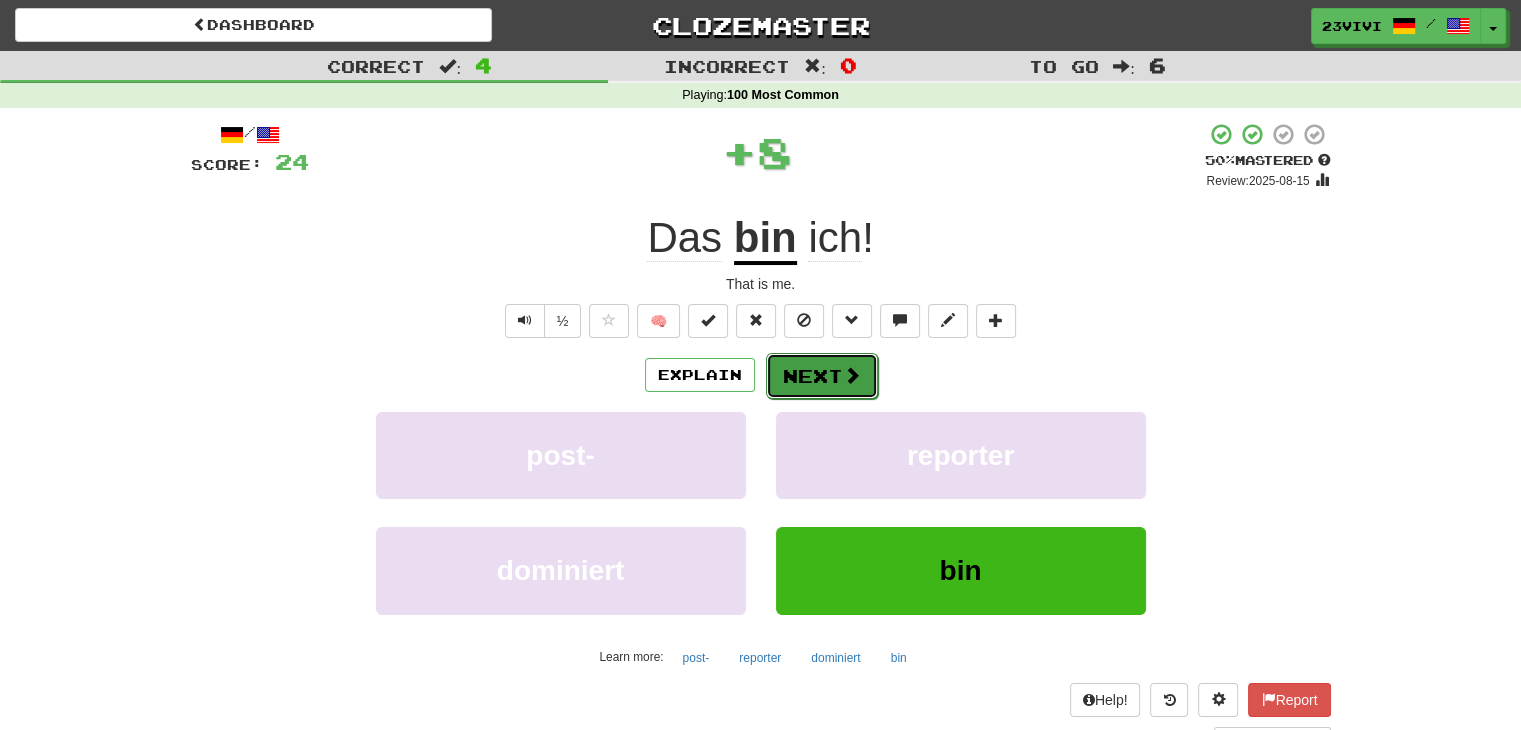 click on "Next" at bounding box center (822, 376) 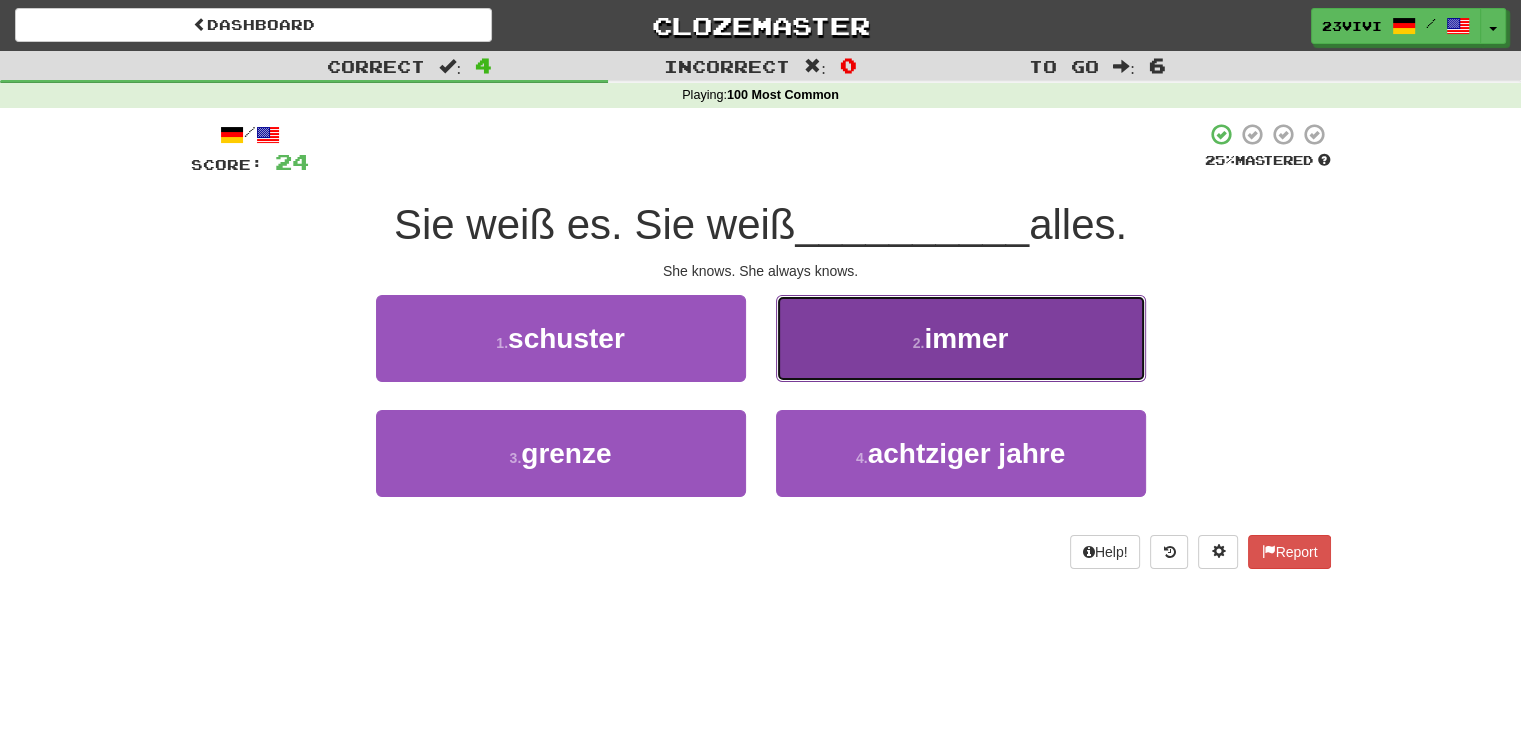 click on "2 .  immer" at bounding box center [961, 338] 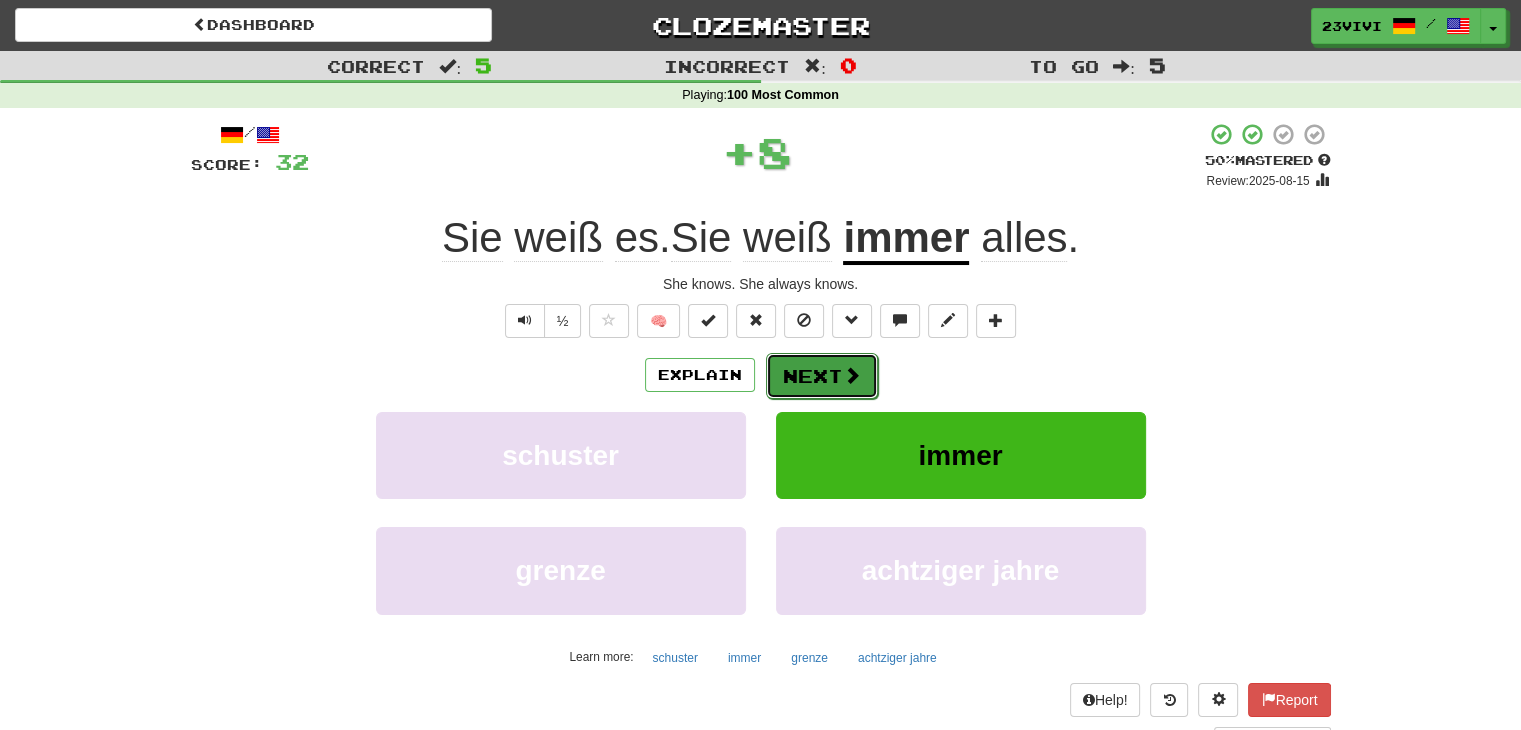 click at bounding box center [852, 375] 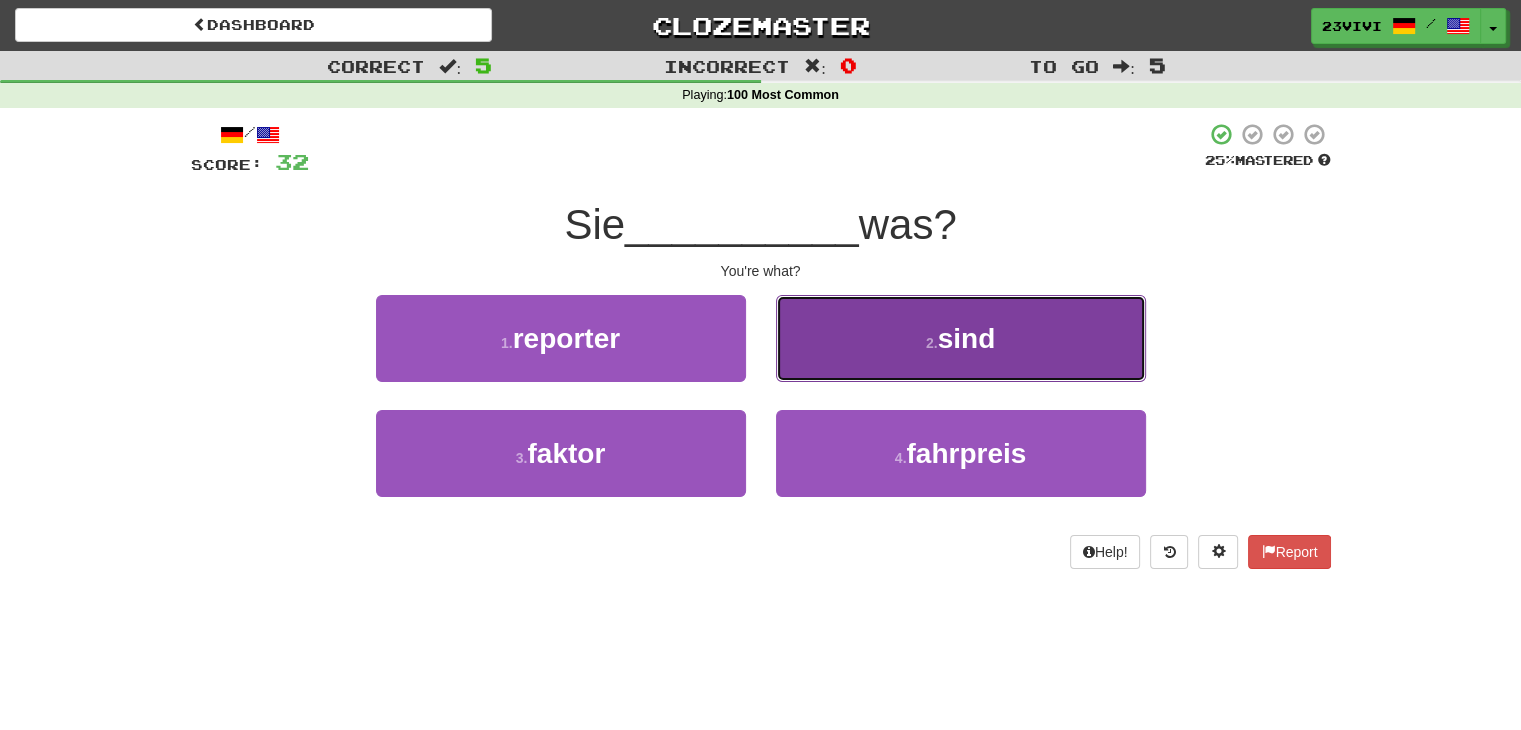 click on "2 .  sind" at bounding box center [961, 338] 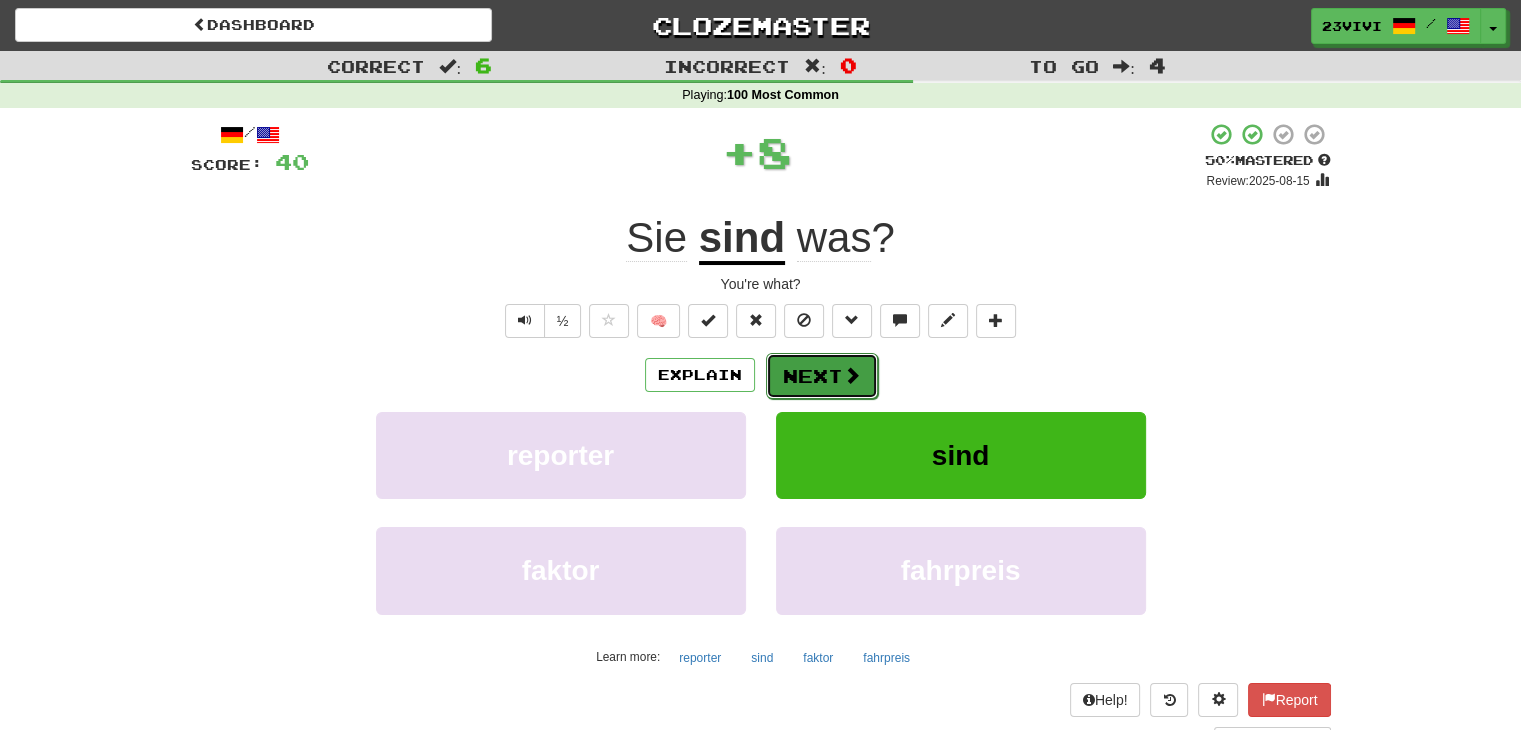 click at bounding box center [852, 375] 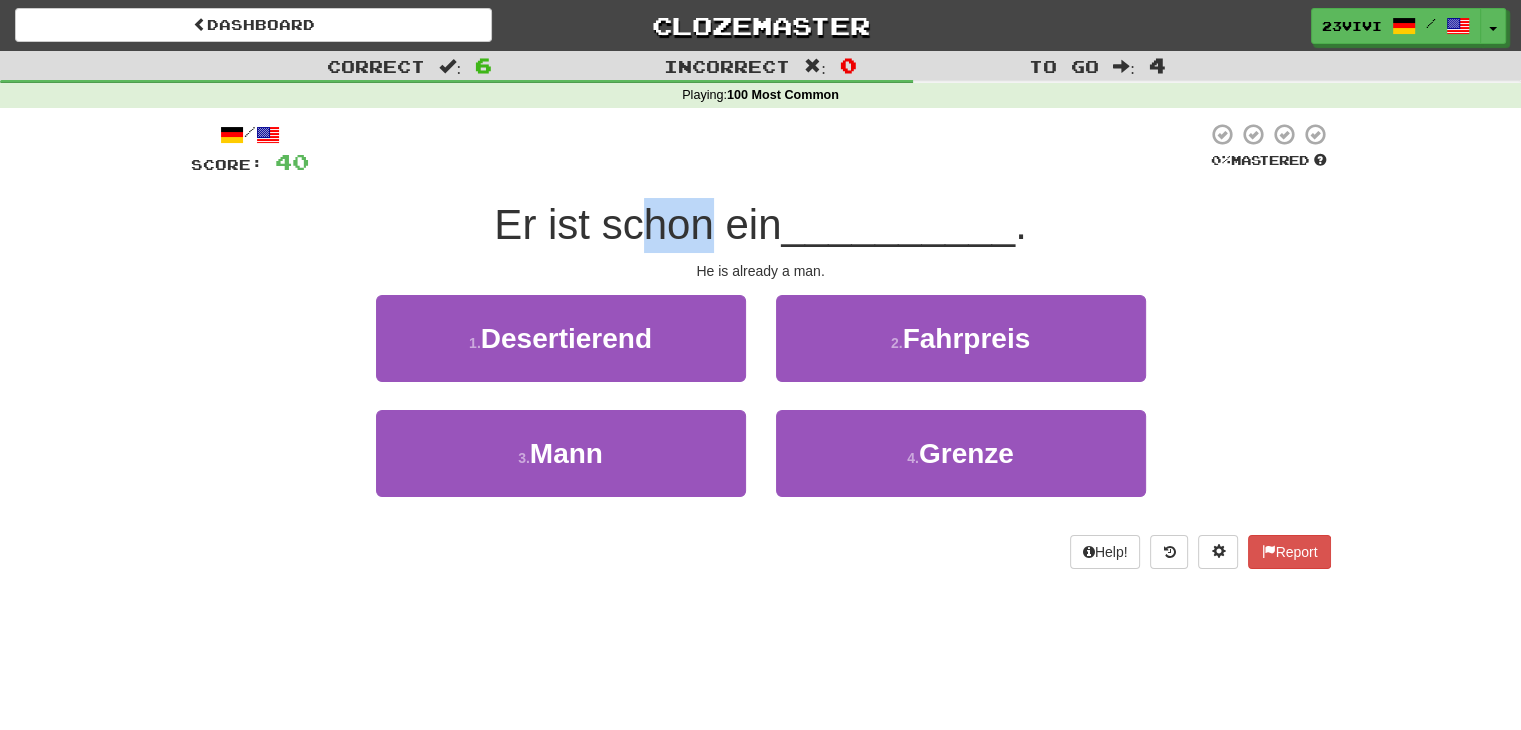 drag, startPoint x: 702, startPoint y: 236, endPoint x: 628, endPoint y: 229, distance: 74.330345 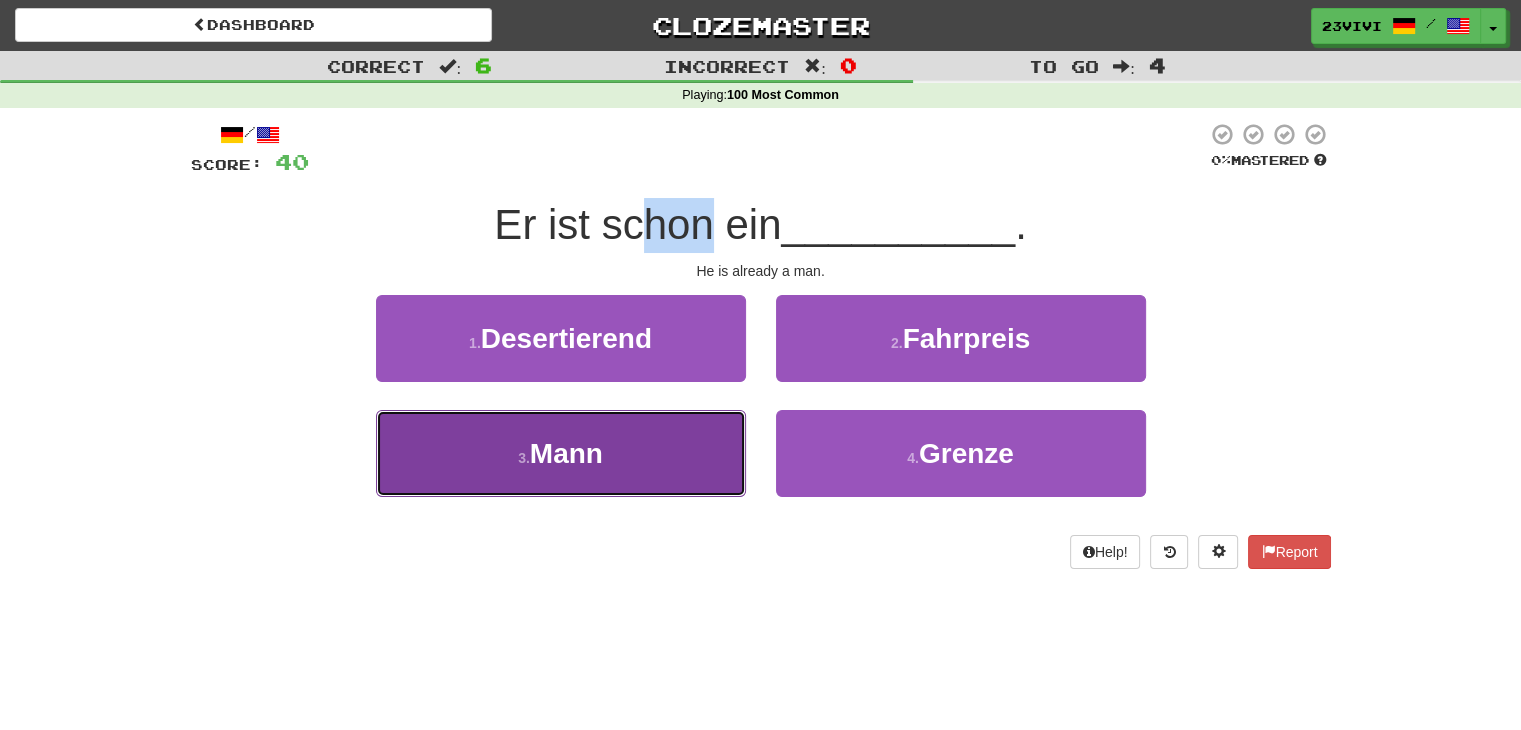 click on "3 .  Mann" at bounding box center (561, 453) 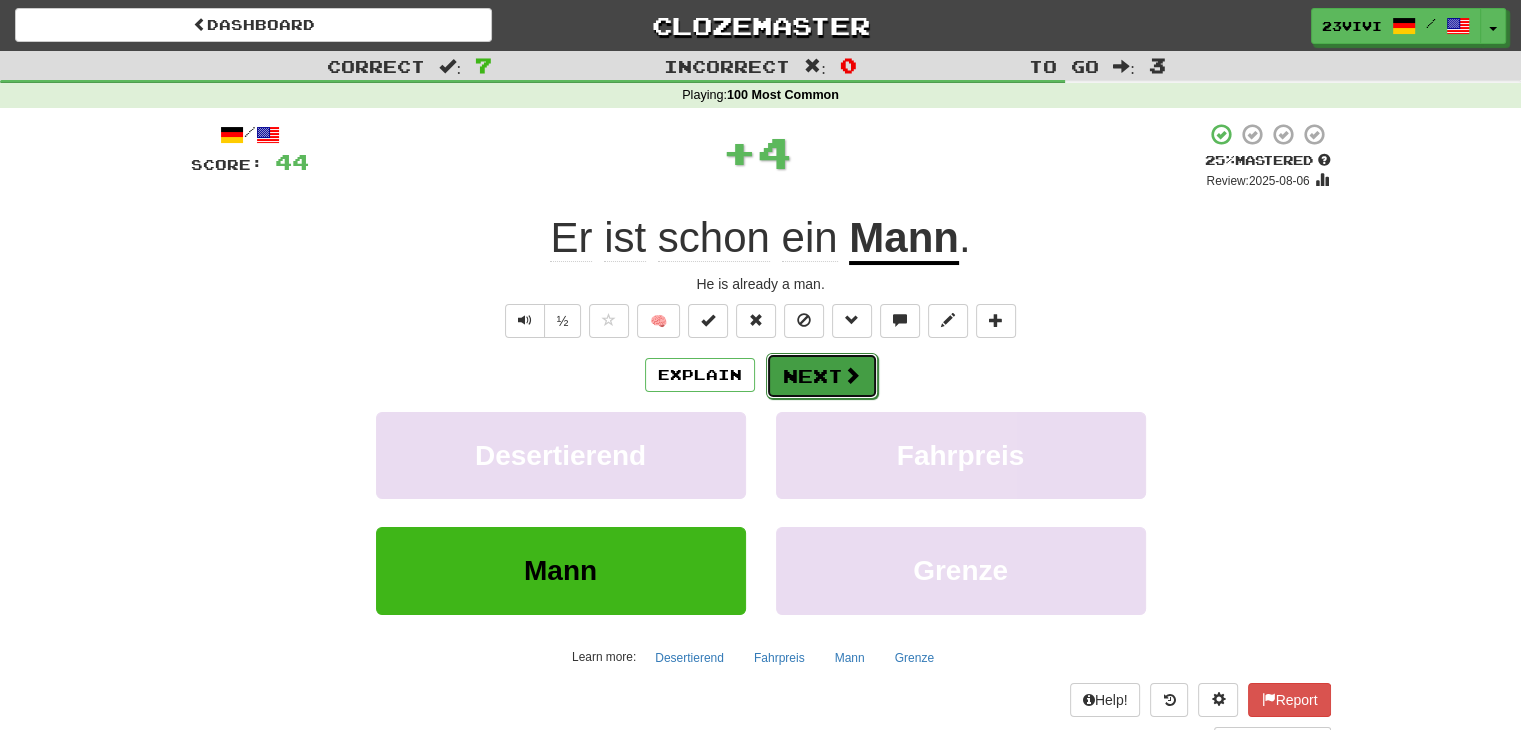 click on "Next" at bounding box center [822, 376] 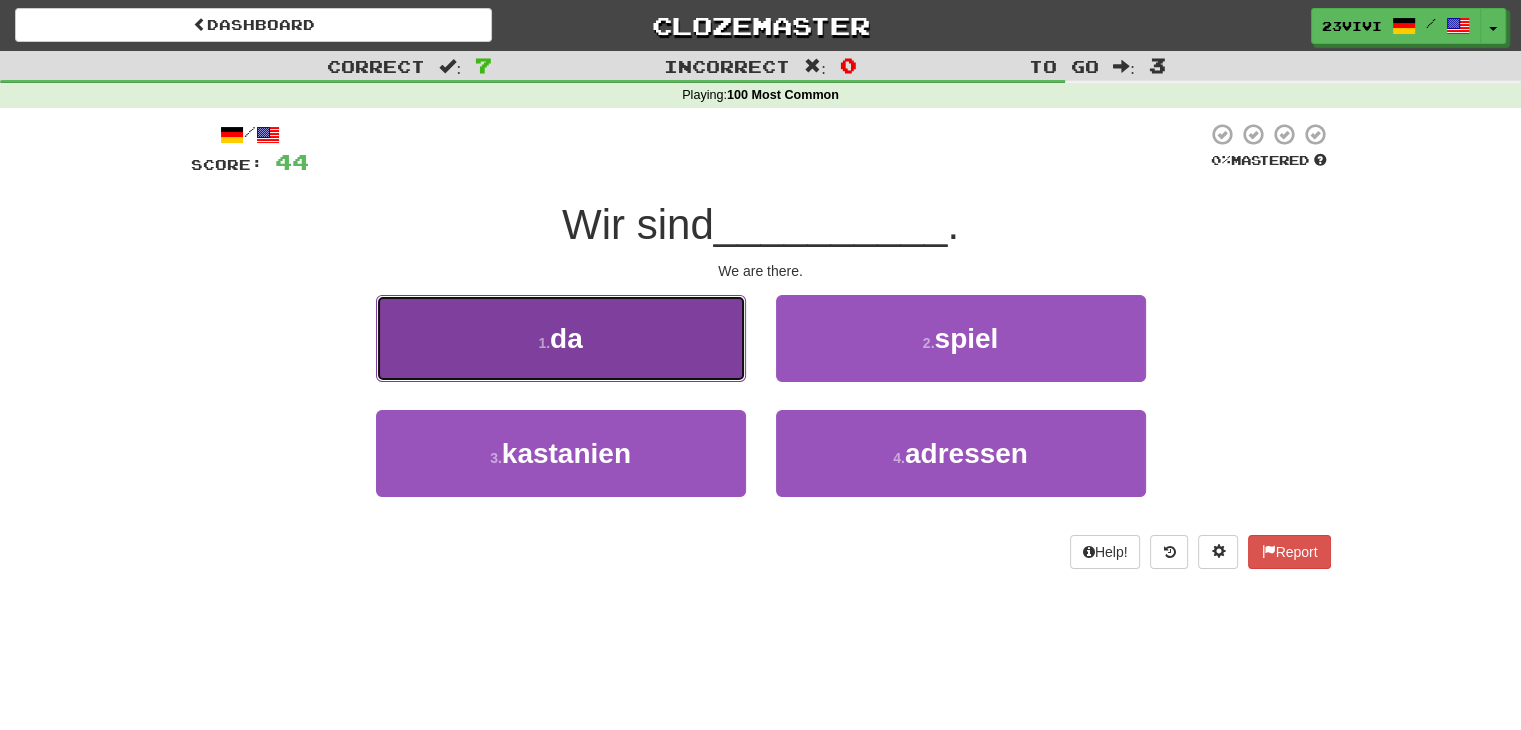 click on "1 .  da" at bounding box center (561, 338) 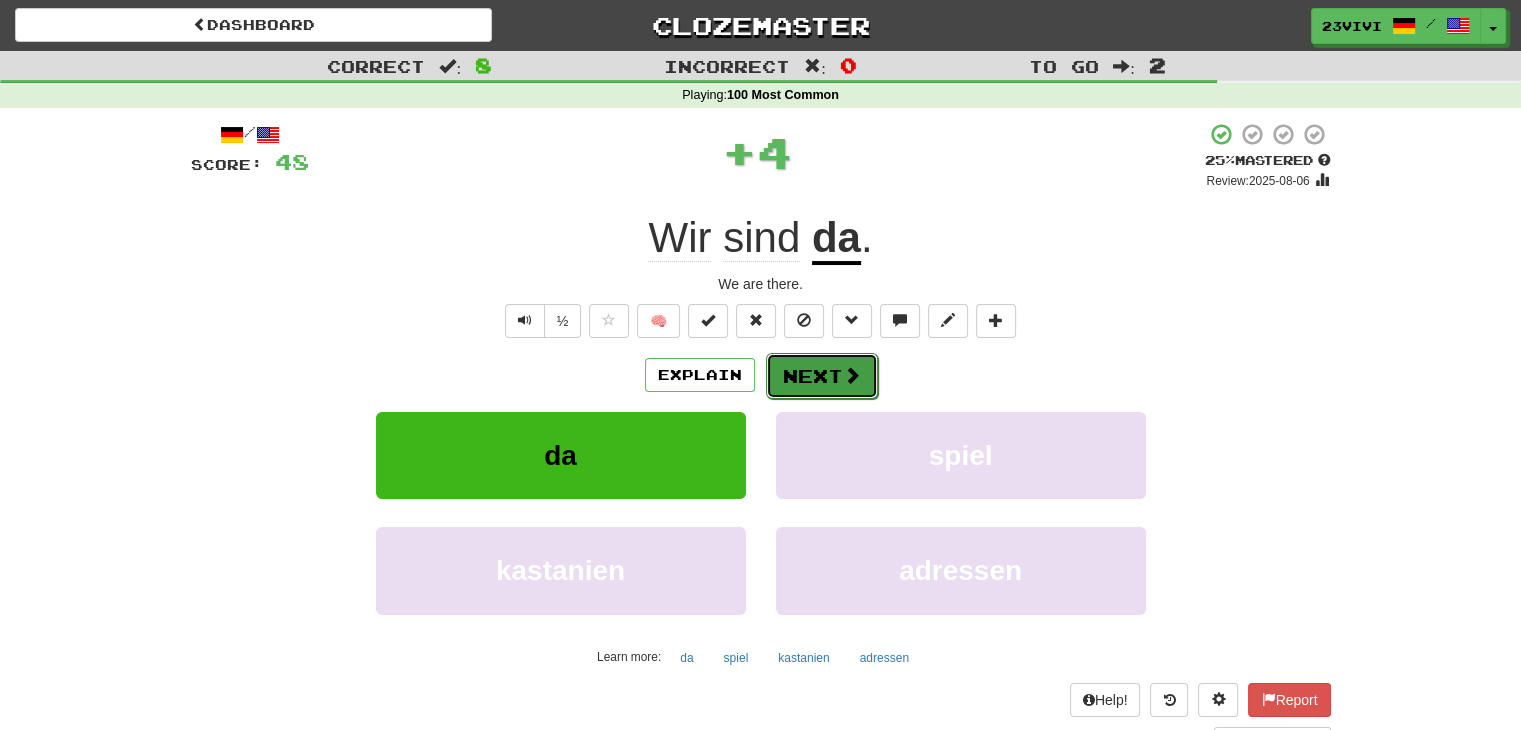 click on "Next" at bounding box center (822, 376) 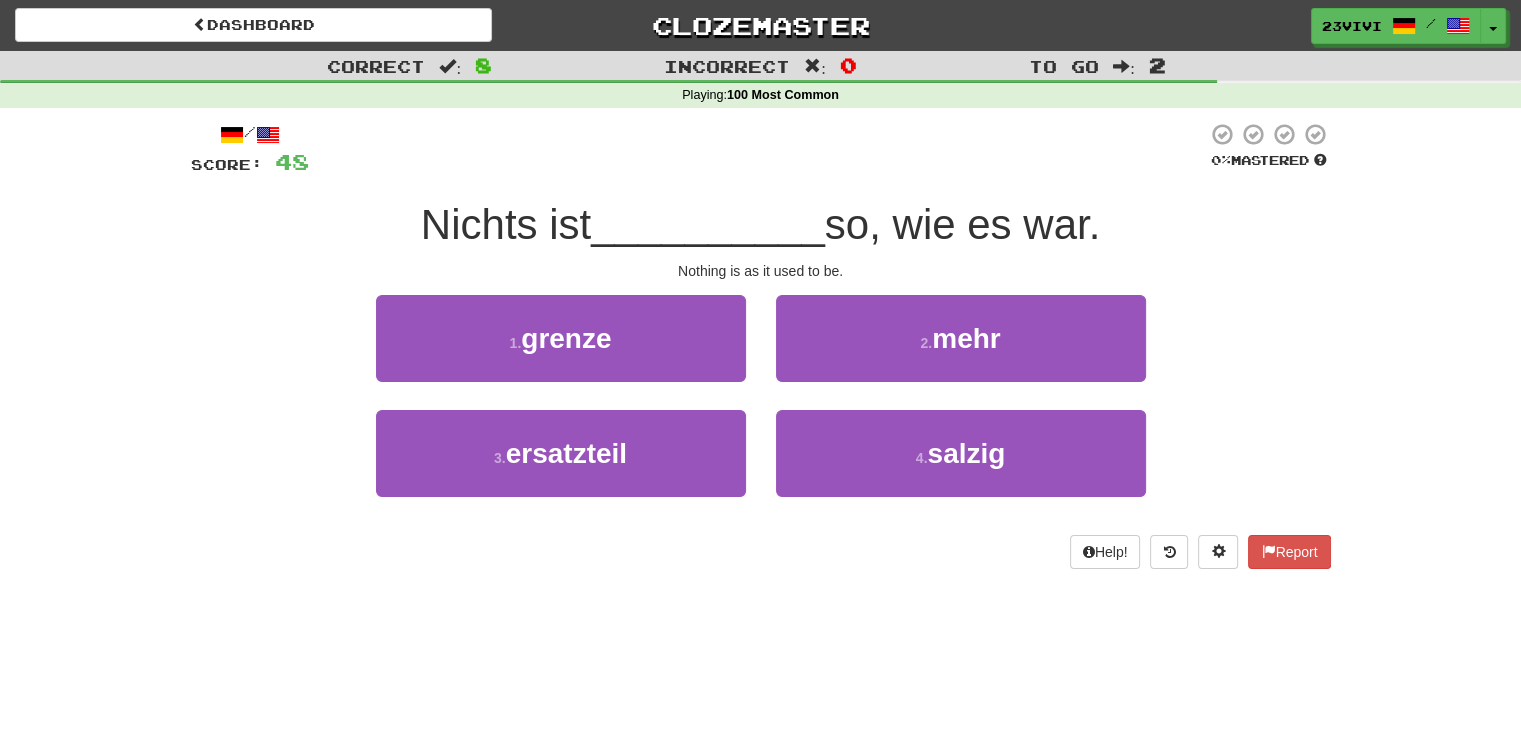 drag, startPoint x: 903, startPoint y: 225, endPoint x: 913, endPoint y: 221, distance: 10.770329 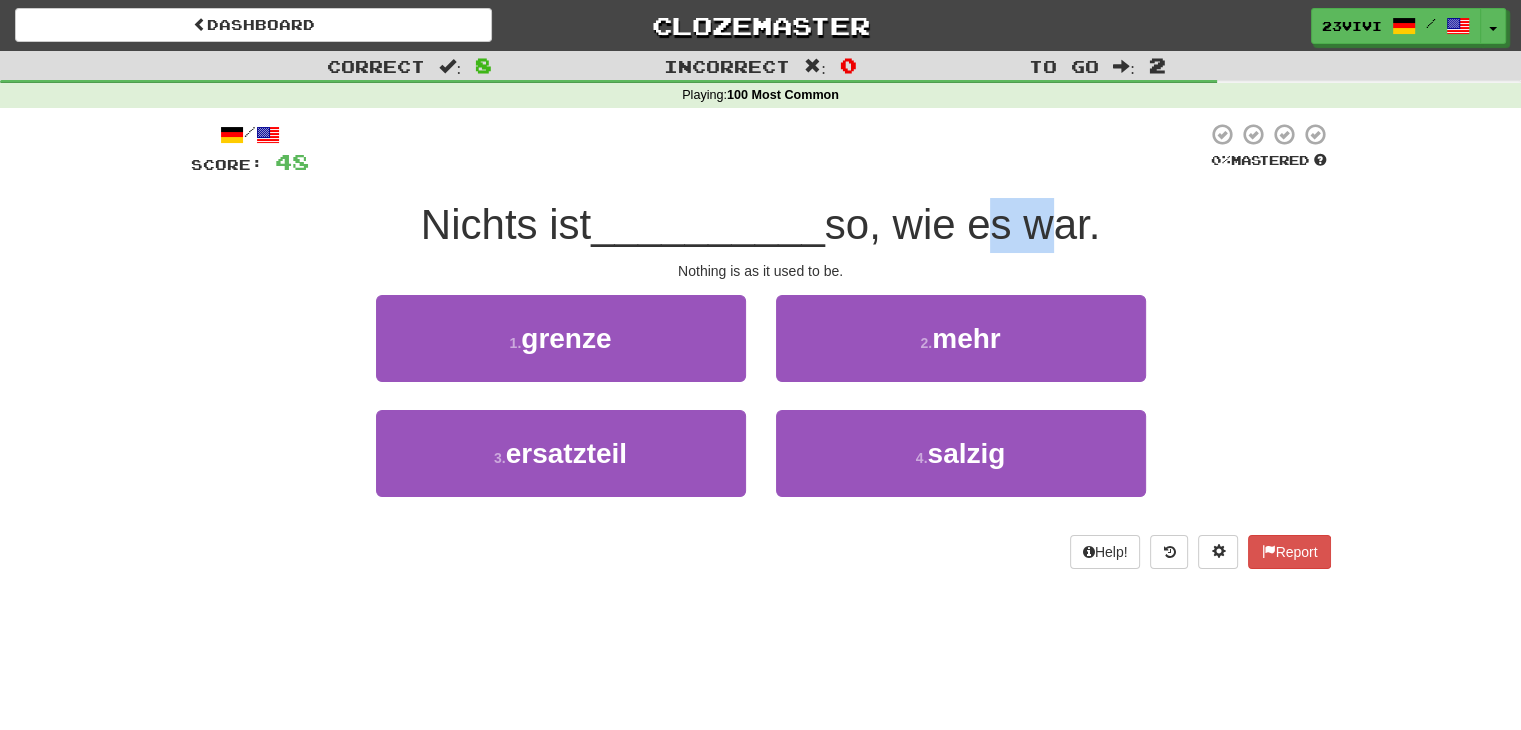 drag, startPoint x: 984, startPoint y: 233, endPoint x: 1042, endPoint y: 233, distance: 58 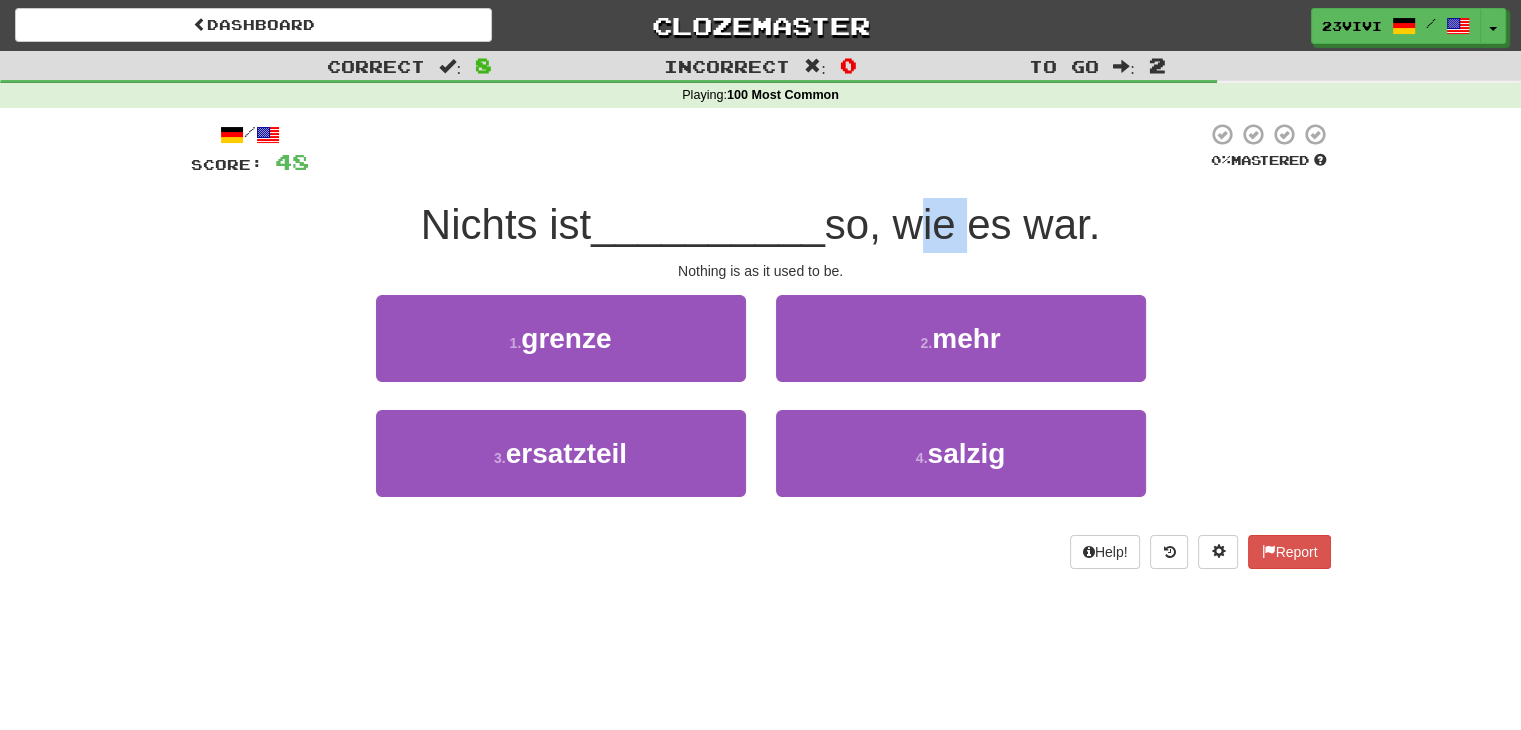 drag, startPoint x: 916, startPoint y: 217, endPoint x: 957, endPoint y: 220, distance: 41.109608 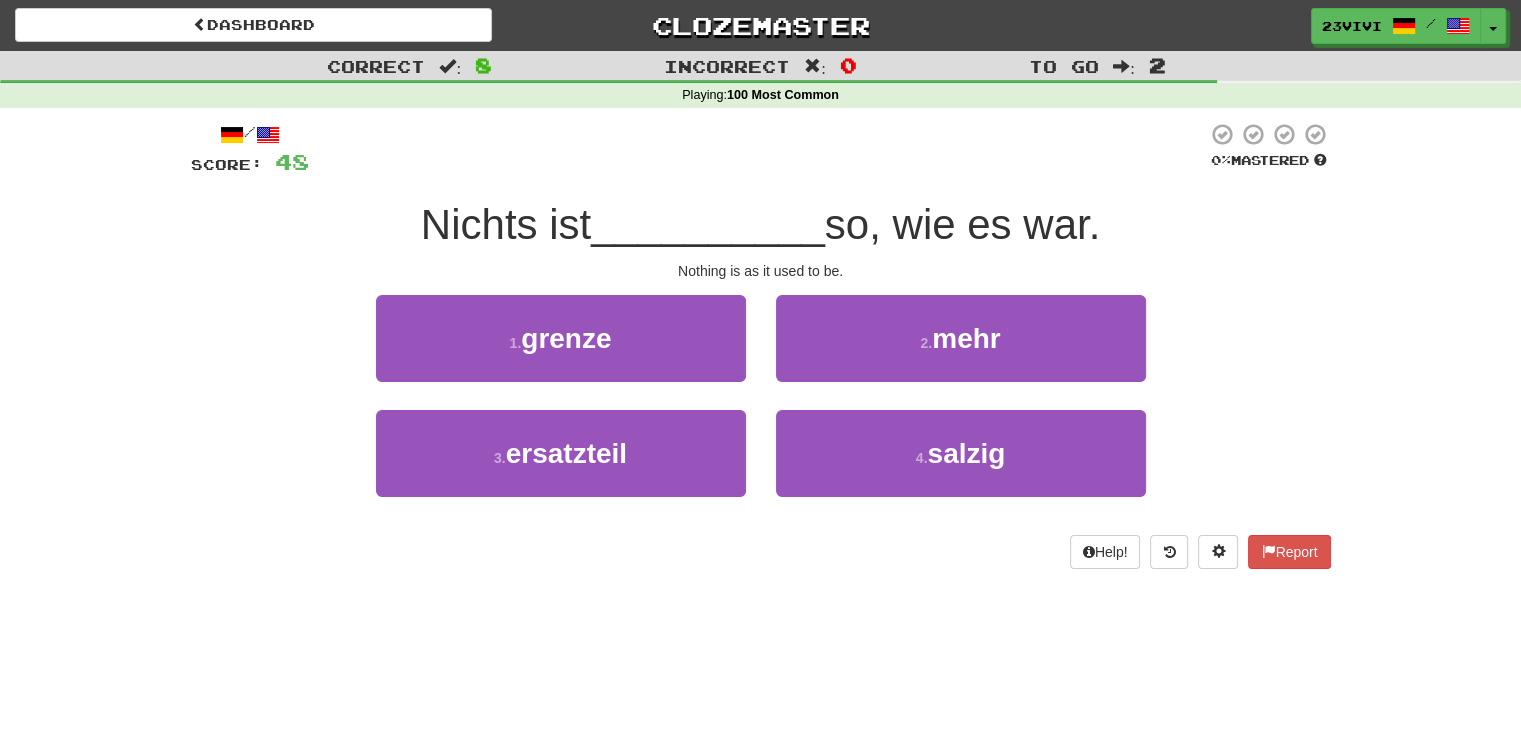 click on "__________" at bounding box center (708, 224) 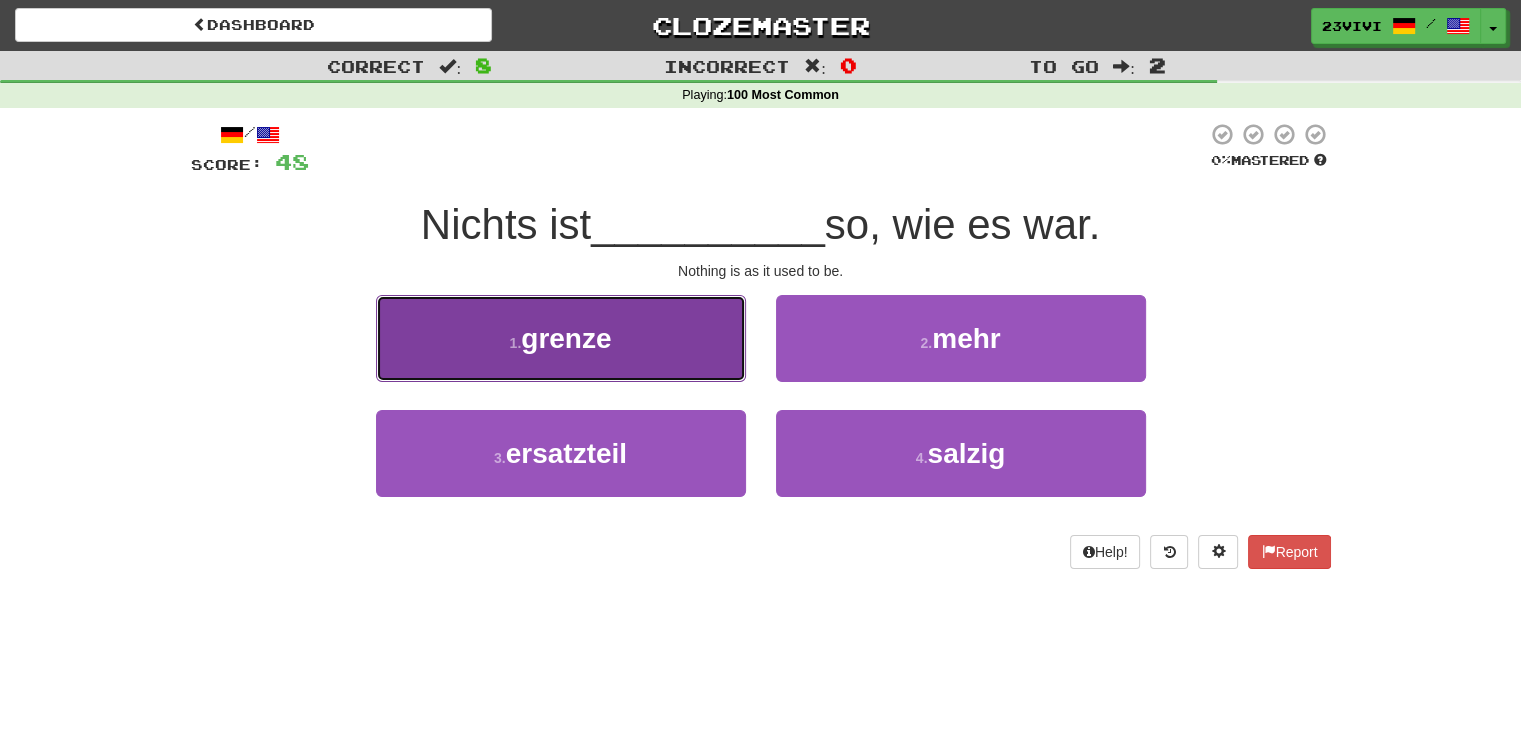 click on "grenze" at bounding box center (566, 338) 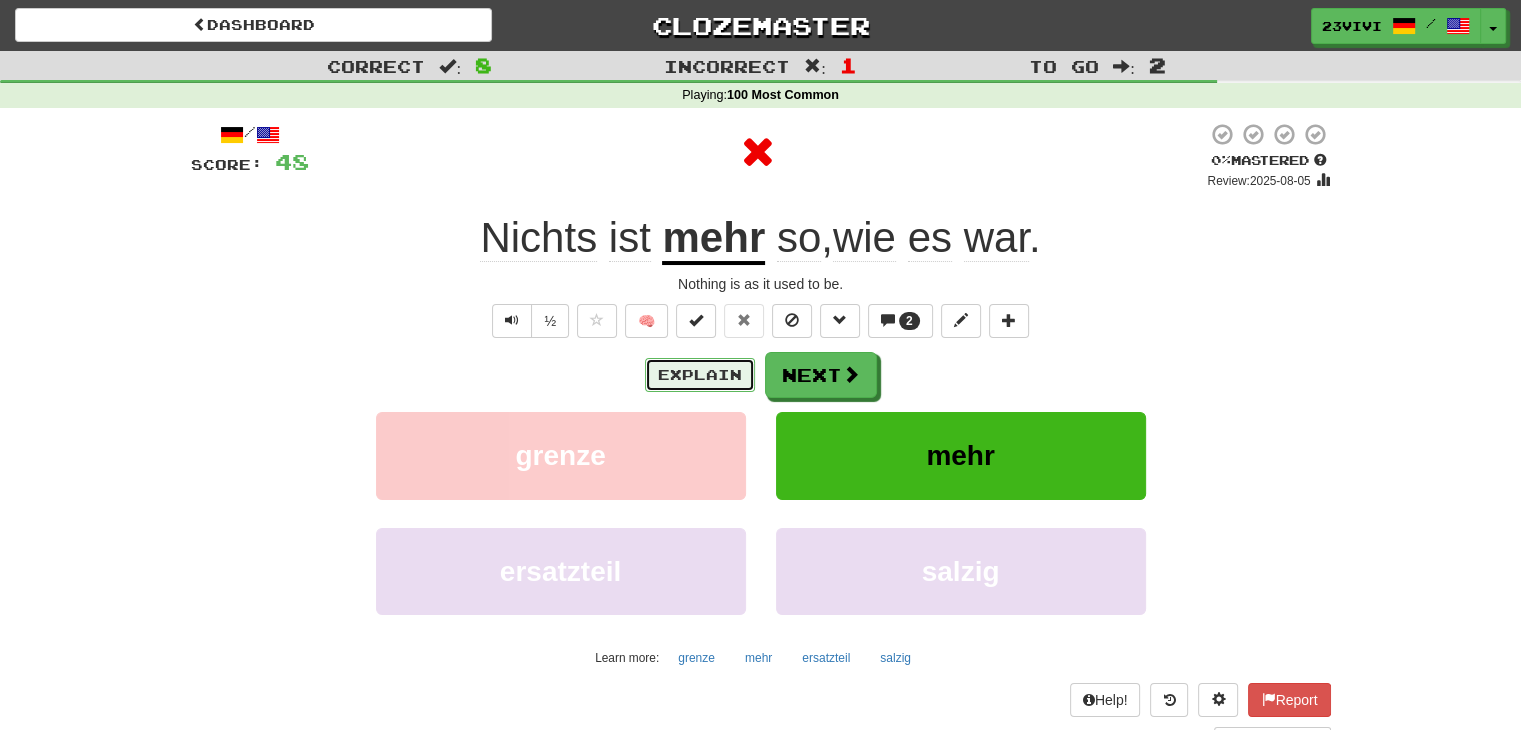 click on "Explain" at bounding box center (700, 375) 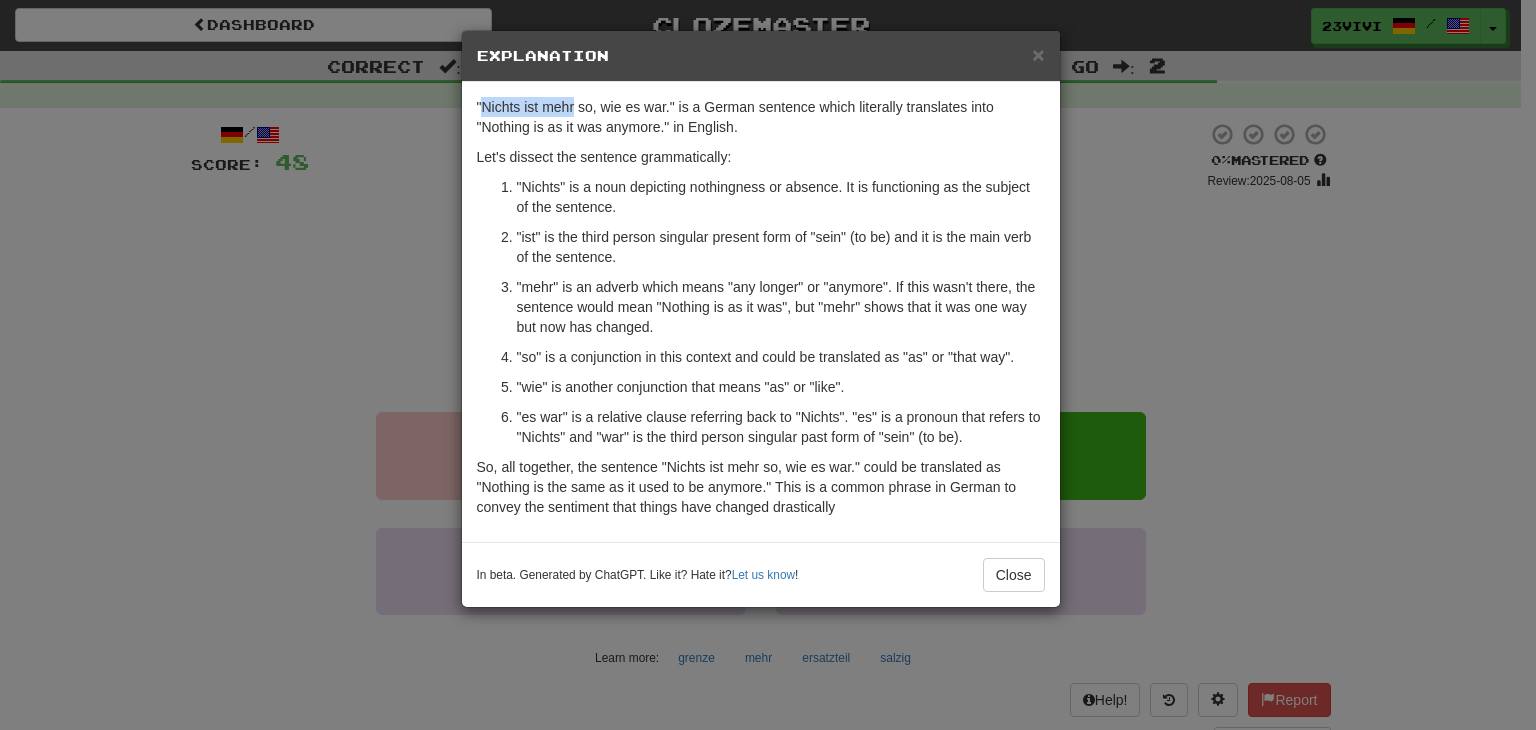 drag, startPoint x: 573, startPoint y: 105, endPoint x: 480, endPoint y: 100, distance: 93.13431 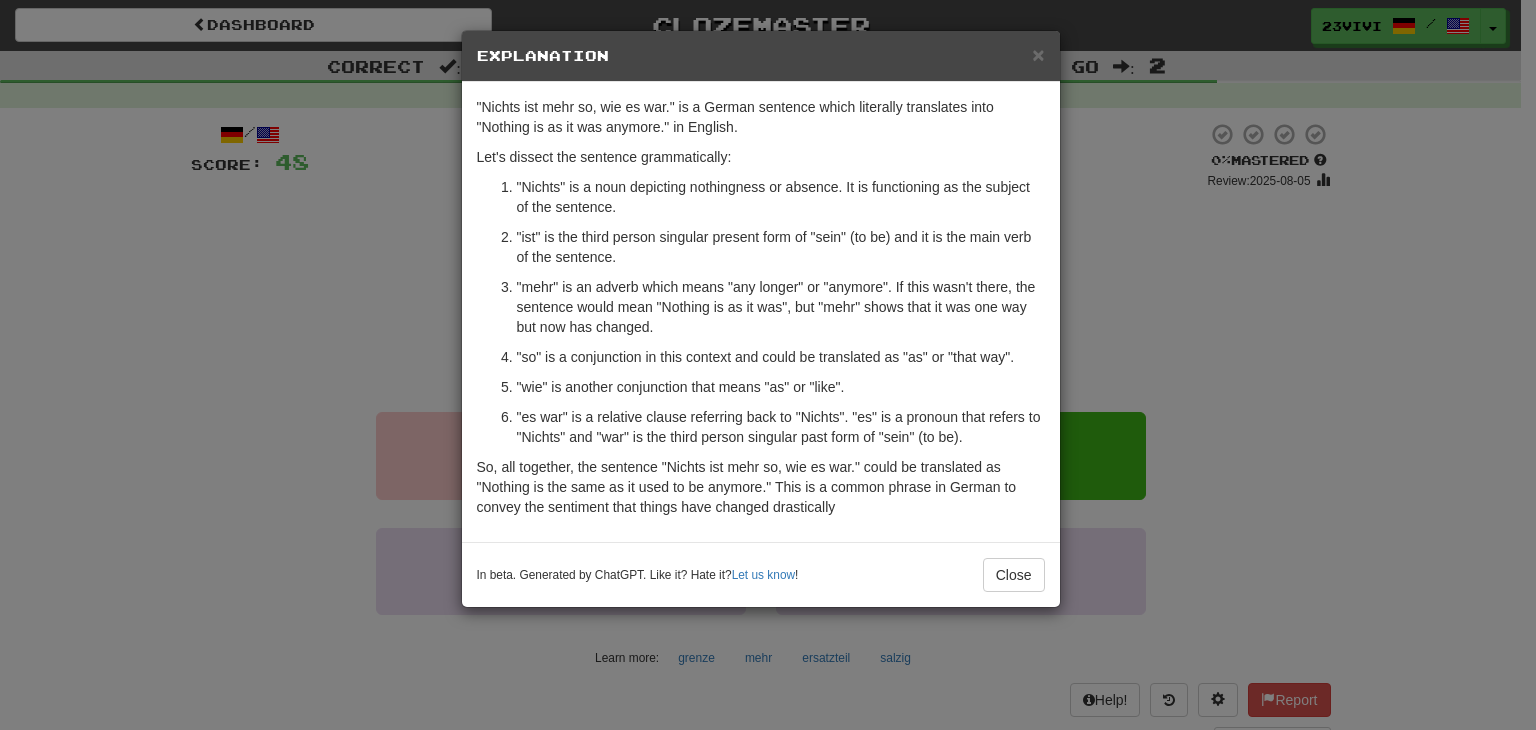 click on ""Nichts ist mehr so, wie es war." is a German sentence which literally translates into "Nothing is as it was anymore." in English.
Let's dissect the sentence grammatically:
"Nichts" is a noun depicting nothingness or absence. It is functioning as the subject of the sentence.
"ist" is the third person singular present form of "sein" (to be) and it is the main verb of the sentence.
"mehr" is an adverb which means "any longer" or "anymore". If this wasn't there, the sentence would mean "Nothing is as it was", but "mehr" shows that it was one way but now has changed.
"so" is a conjunction in this context and could be translated as "as" or "that way".
"wie" is another conjunction that means "as" or "like".
"es war" is a relative clause referring back to "Nichts". "es" is a pronoun that refers to "Nichts" and "war" is the third person singular past form of "sein" (to be)." at bounding box center (761, 312) 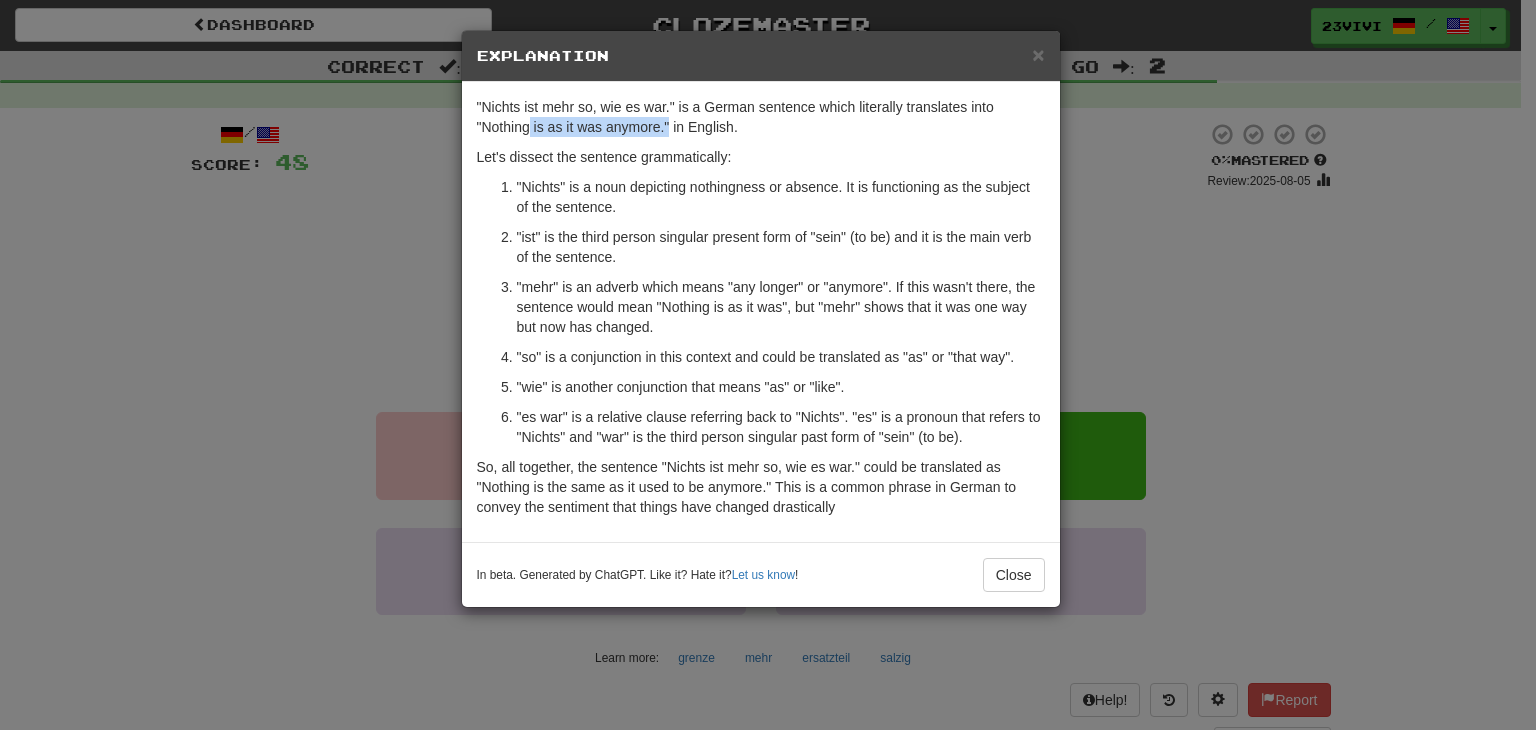 drag, startPoint x: 531, startPoint y: 129, endPoint x: 668, endPoint y: 129, distance: 137 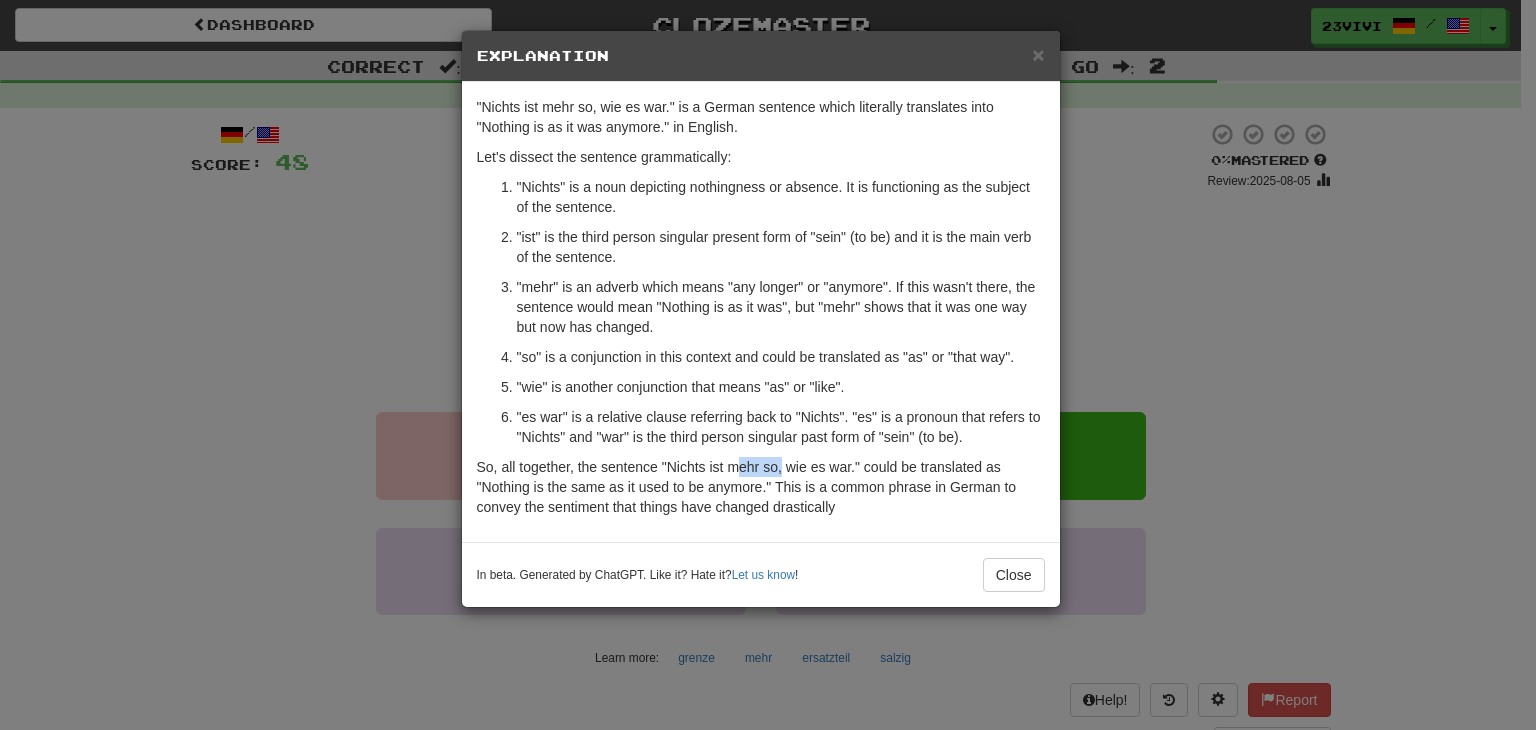 drag, startPoint x: 782, startPoint y: 463, endPoint x: 734, endPoint y: 469, distance: 48.373547 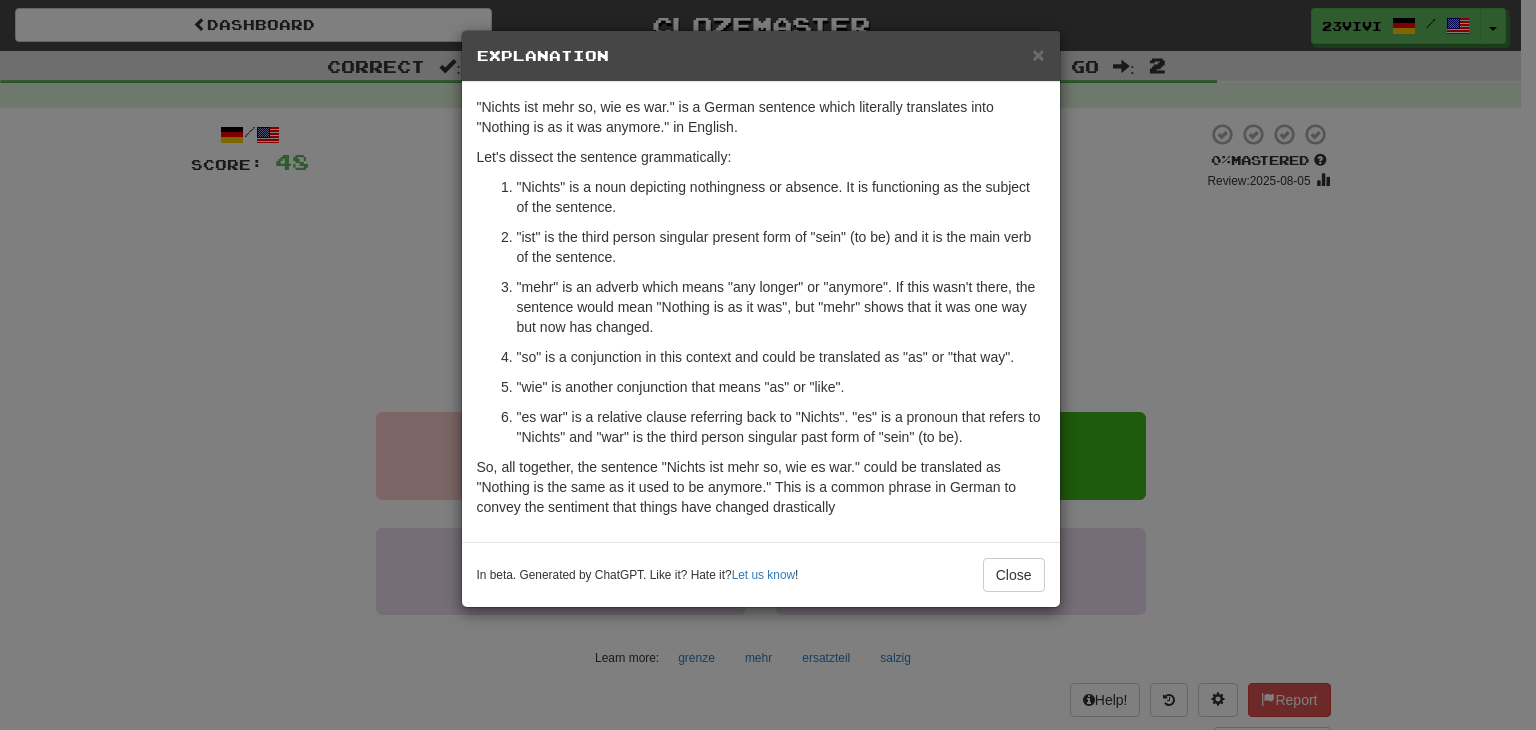 click on "So, all together, the sentence "Nichts ist mehr so, wie es war." could be translated as "Nothing is the same as it used to be anymore." This is a common phrase in German to convey the sentiment that things have changed drastically" at bounding box center [761, 487] 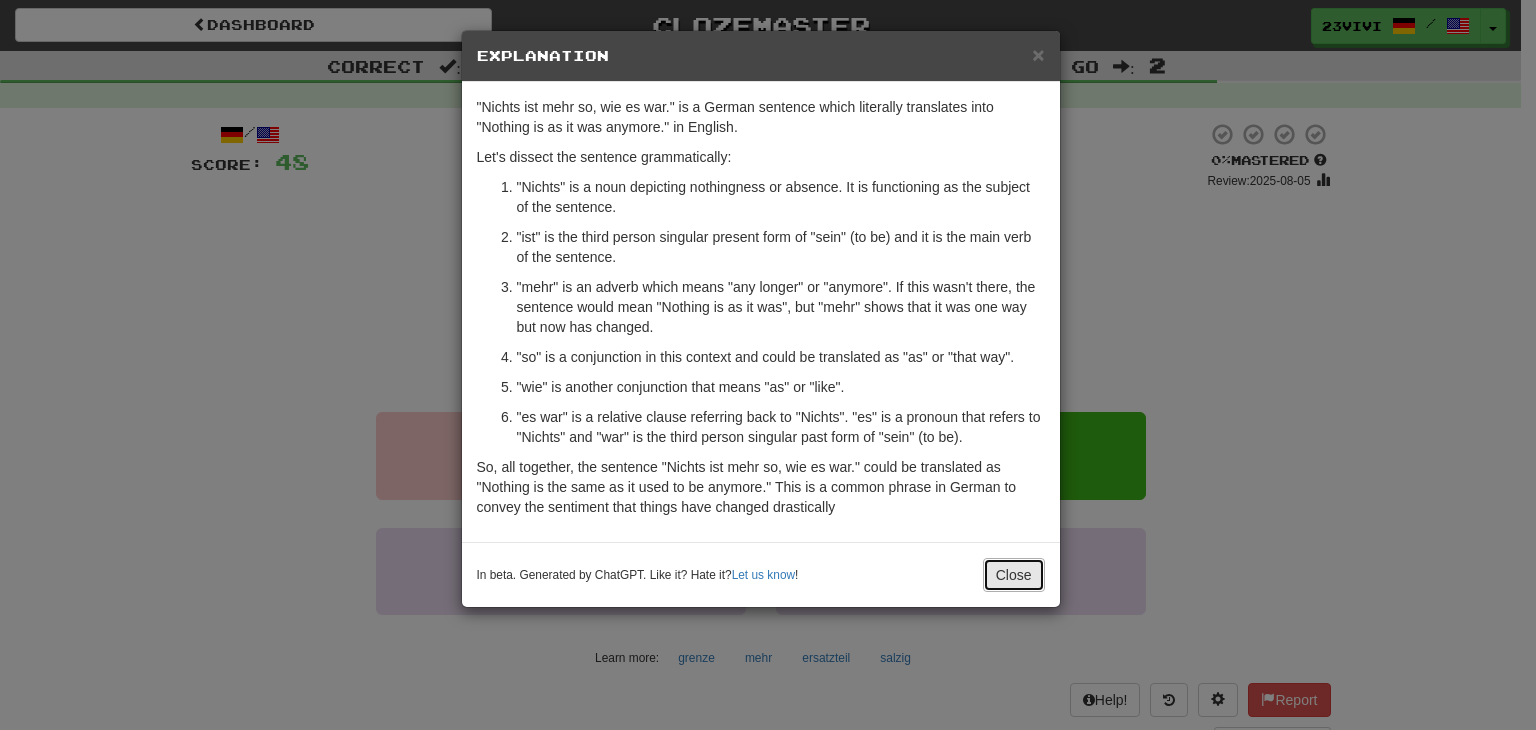 click on "Close" at bounding box center (1014, 575) 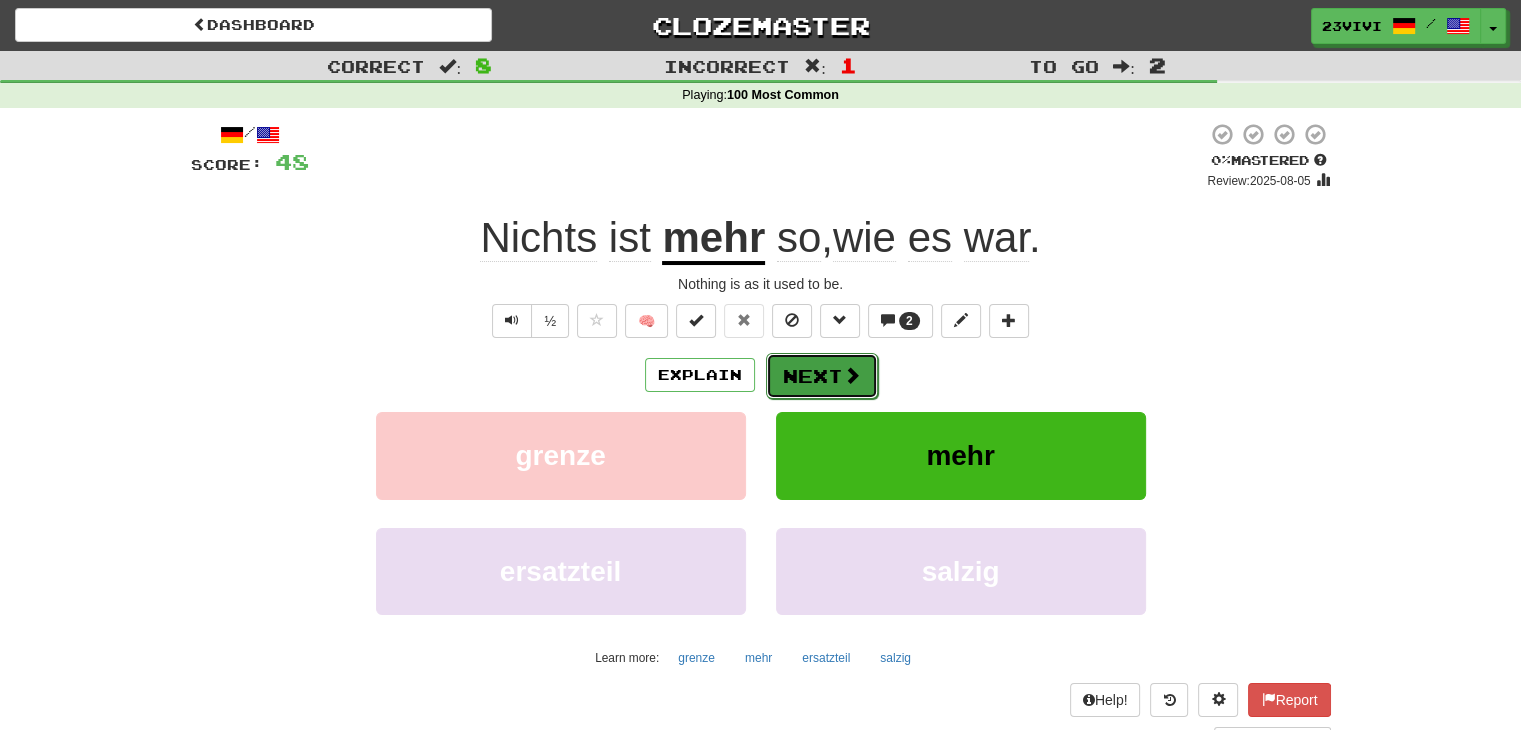 click on "Next" at bounding box center (822, 376) 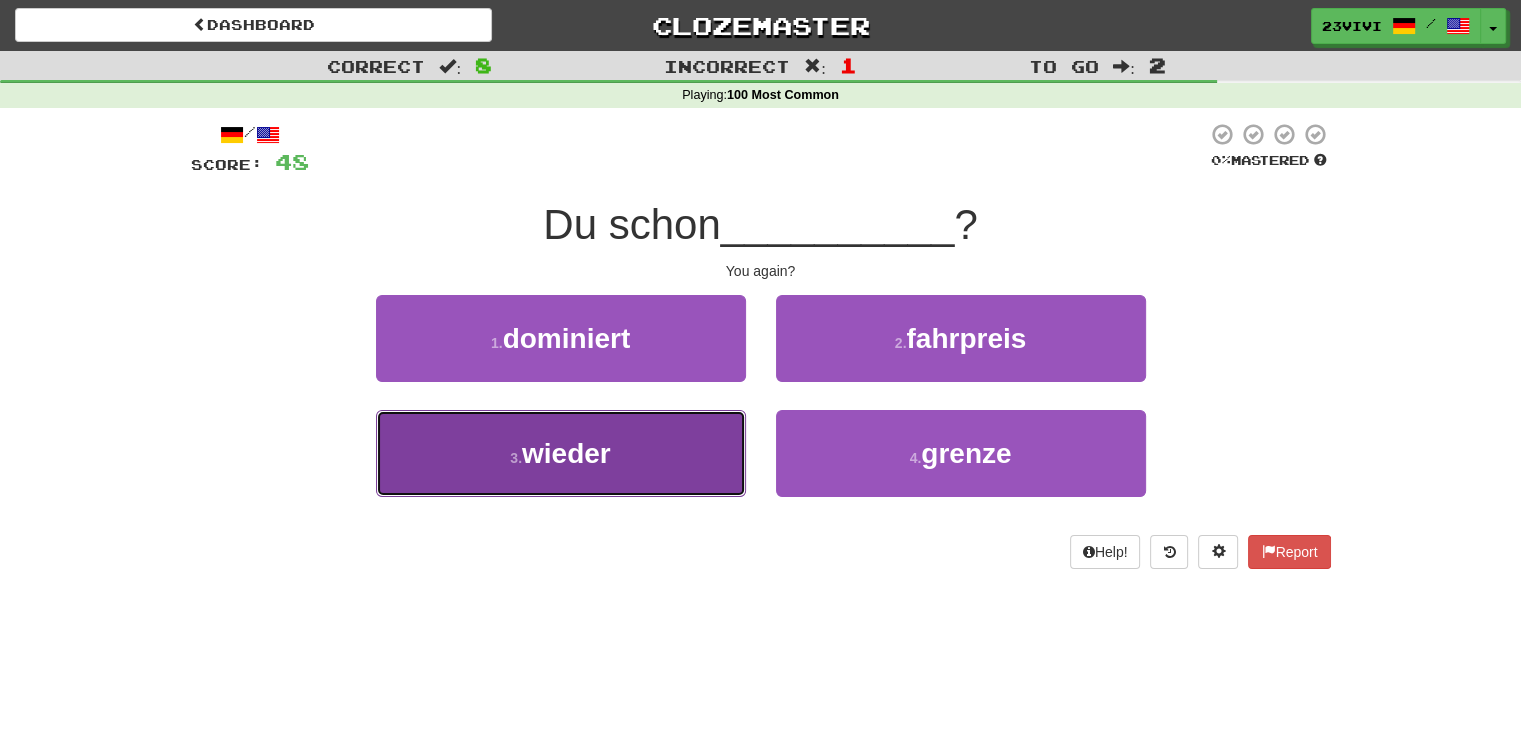 click on "3 .  wieder" at bounding box center (561, 453) 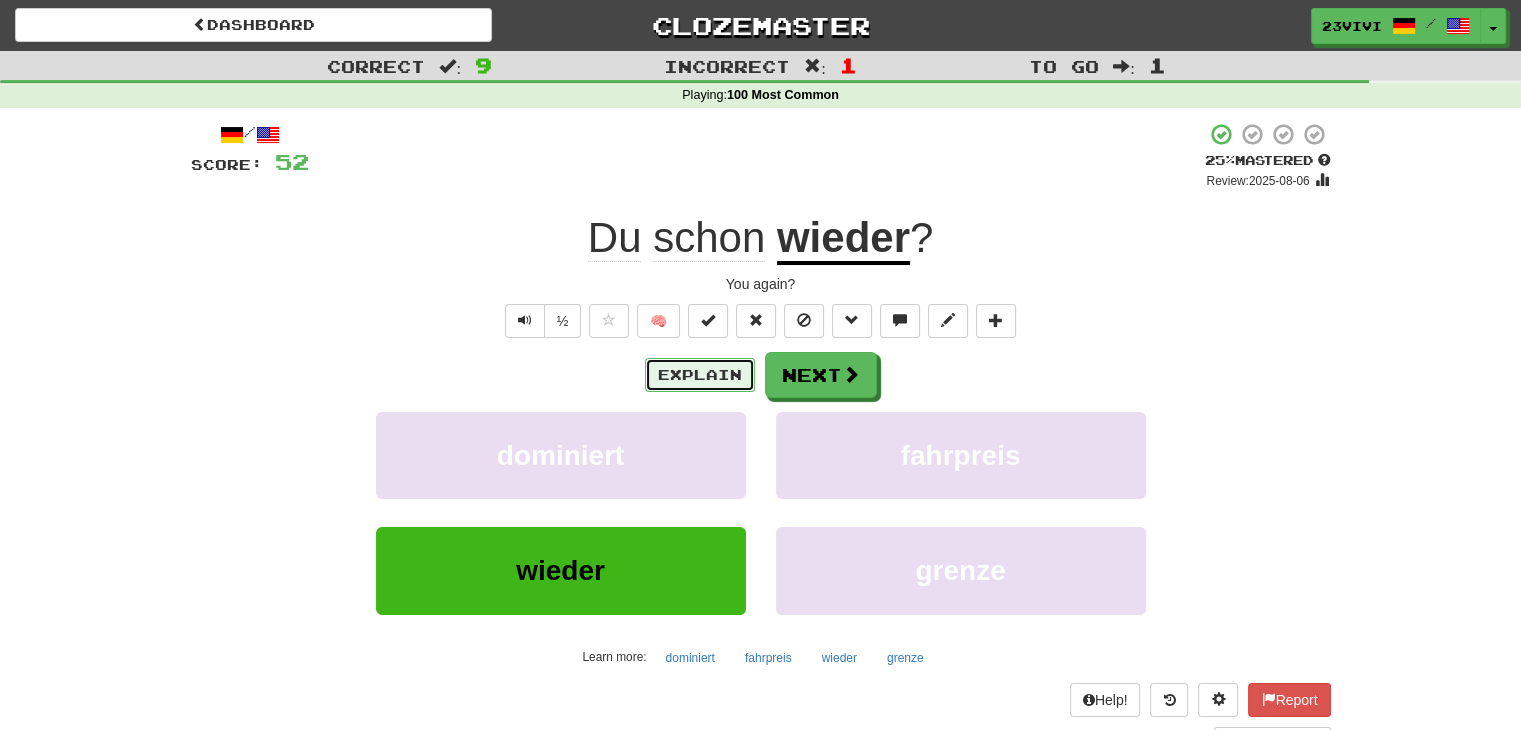 click on "Explain" at bounding box center (700, 375) 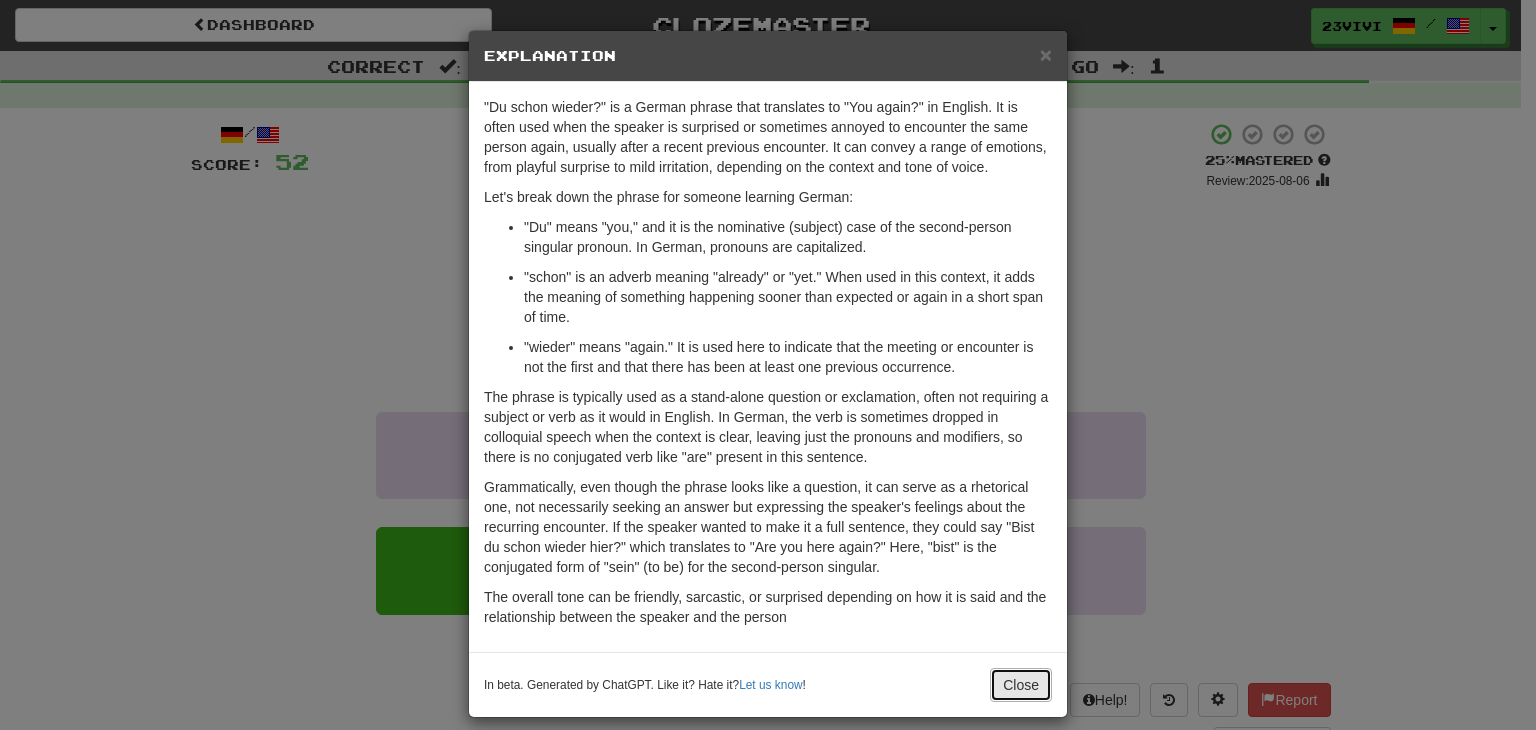 click on "Close" at bounding box center [1021, 685] 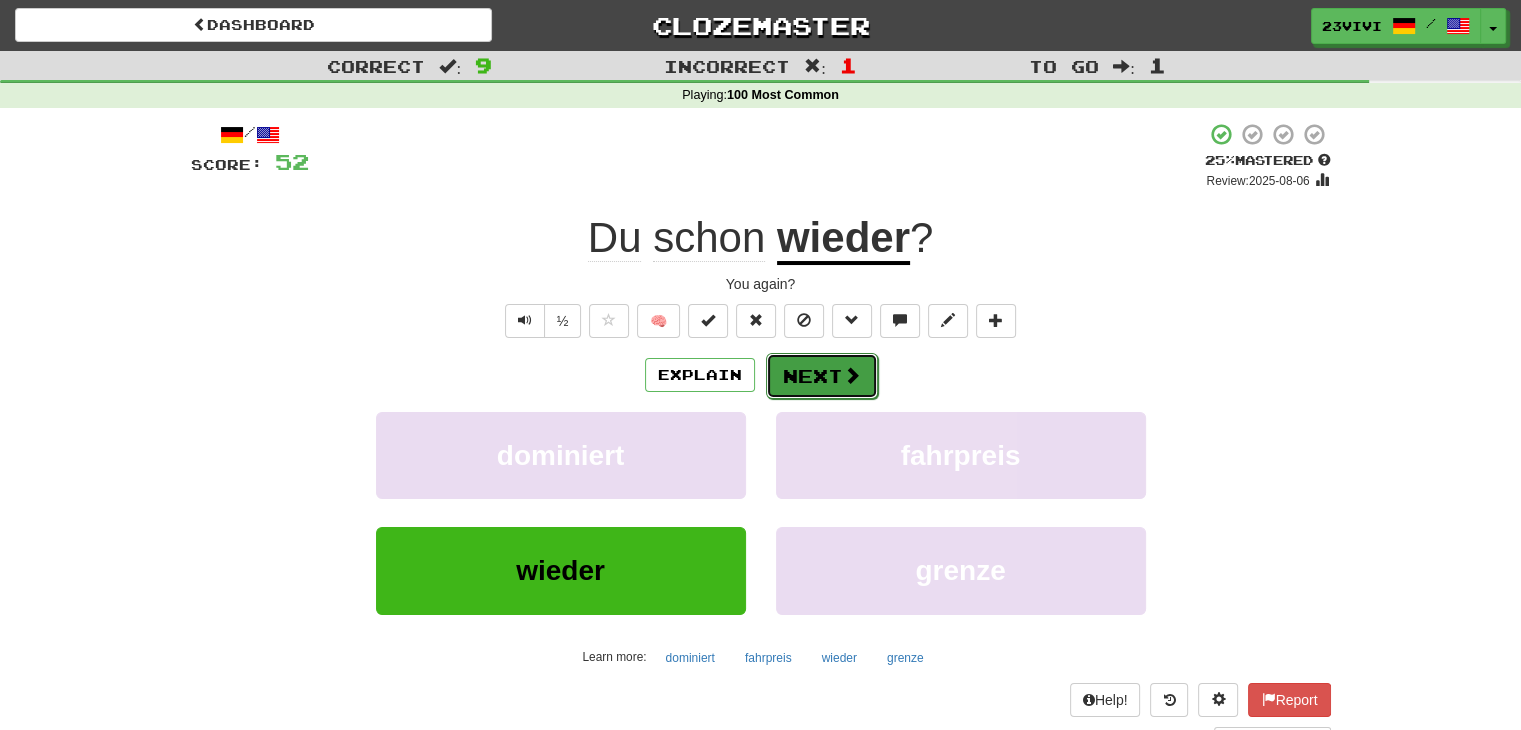 click on "Next" at bounding box center (822, 376) 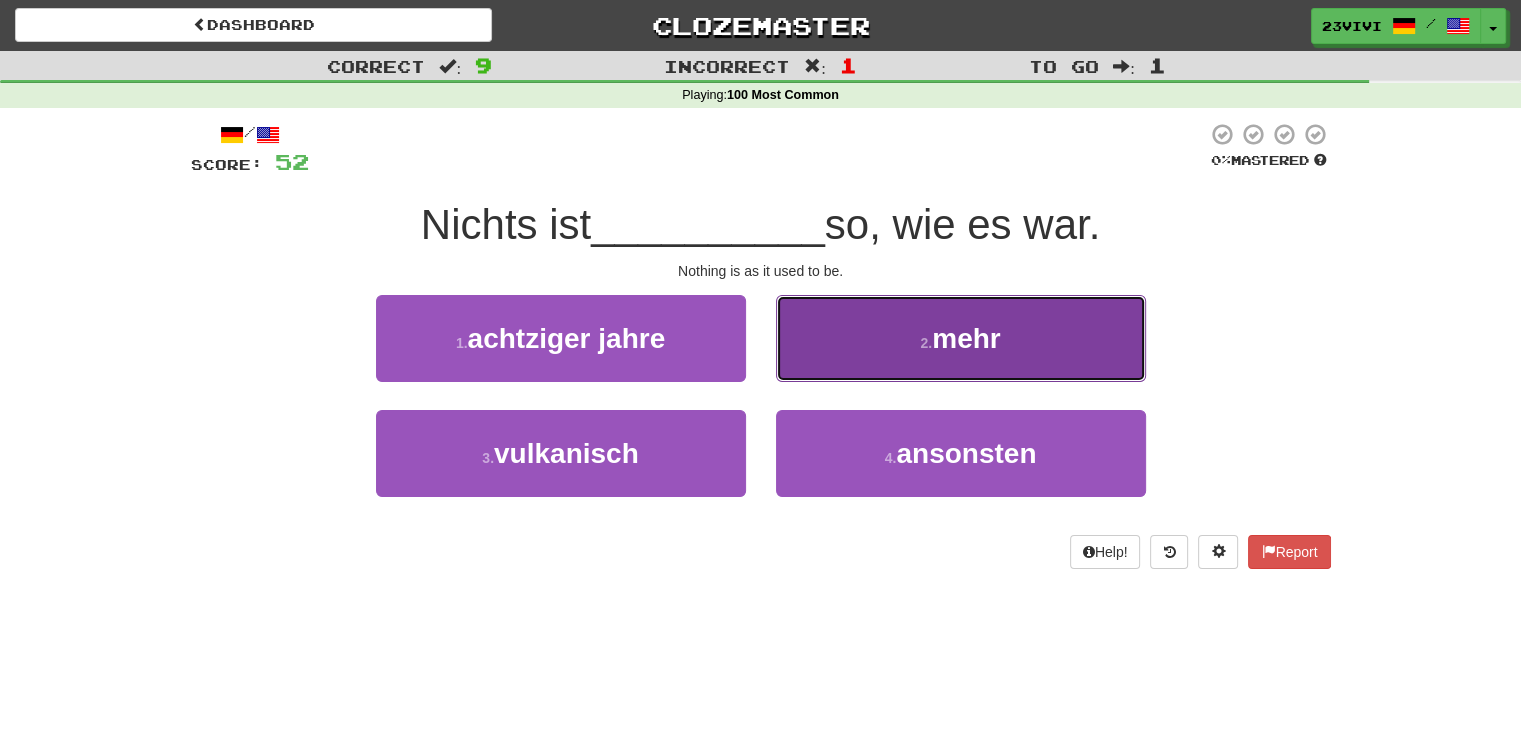click on "2 .  mehr" at bounding box center [961, 338] 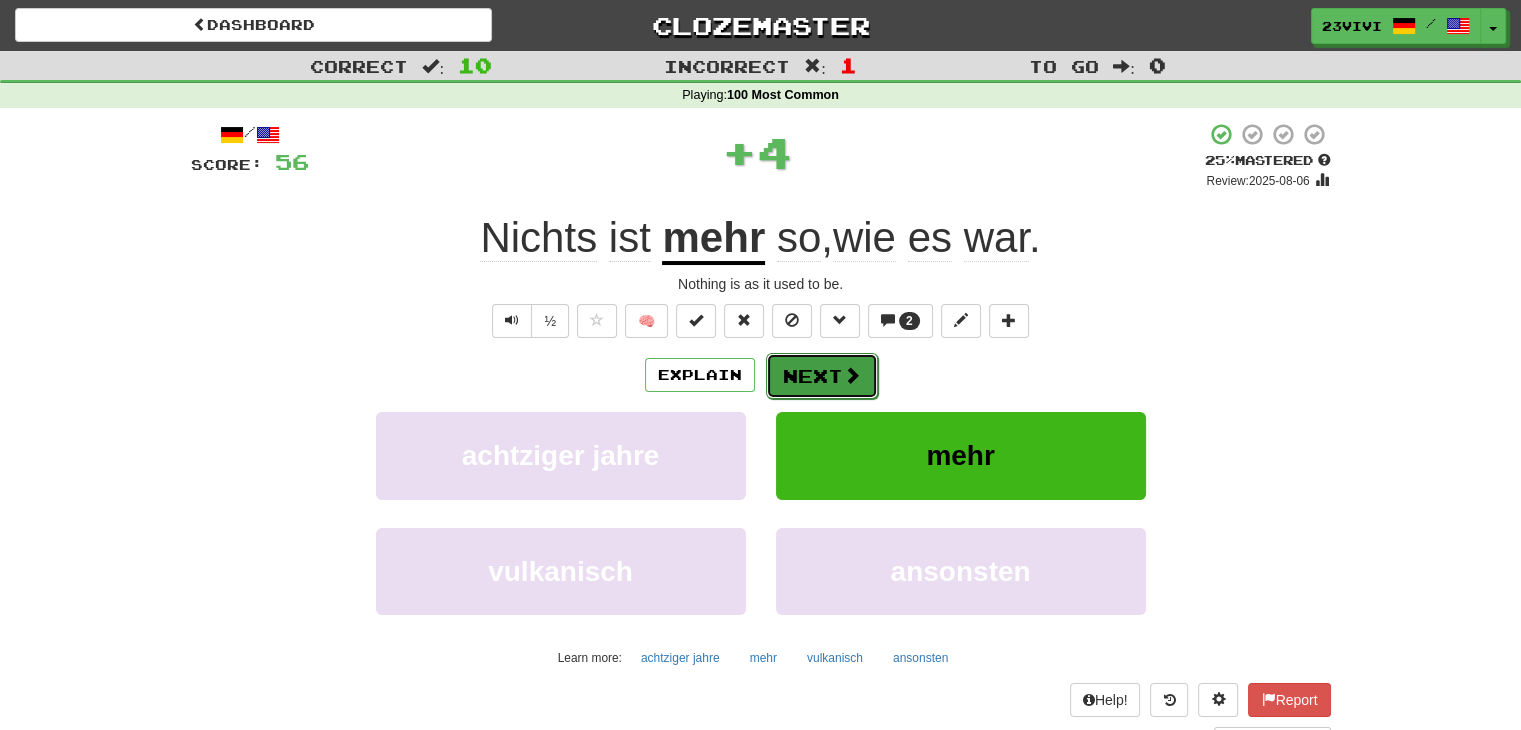 click on "Next" at bounding box center [822, 376] 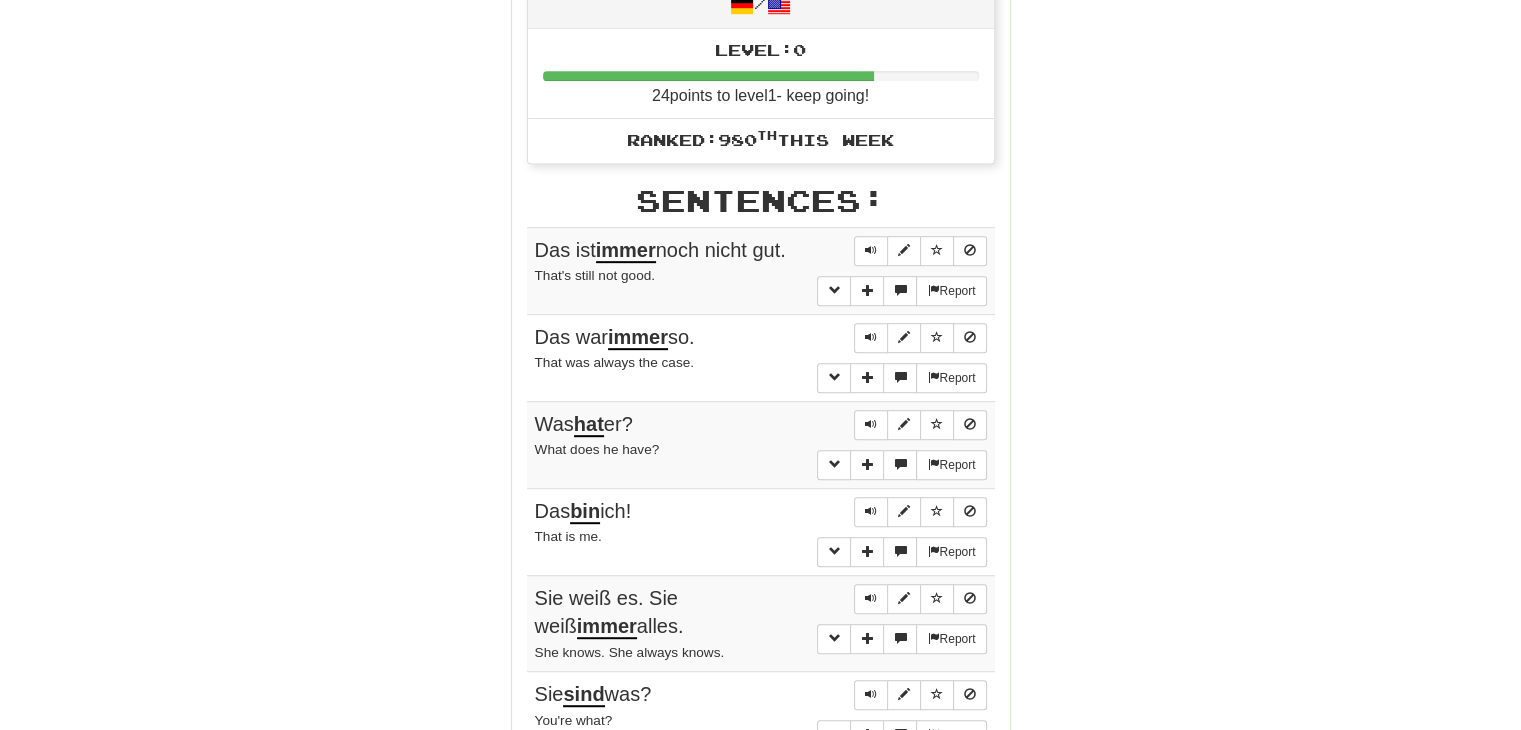 scroll, scrollTop: 968, scrollLeft: 0, axis: vertical 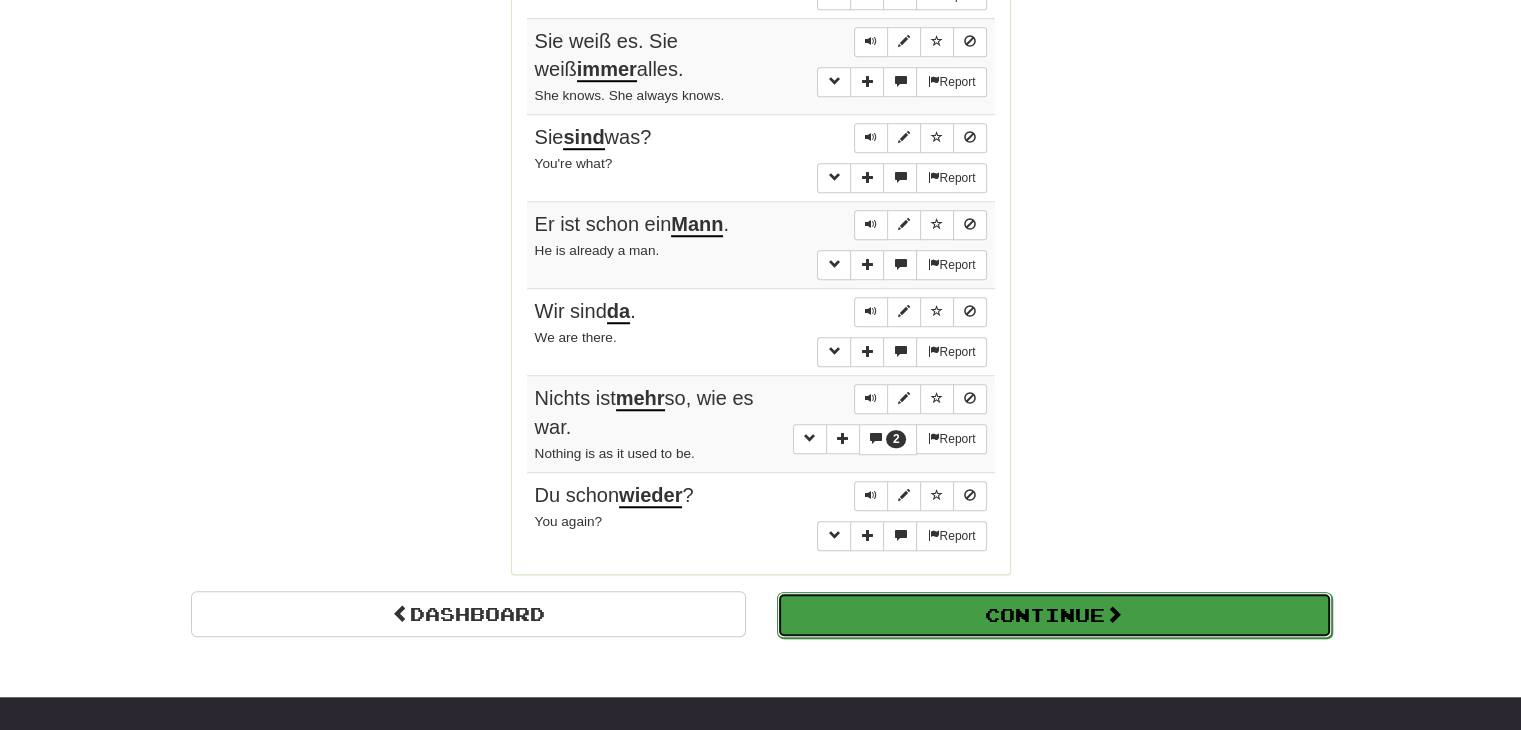 click on "Continue" at bounding box center [1054, 615] 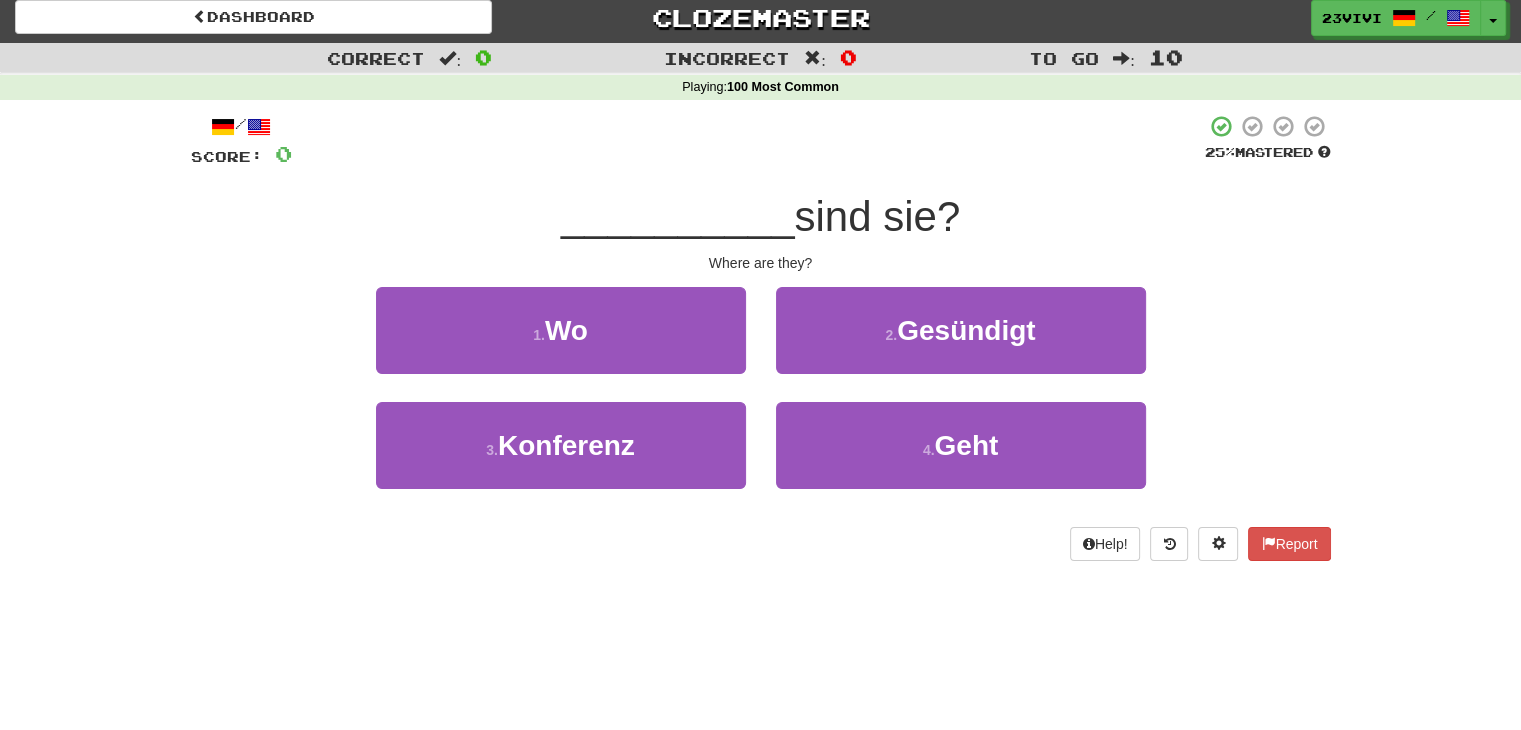 scroll, scrollTop: 5, scrollLeft: 0, axis: vertical 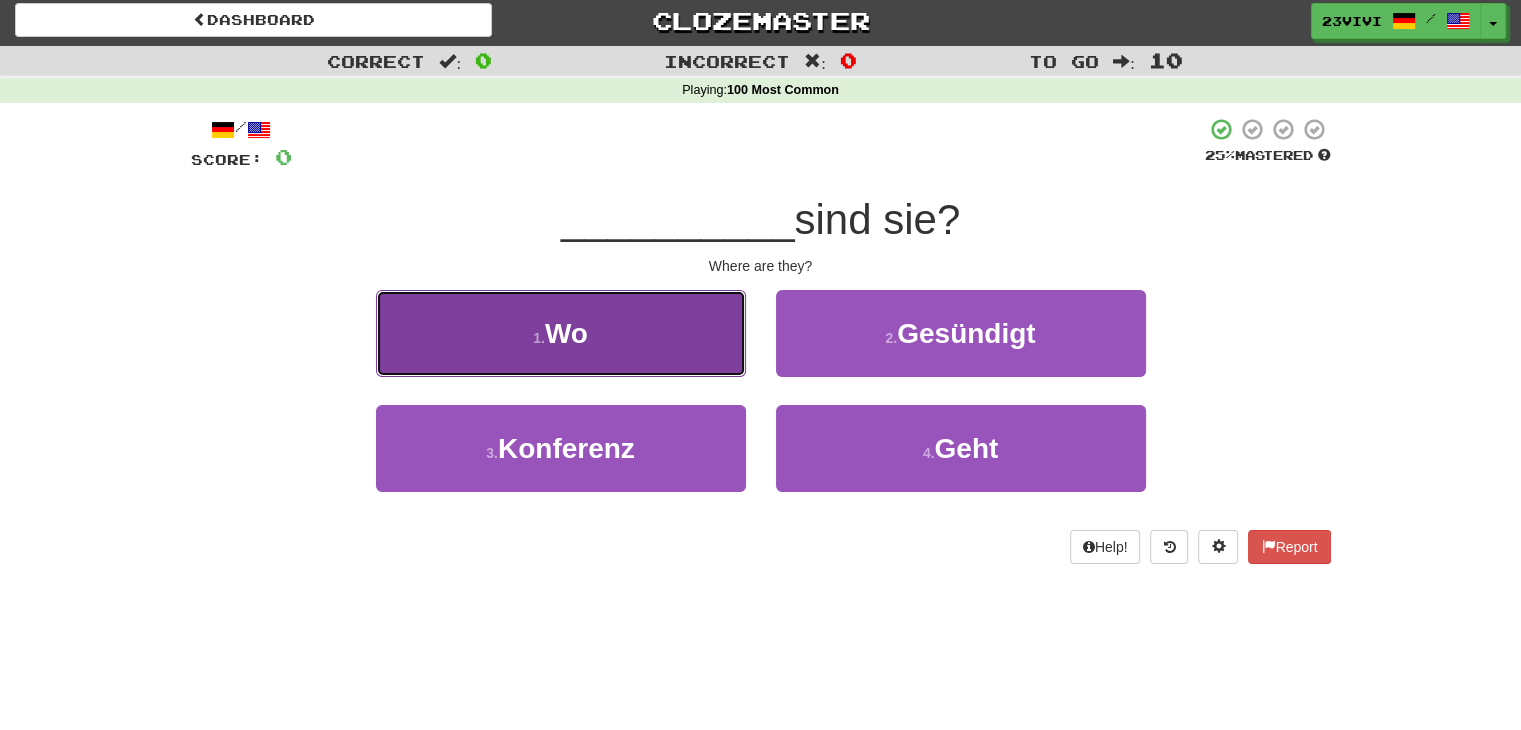 click on "1 .  Wo" at bounding box center [561, 333] 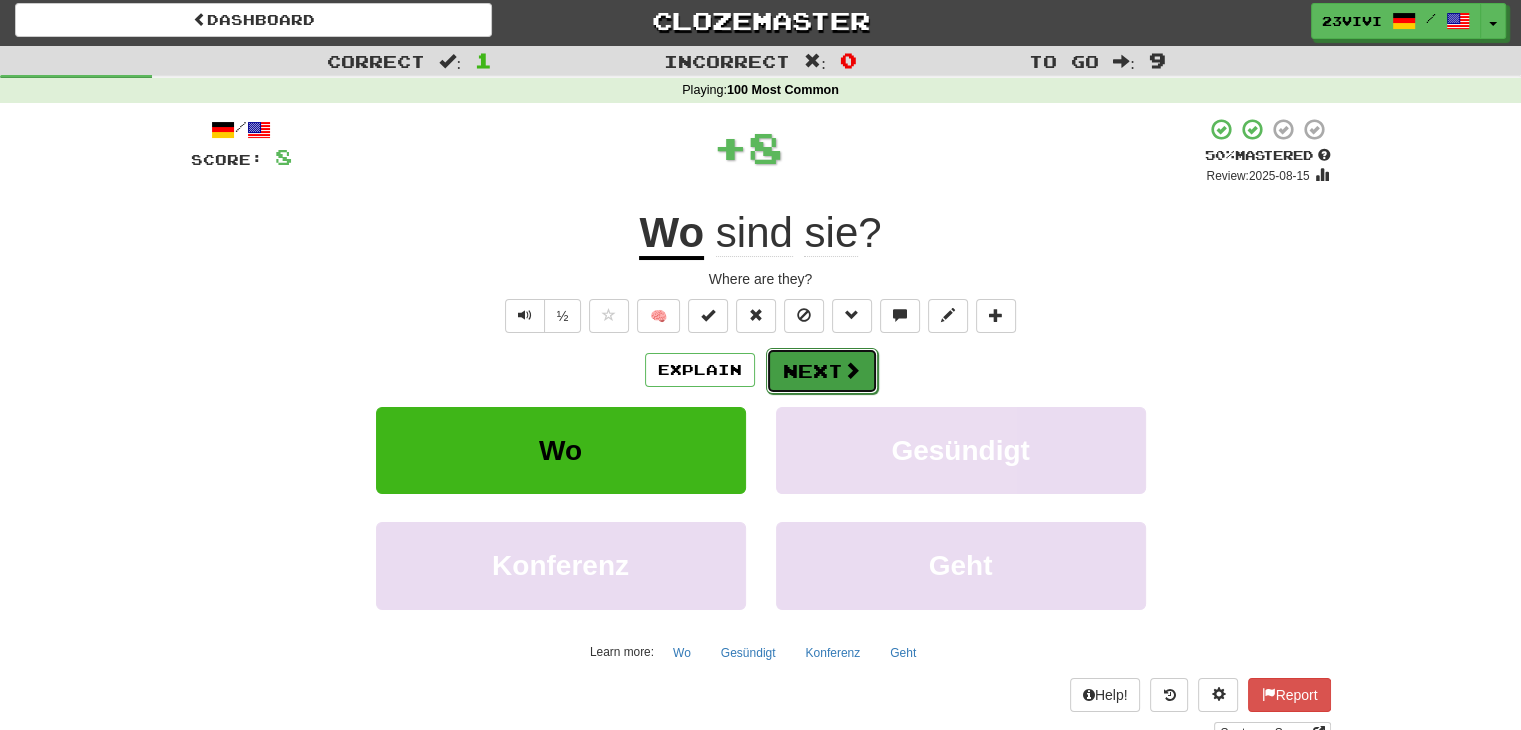 click on "Next" at bounding box center [822, 371] 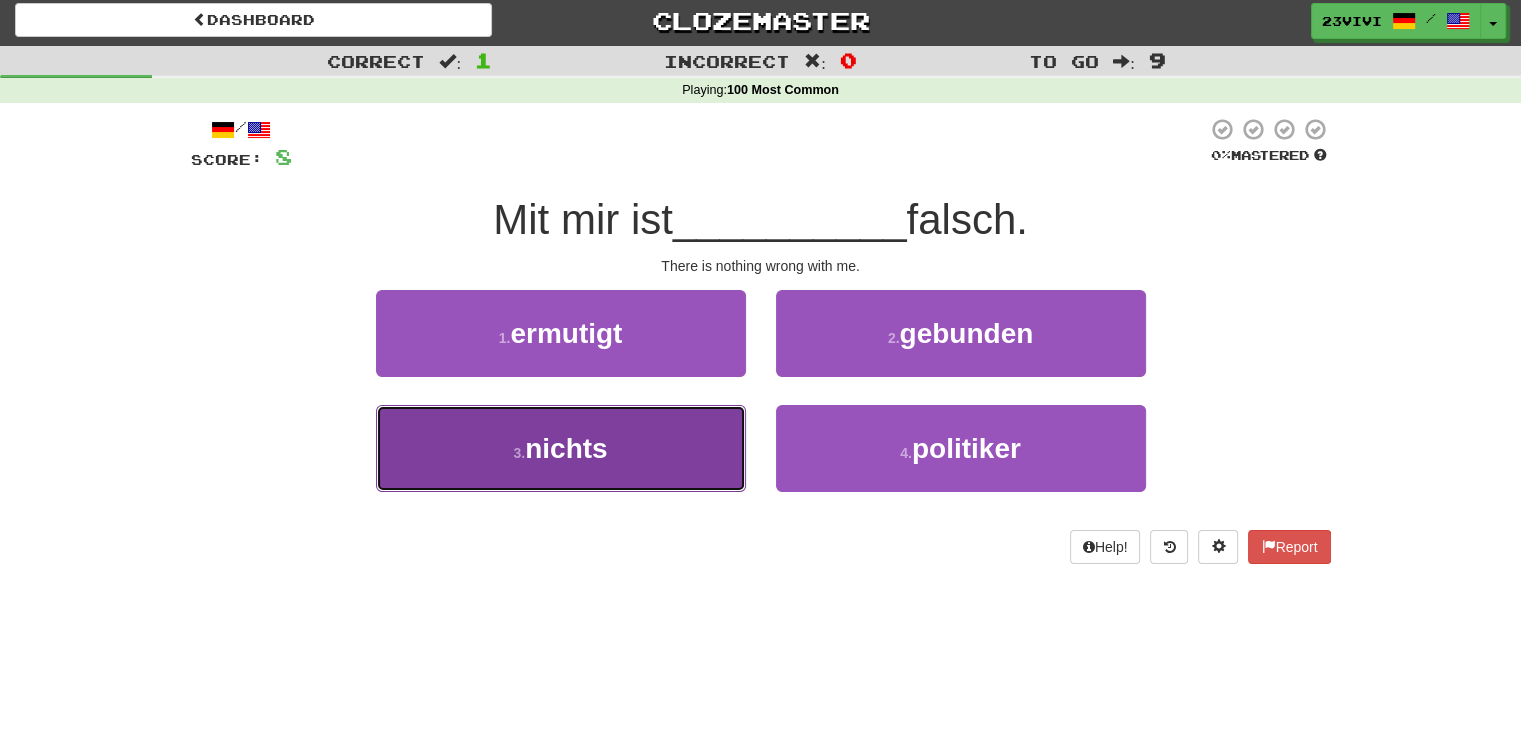 click on "nichts" at bounding box center [566, 448] 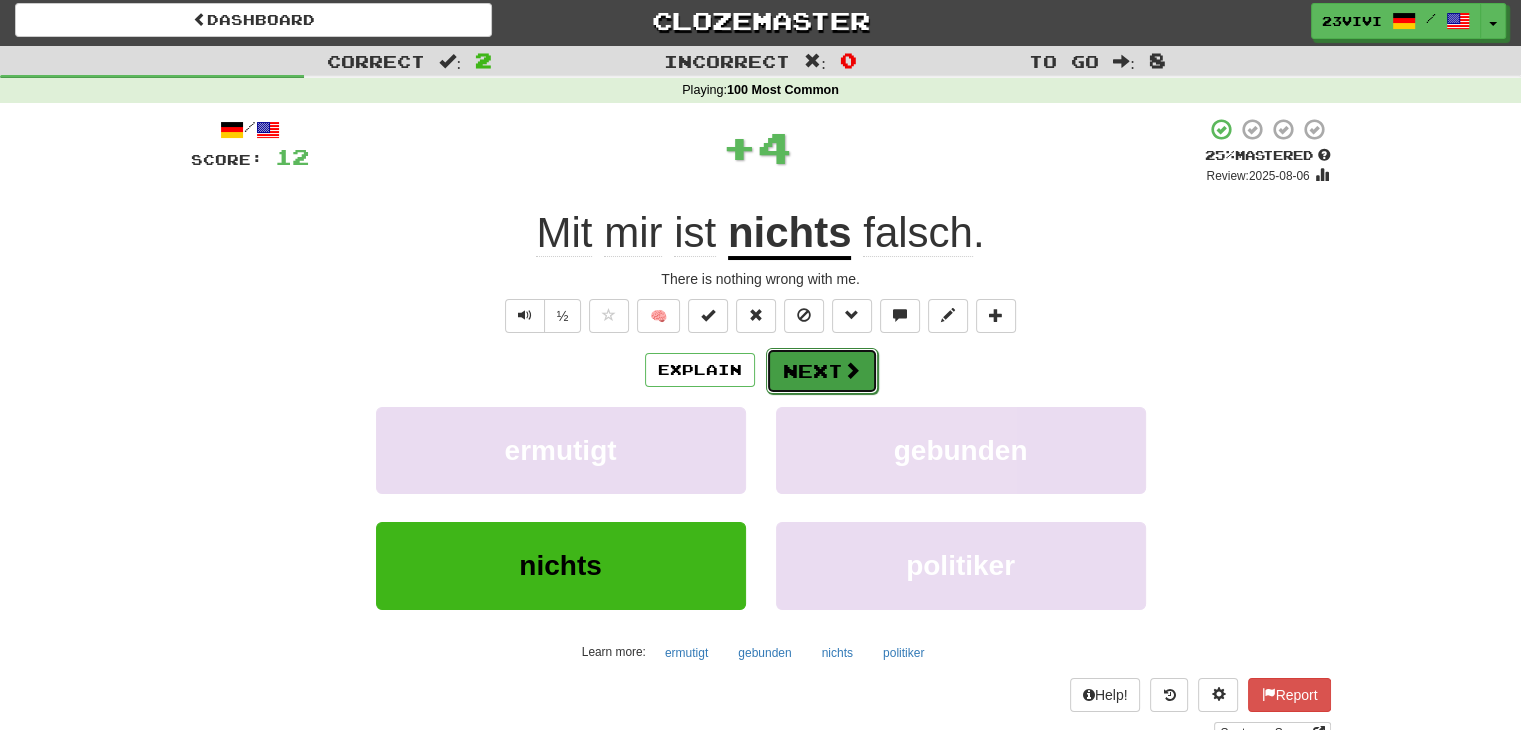 click on "Next" at bounding box center (822, 371) 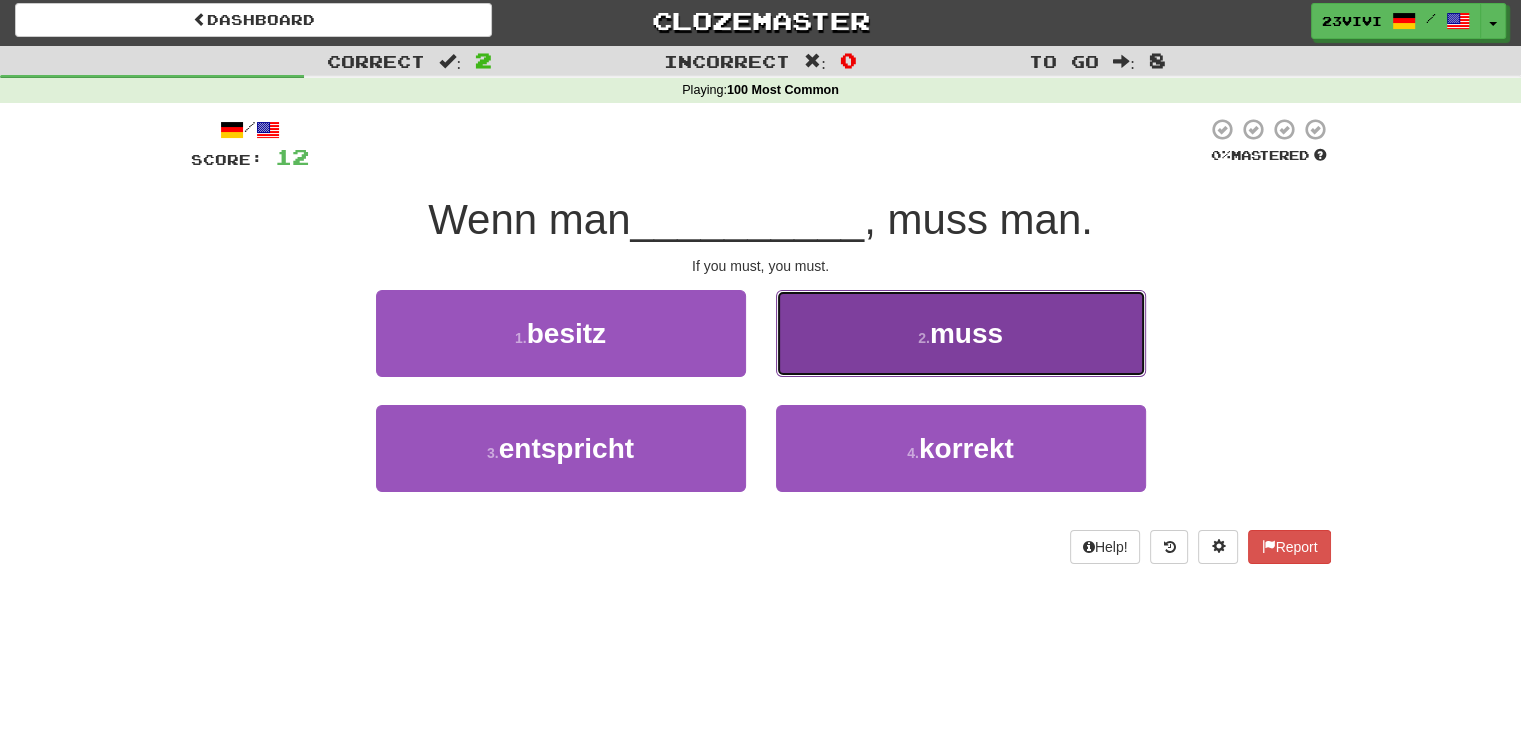 click on "2 .  muss" at bounding box center [961, 333] 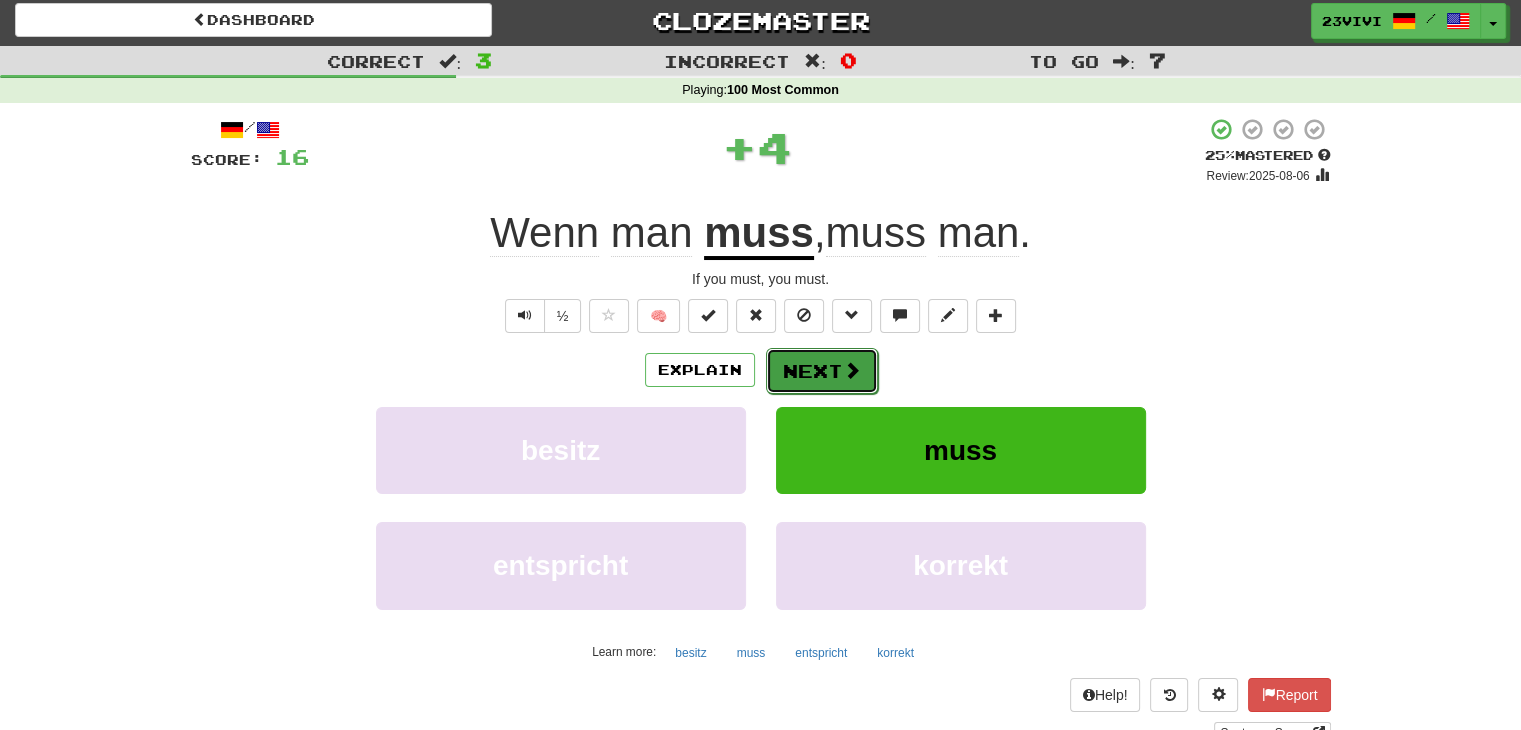 click at bounding box center [852, 370] 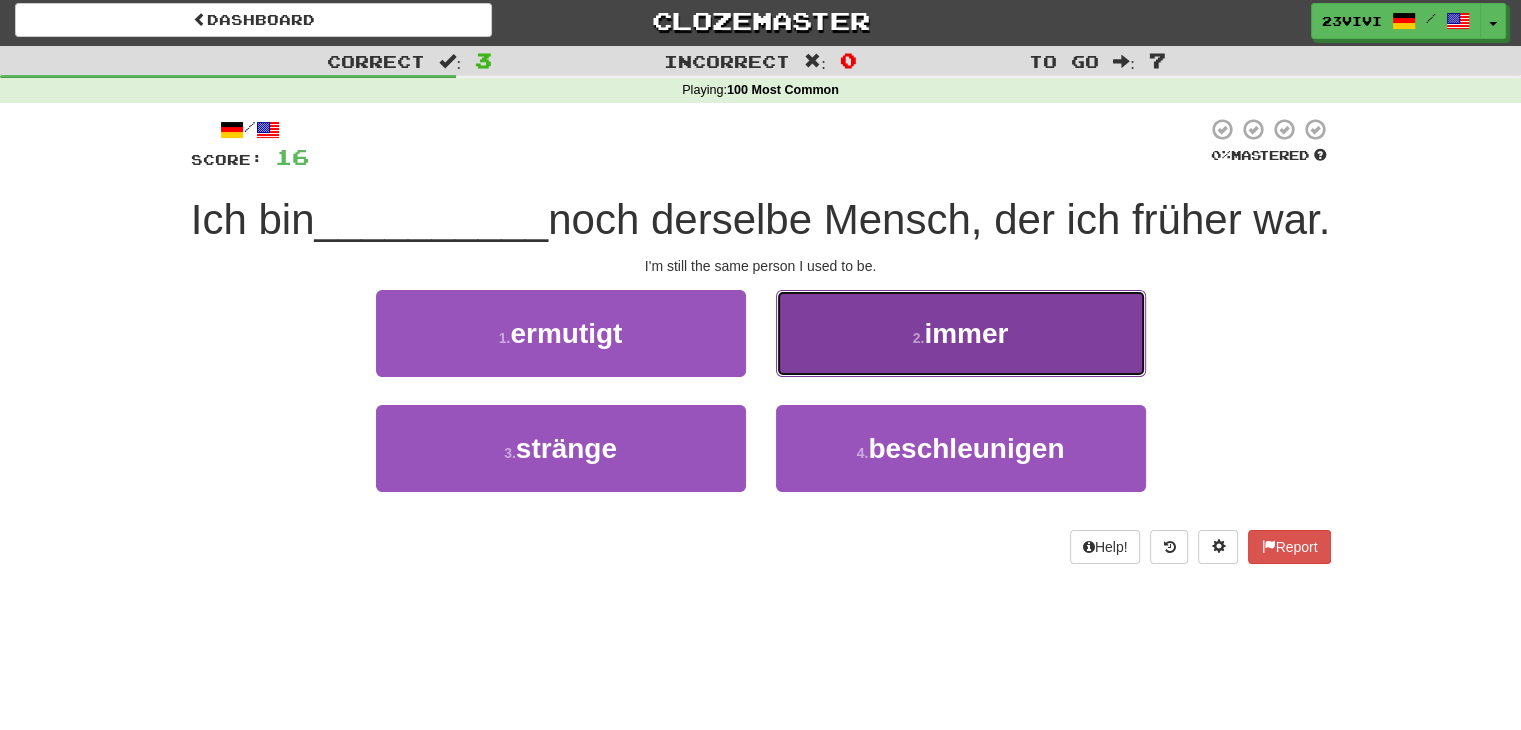click on "2 .  immer" at bounding box center (961, 333) 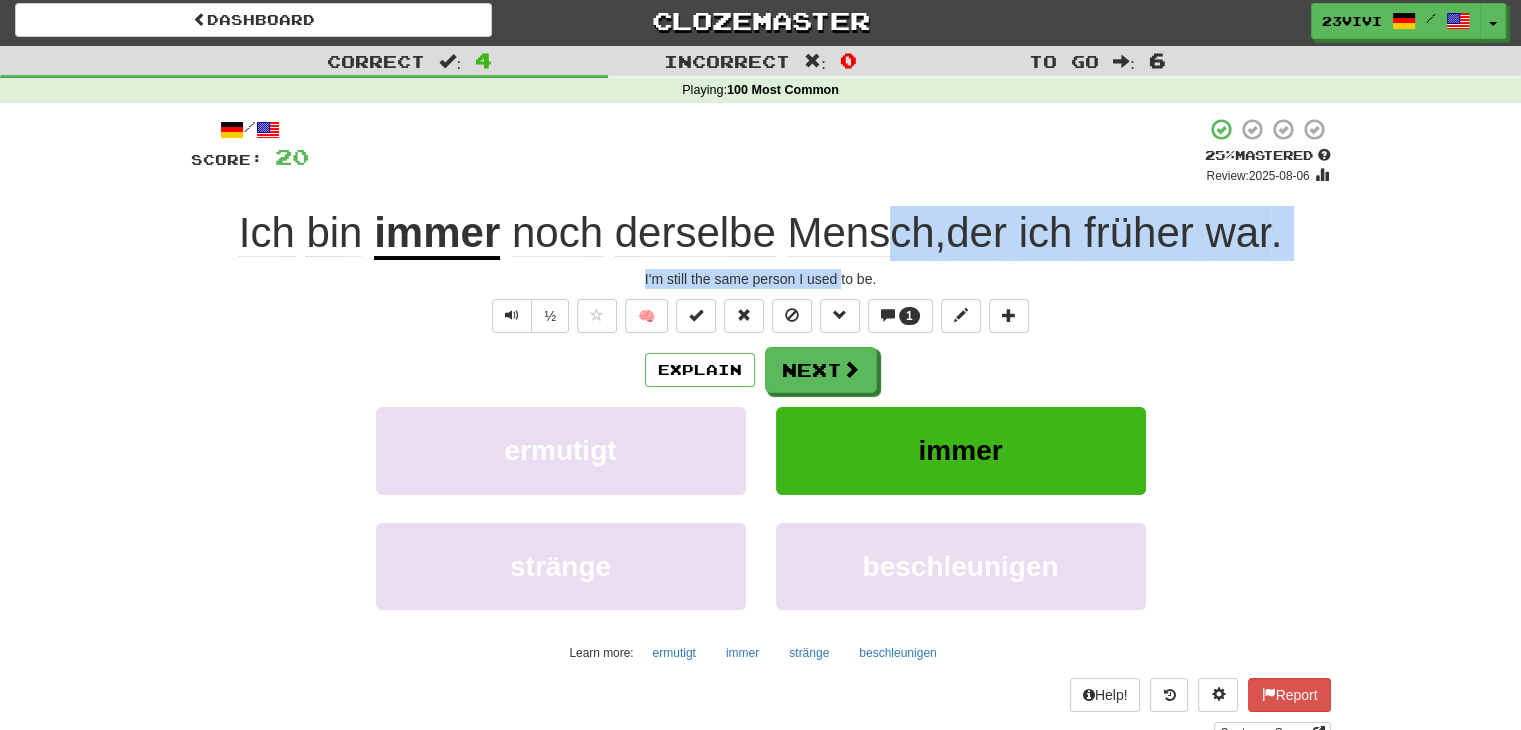 drag, startPoint x: 883, startPoint y: 221, endPoint x: 849, endPoint y: 261, distance: 52.49762 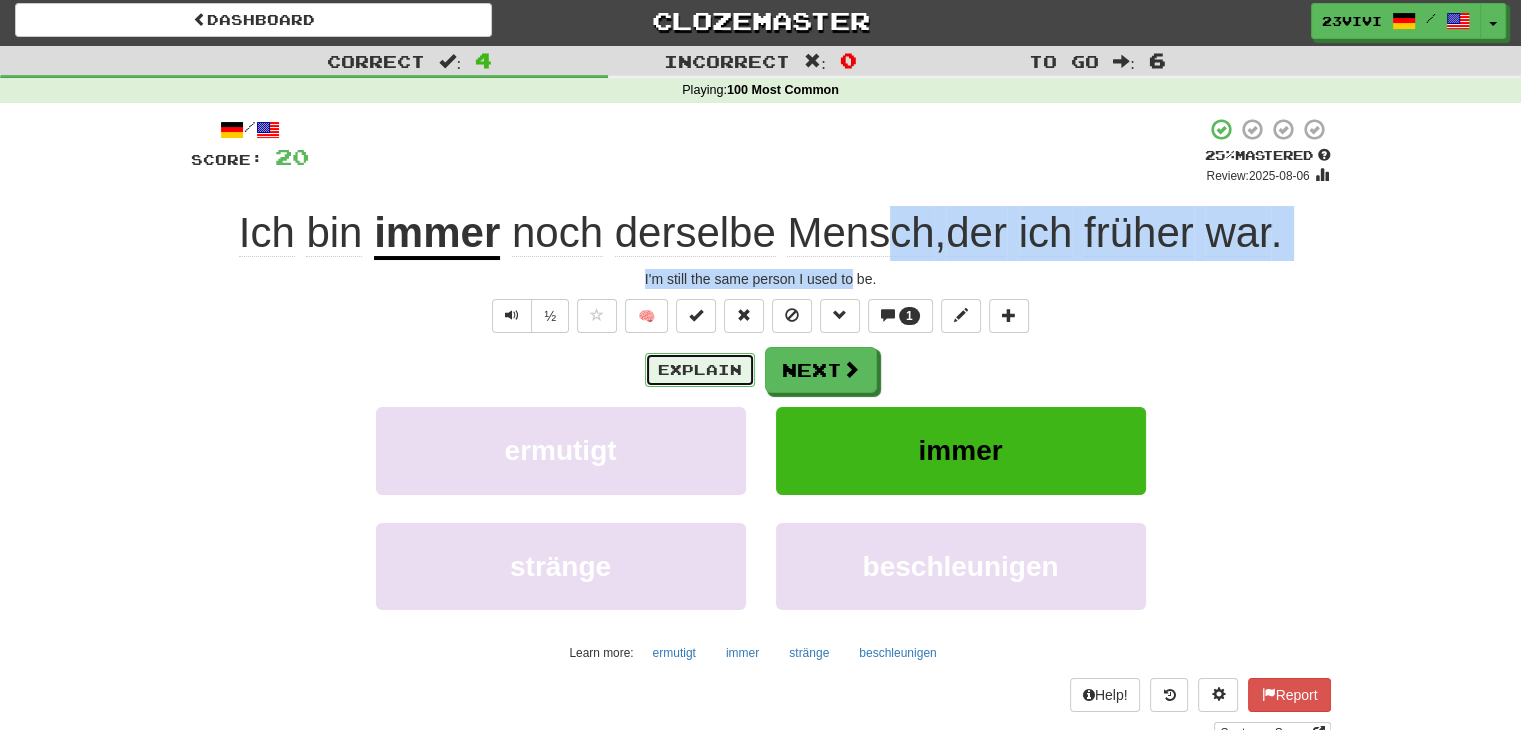 click on "Explain" at bounding box center [700, 370] 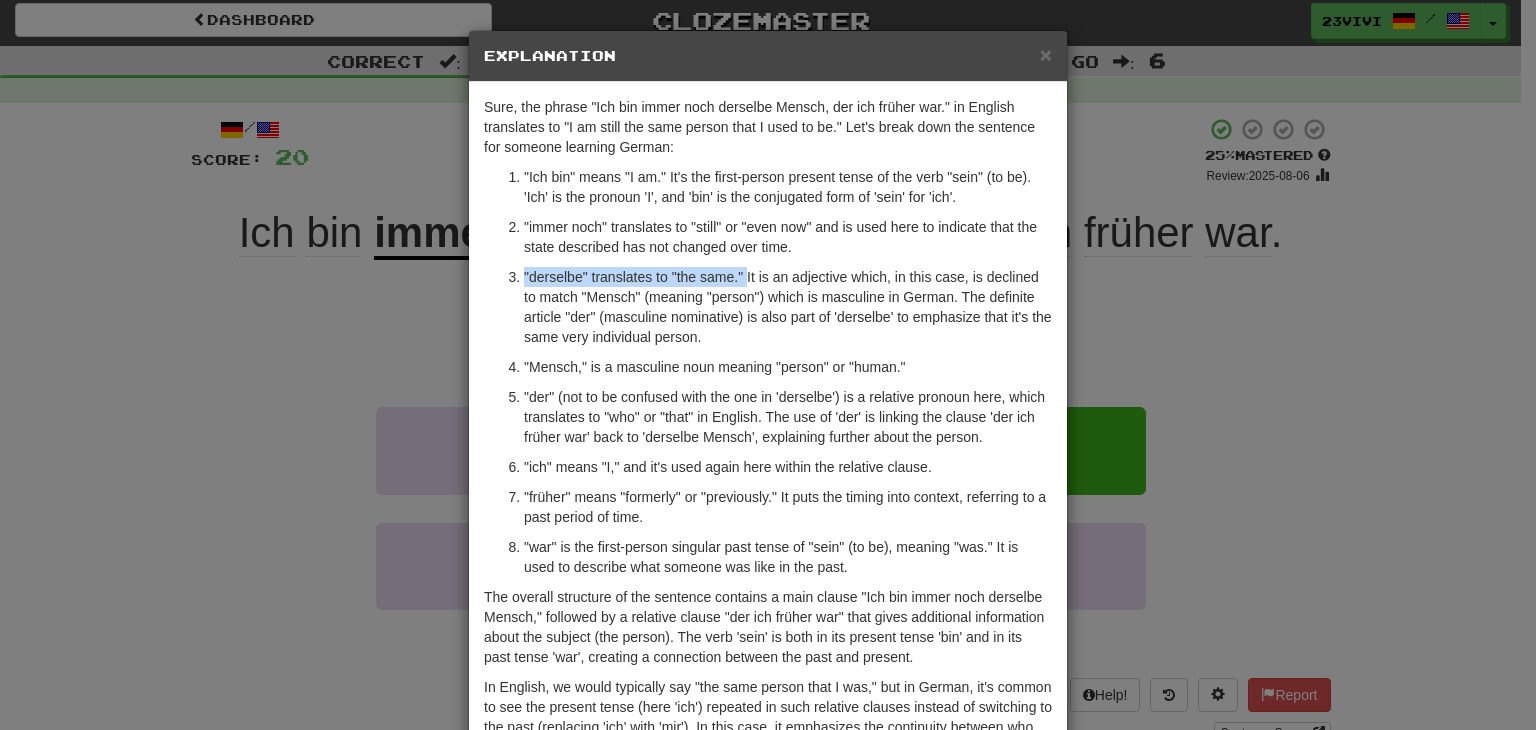 drag, startPoint x: 509, startPoint y: 280, endPoint x: 740, endPoint y: 270, distance: 231.21635 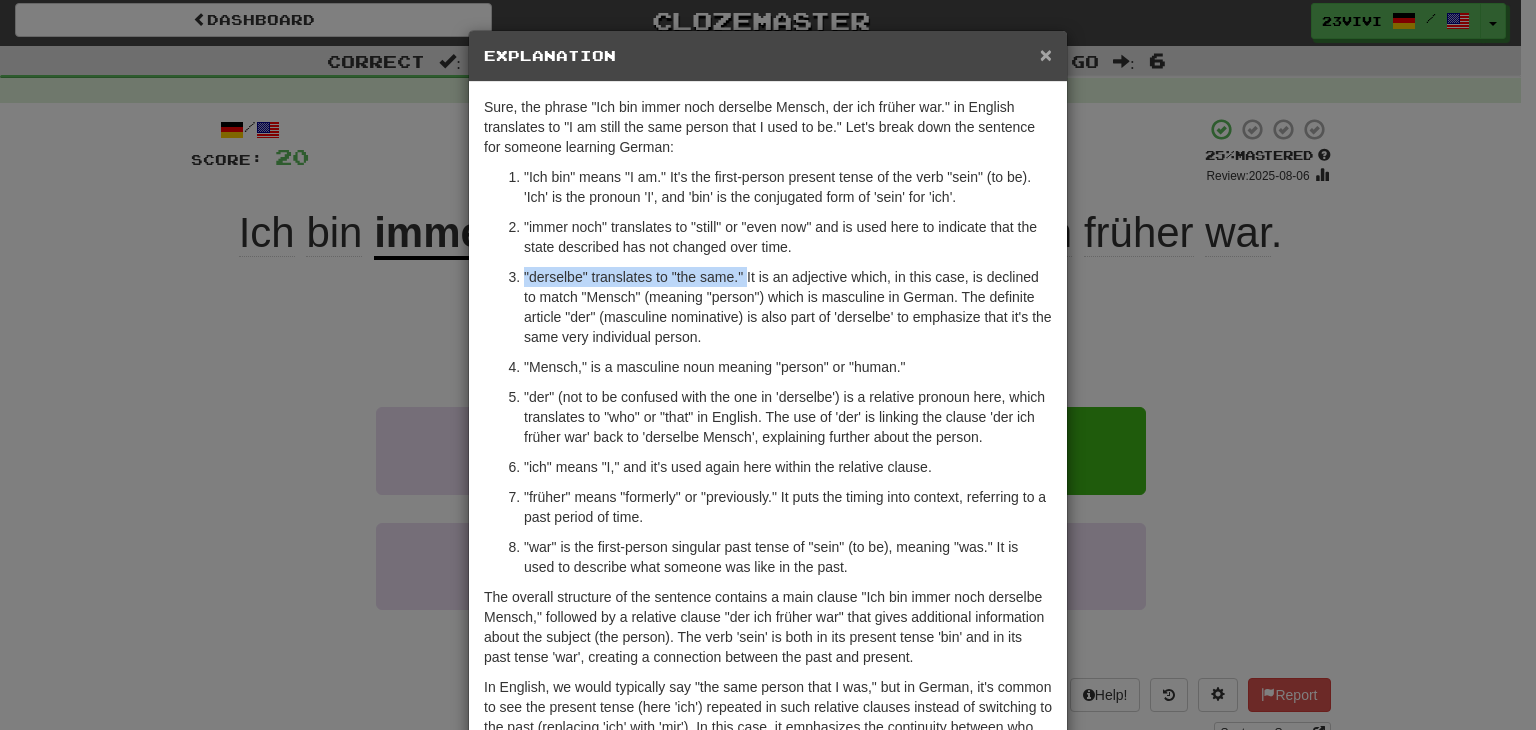 click on "×" at bounding box center [1046, 54] 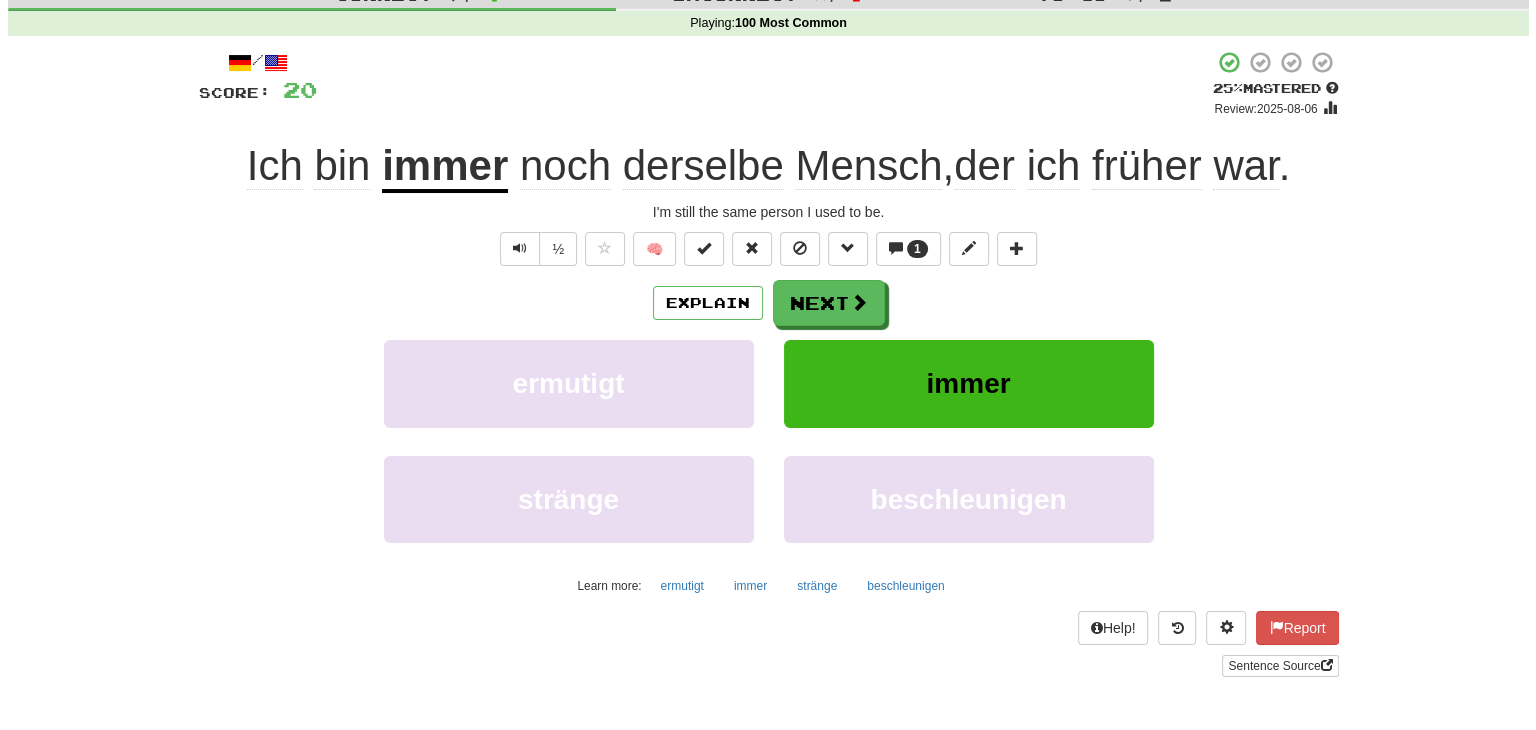 scroll, scrollTop: 76, scrollLeft: 0, axis: vertical 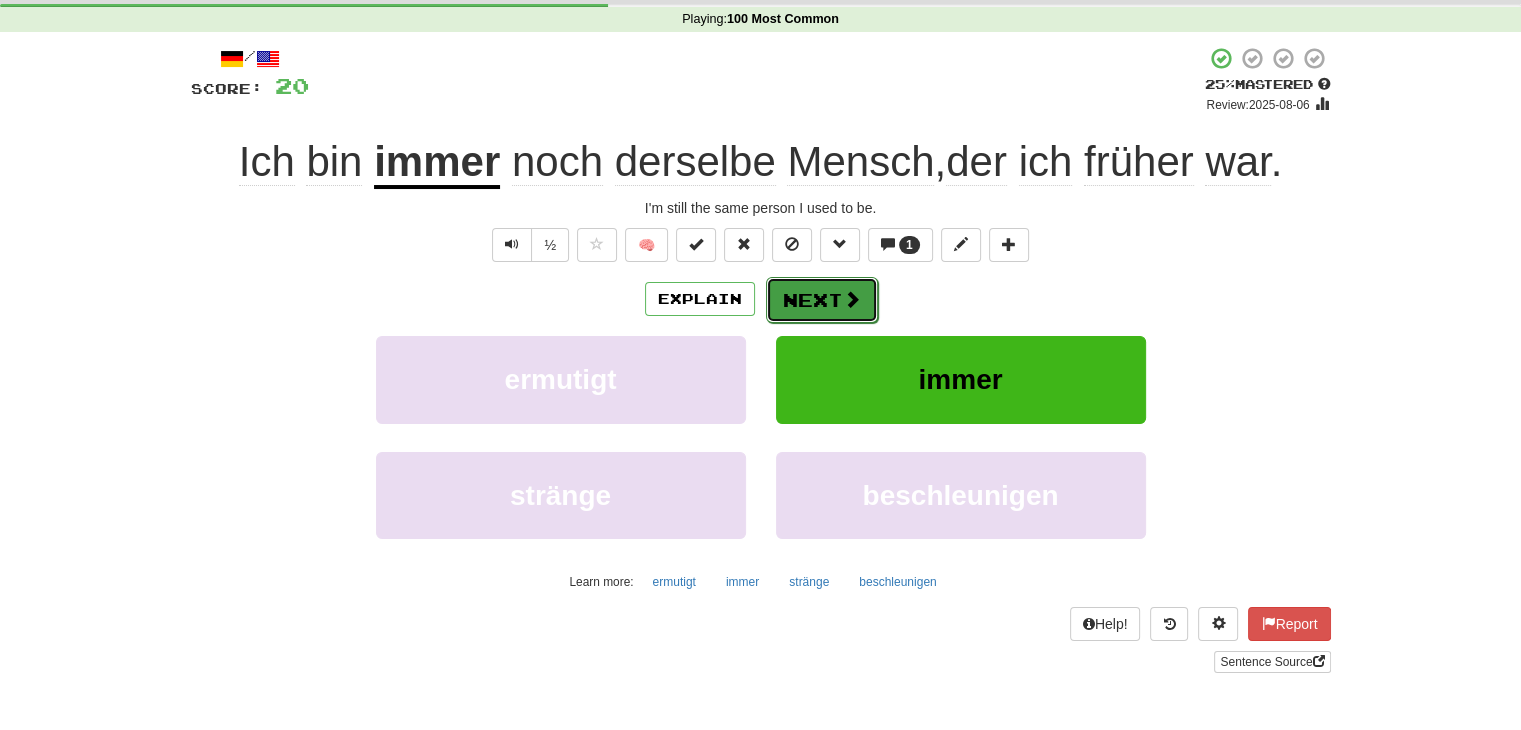click at bounding box center (852, 299) 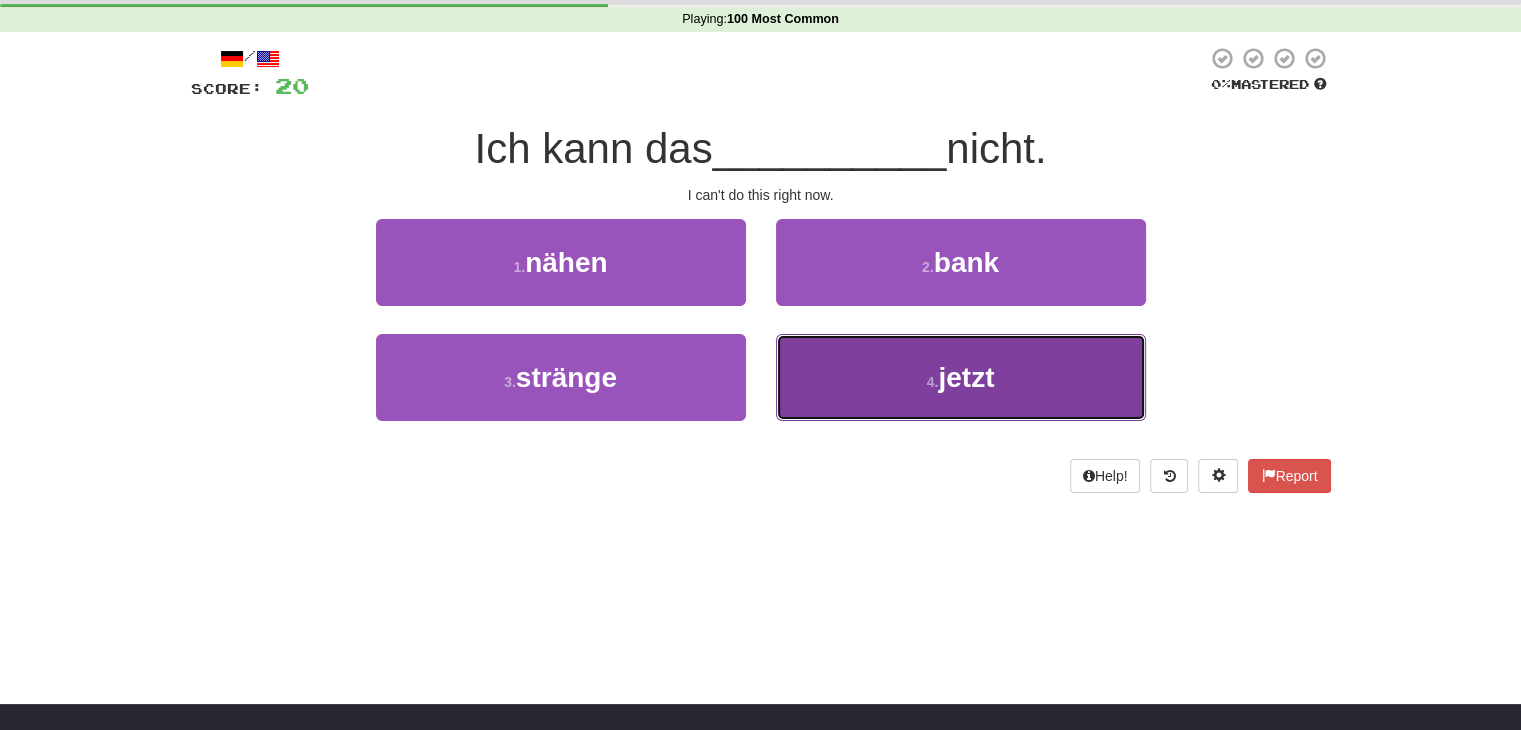 click on "4 .  jetzt" at bounding box center (961, 377) 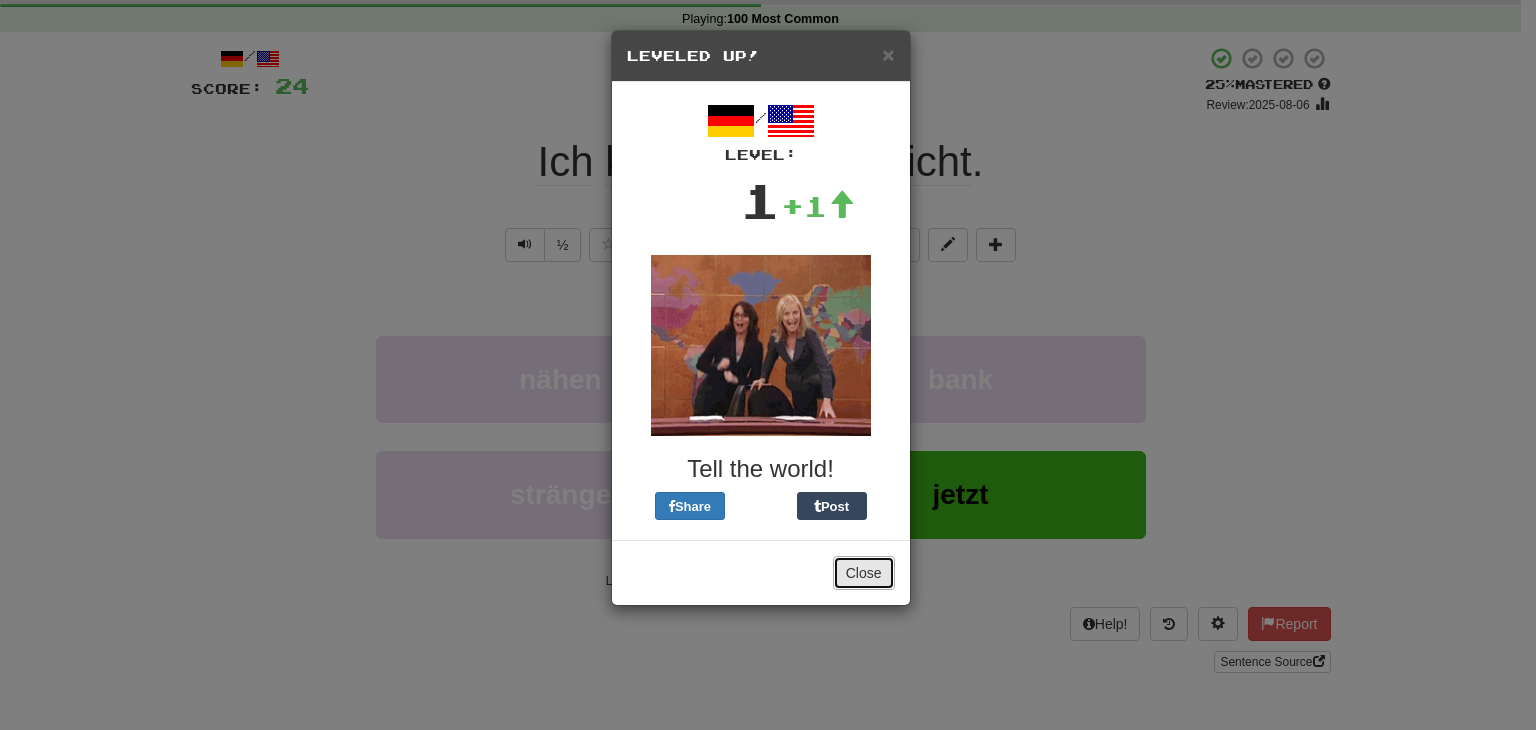 click on "Close" at bounding box center (864, 573) 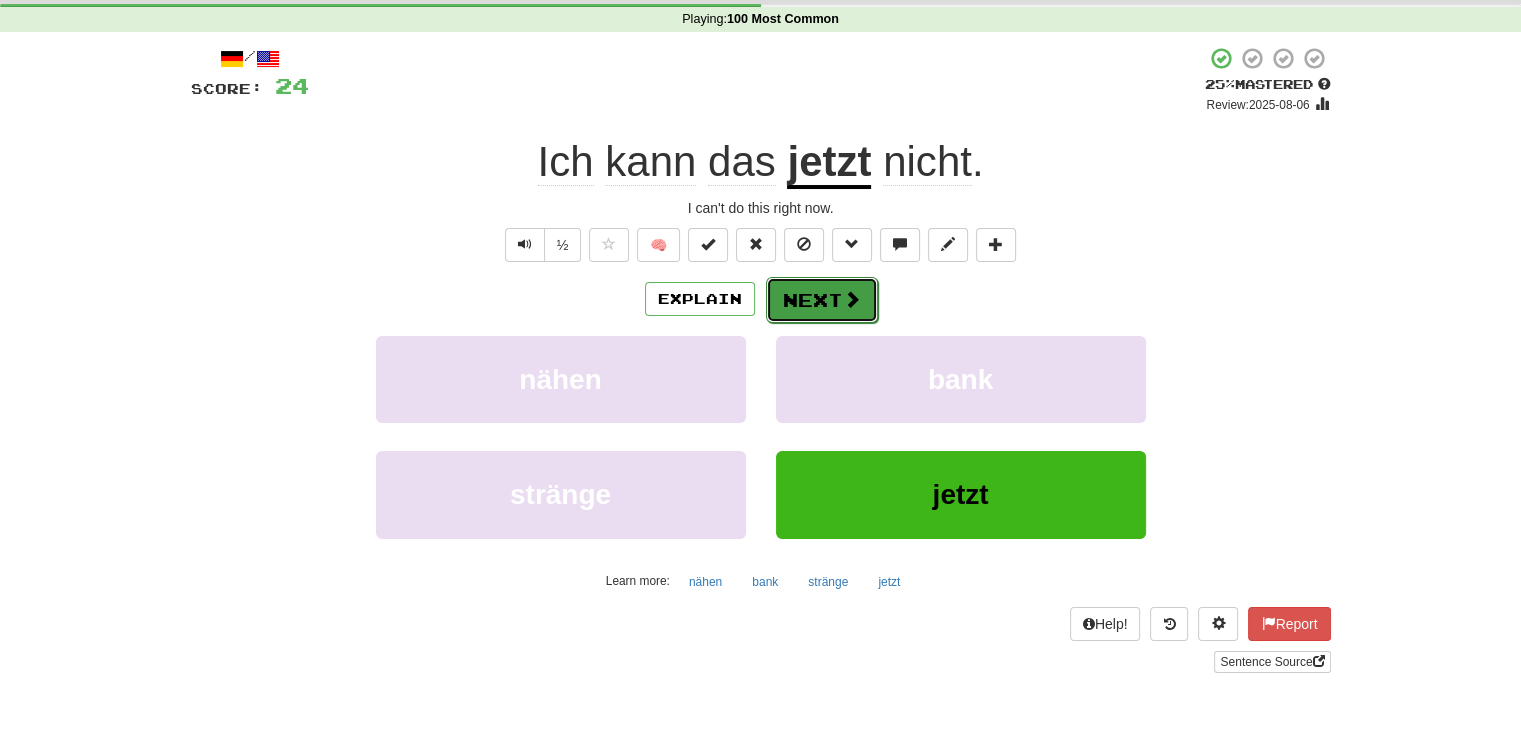 click on "Next" at bounding box center [822, 300] 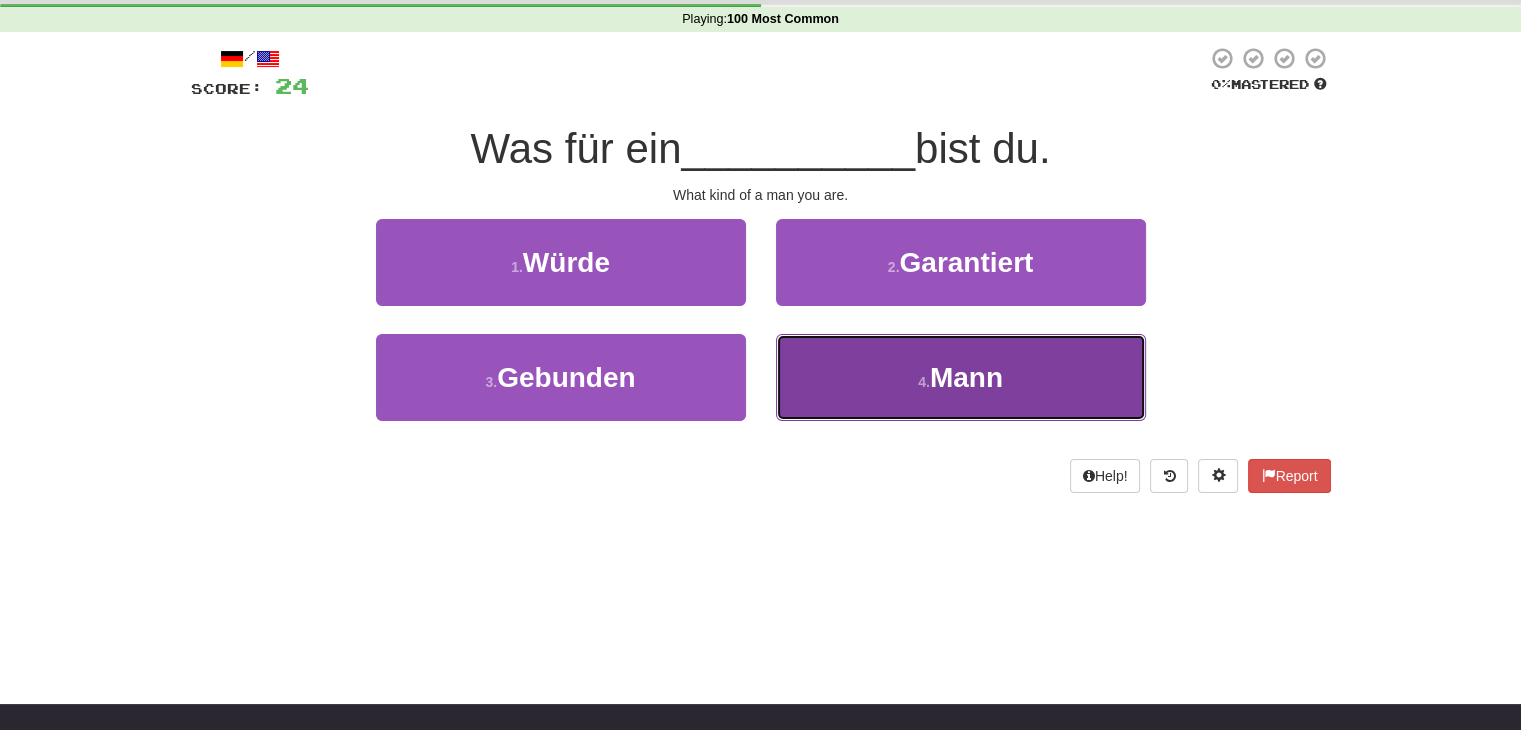 click on "4 .  Mann" at bounding box center [961, 377] 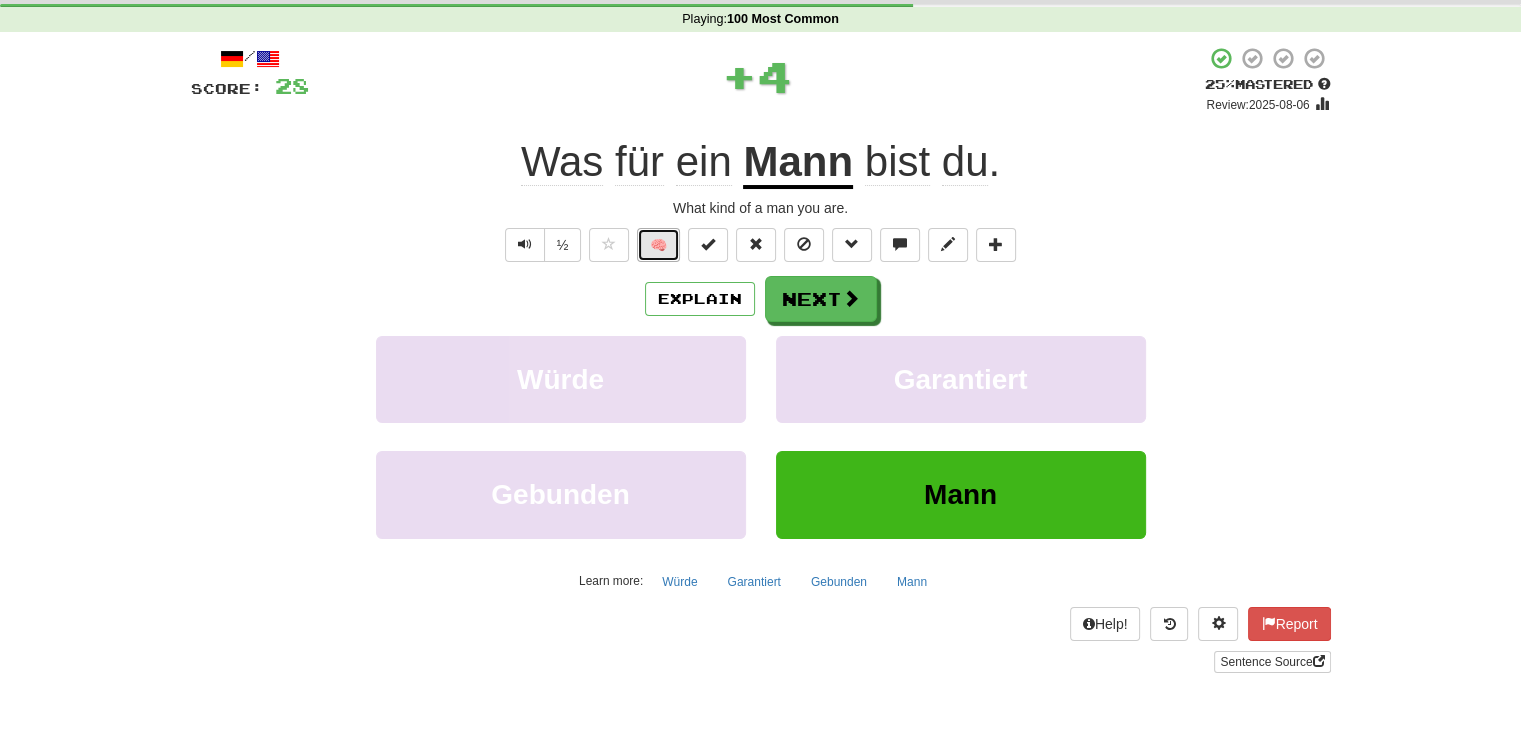 click on "🧠" at bounding box center (658, 245) 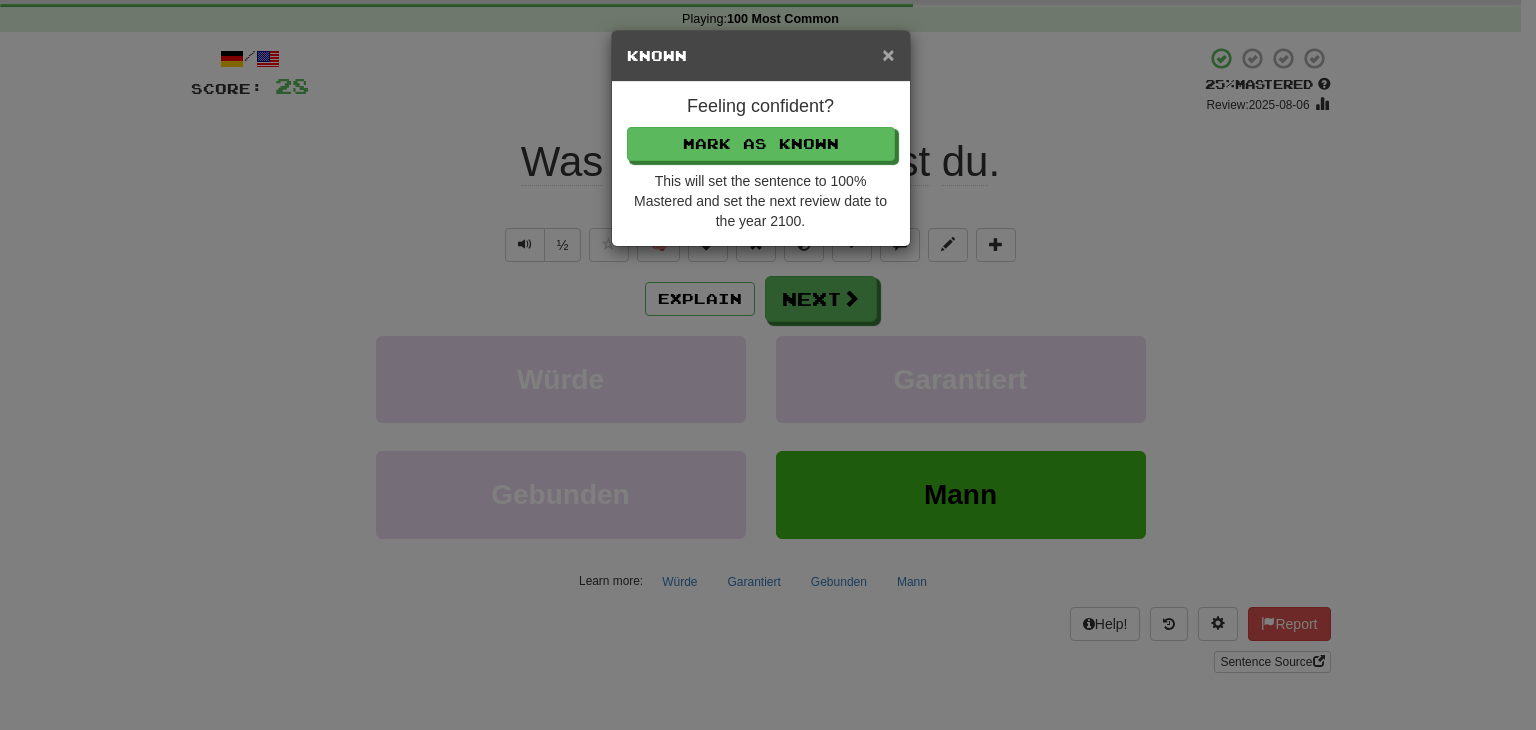 click on "×" at bounding box center (888, 54) 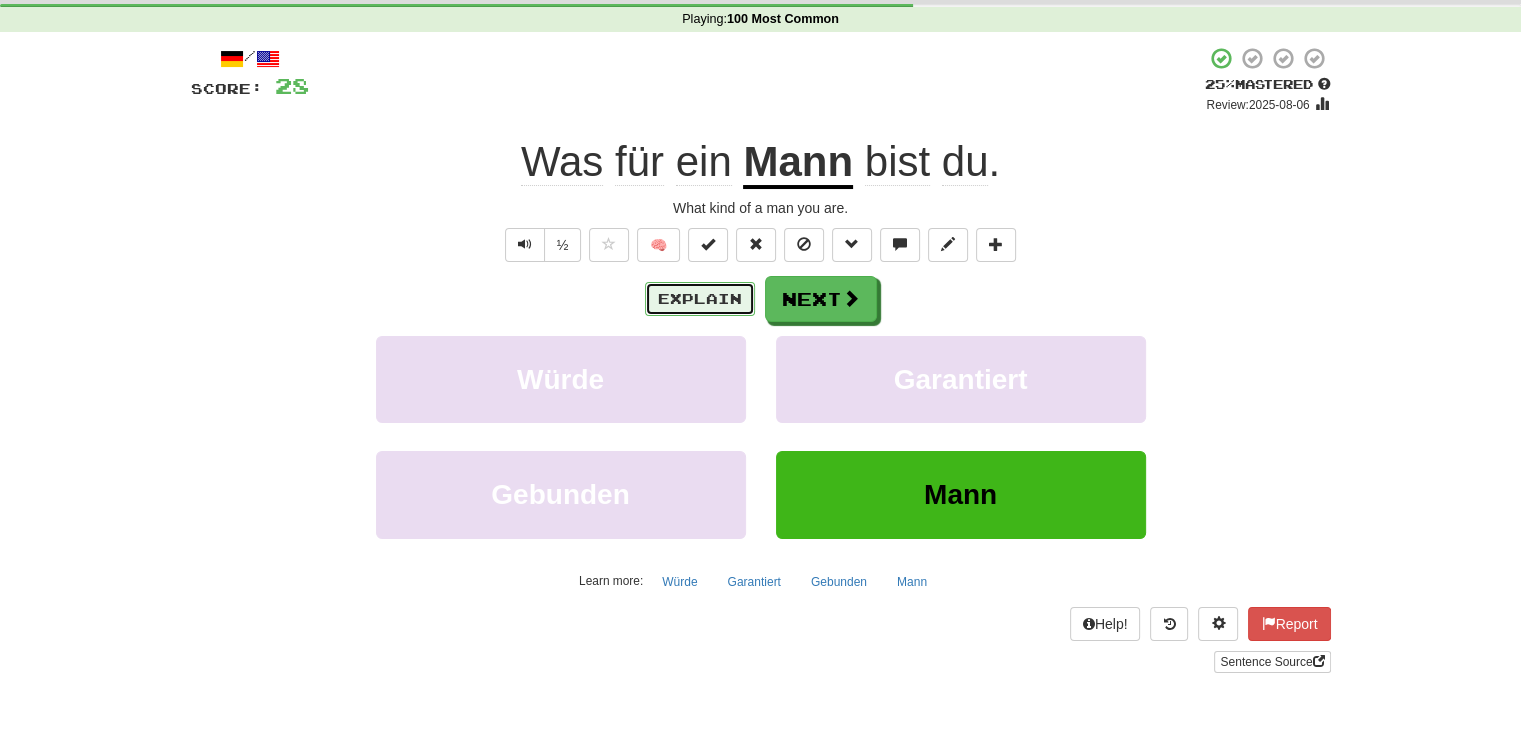 click on "Explain" at bounding box center (700, 299) 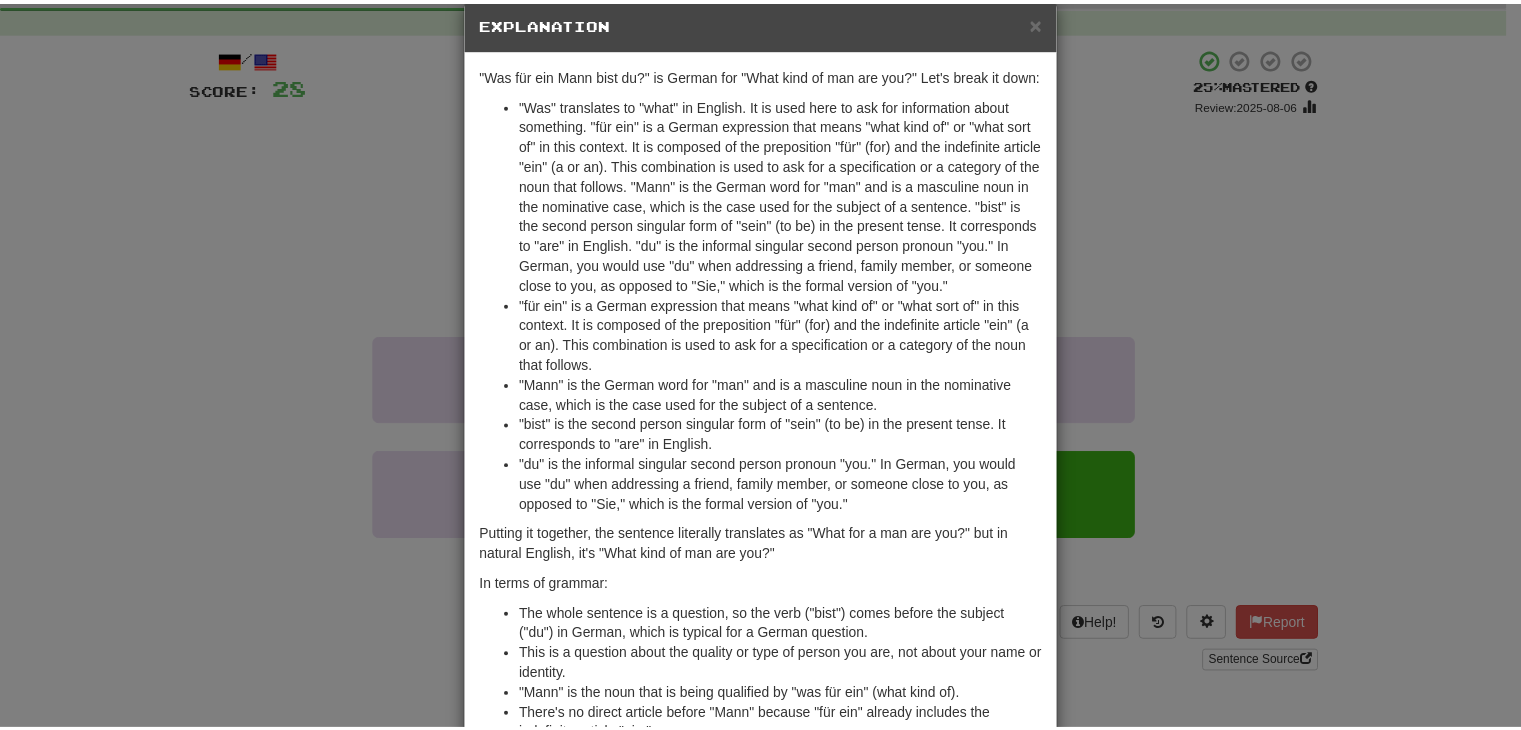 scroll, scrollTop: 34, scrollLeft: 0, axis: vertical 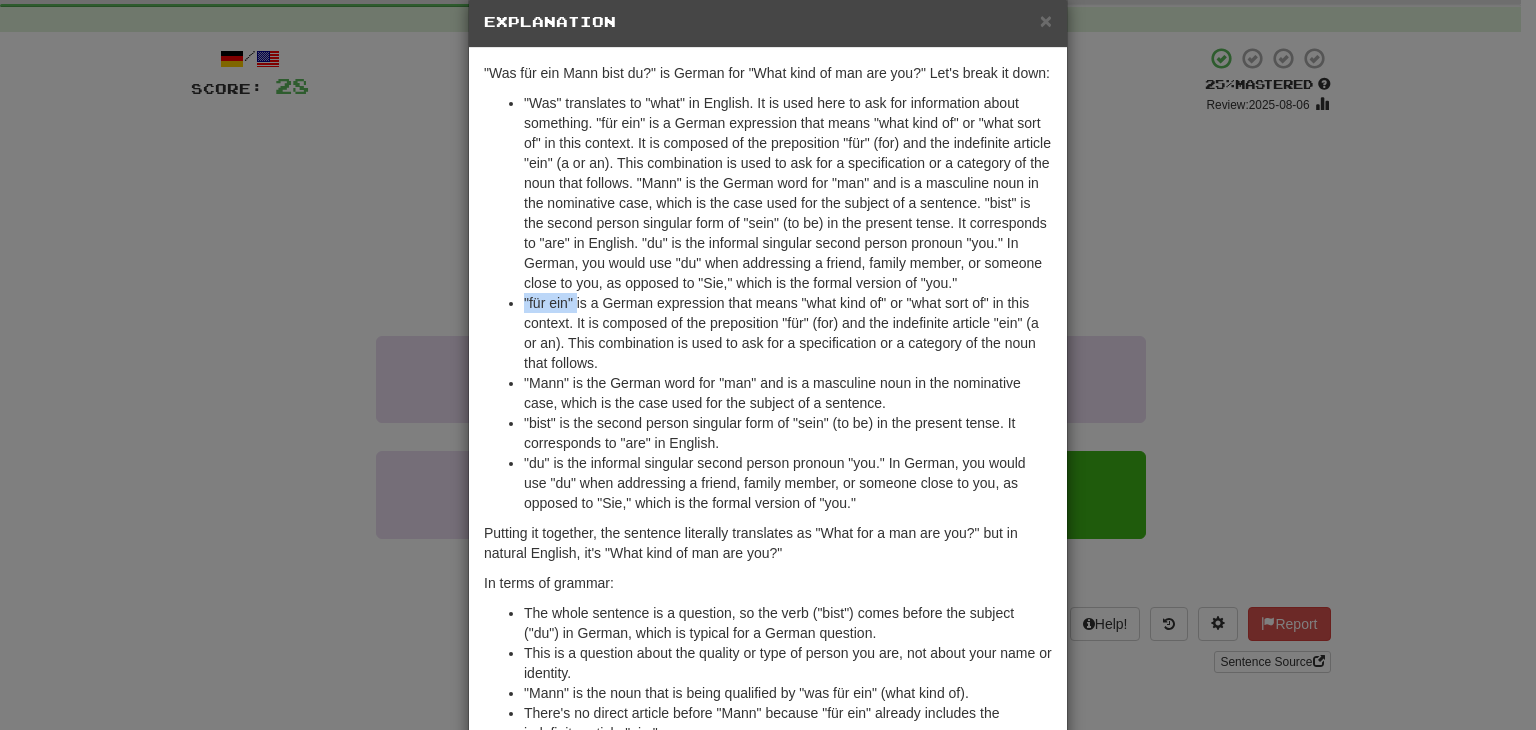 drag, startPoint x: 567, startPoint y: 134, endPoint x: 515, endPoint y: 140, distance: 52.34501 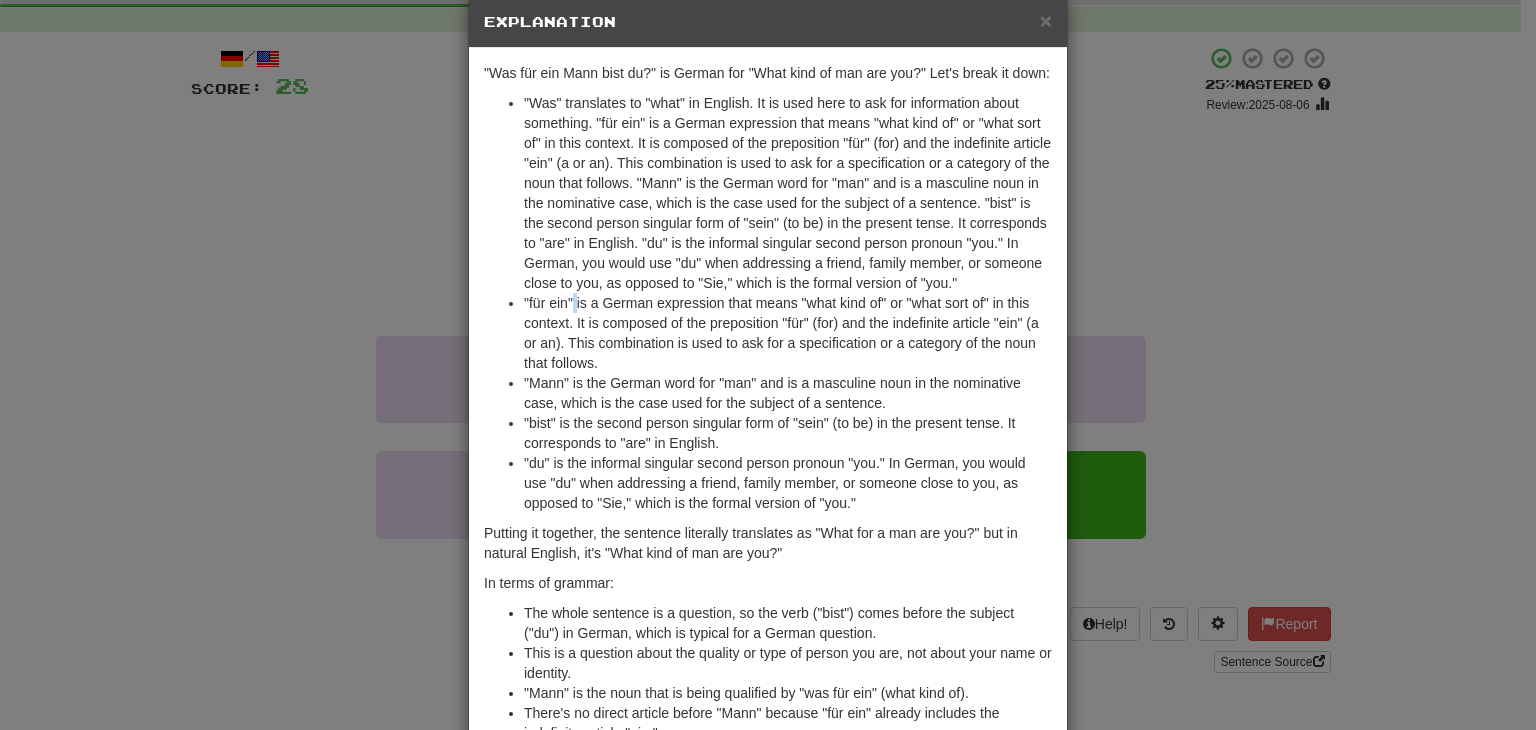 click on ""für ein" is a German expression that means "what kind of" or "what sort of" in this context. It is composed of the preposition "für" (for) and the indefinite article "ein" (a or an). This combination is used to ask for a specification or a category of the noun that follows." at bounding box center [788, 333] 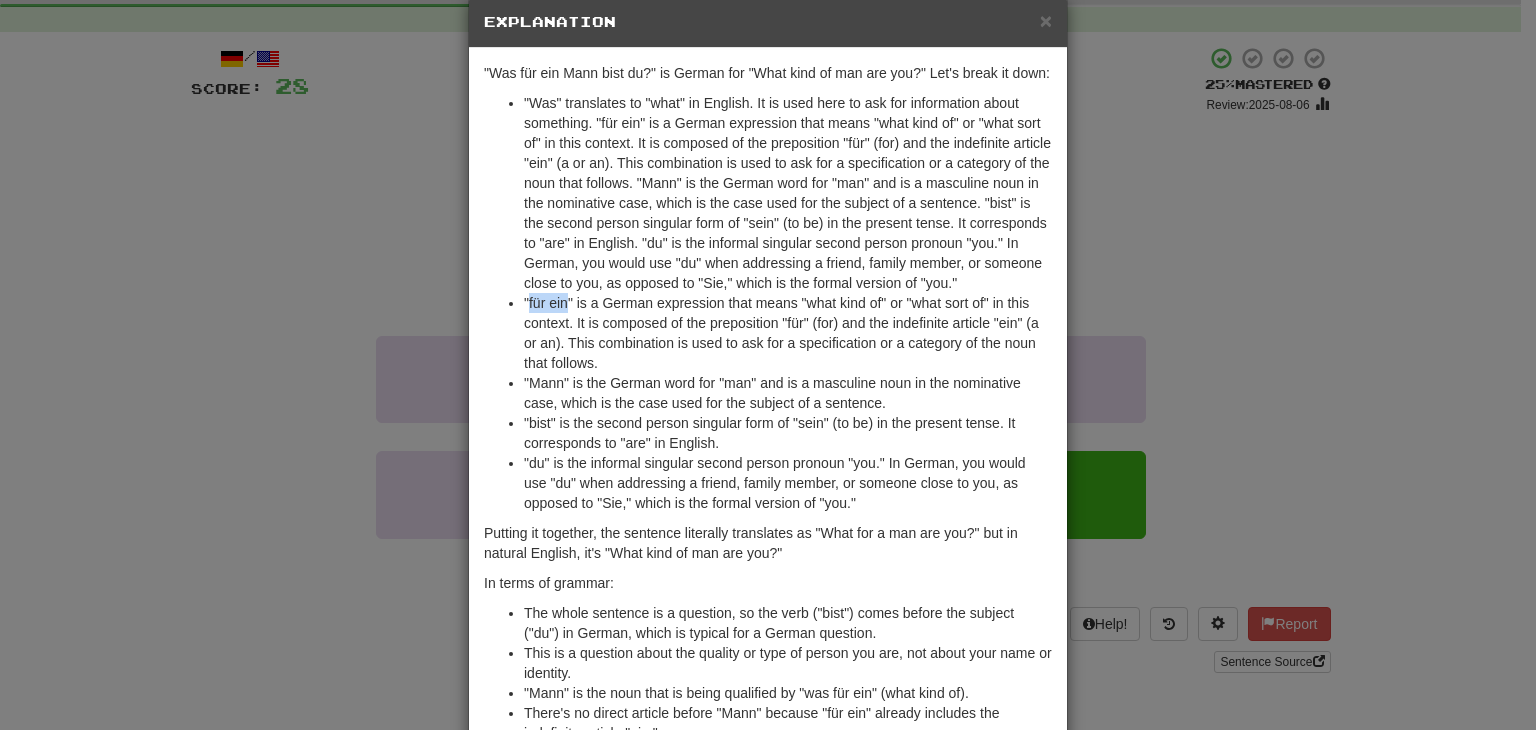 drag, startPoint x: 557, startPoint y: 145, endPoint x: 522, endPoint y: 143, distance: 35.057095 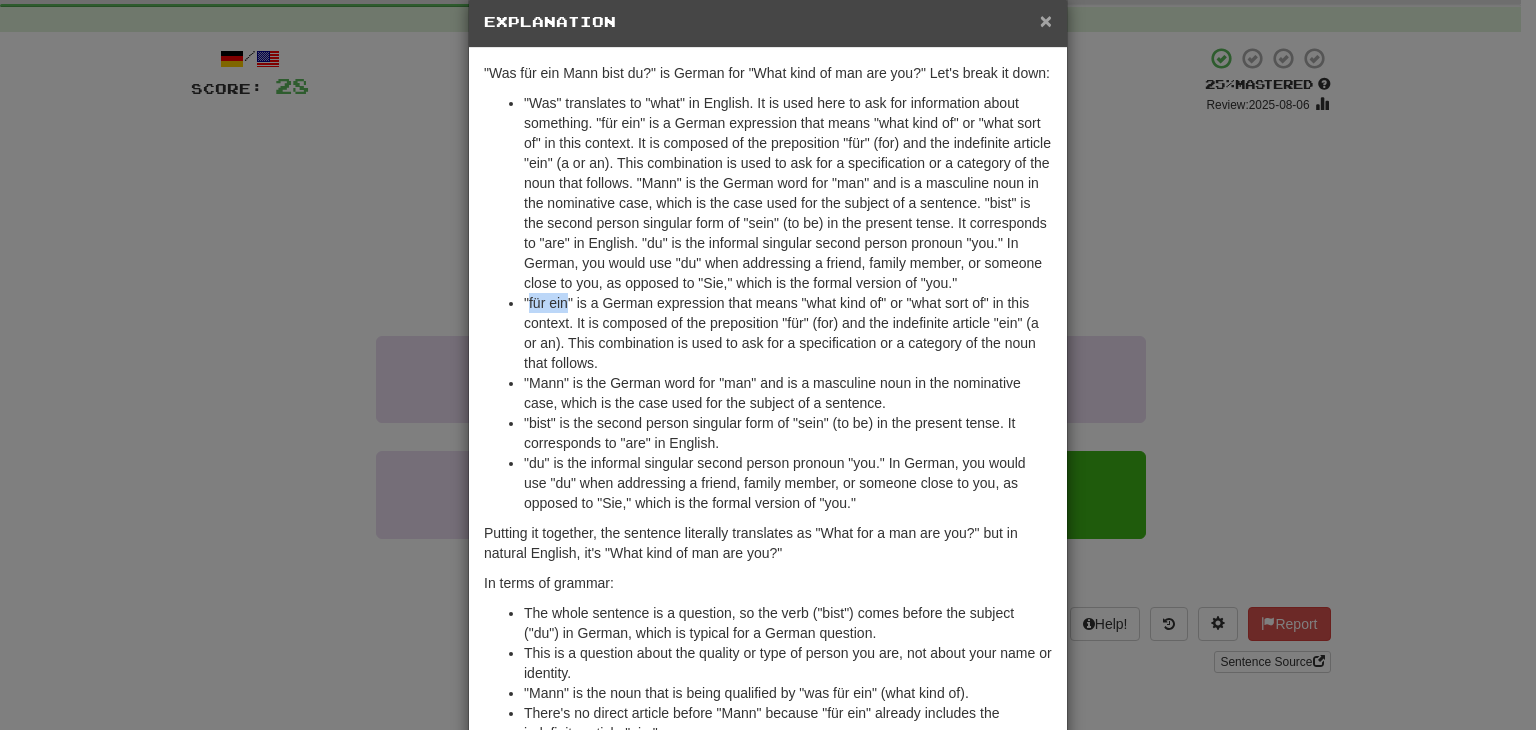 click on "×" at bounding box center [1046, 20] 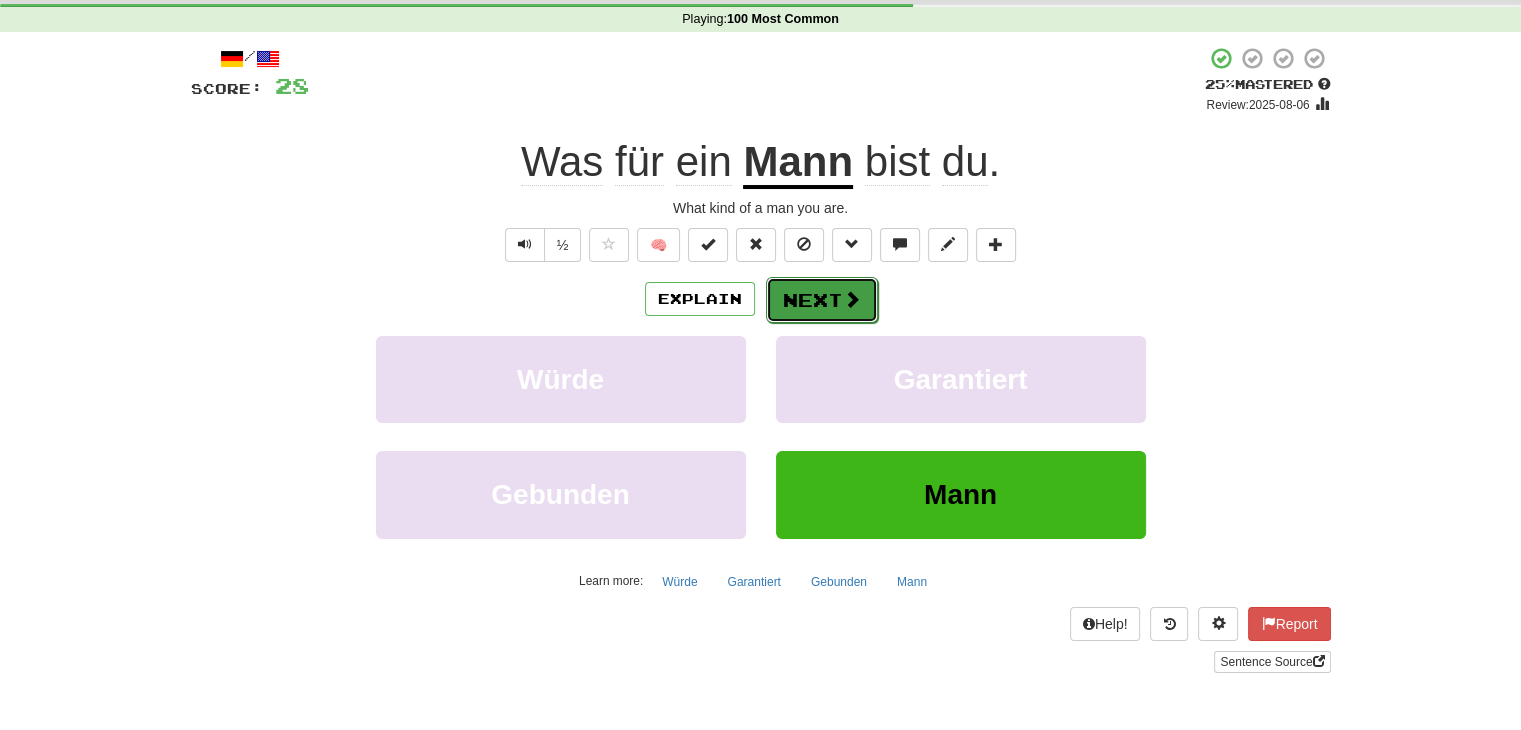 click at bounding box center [852, 299] 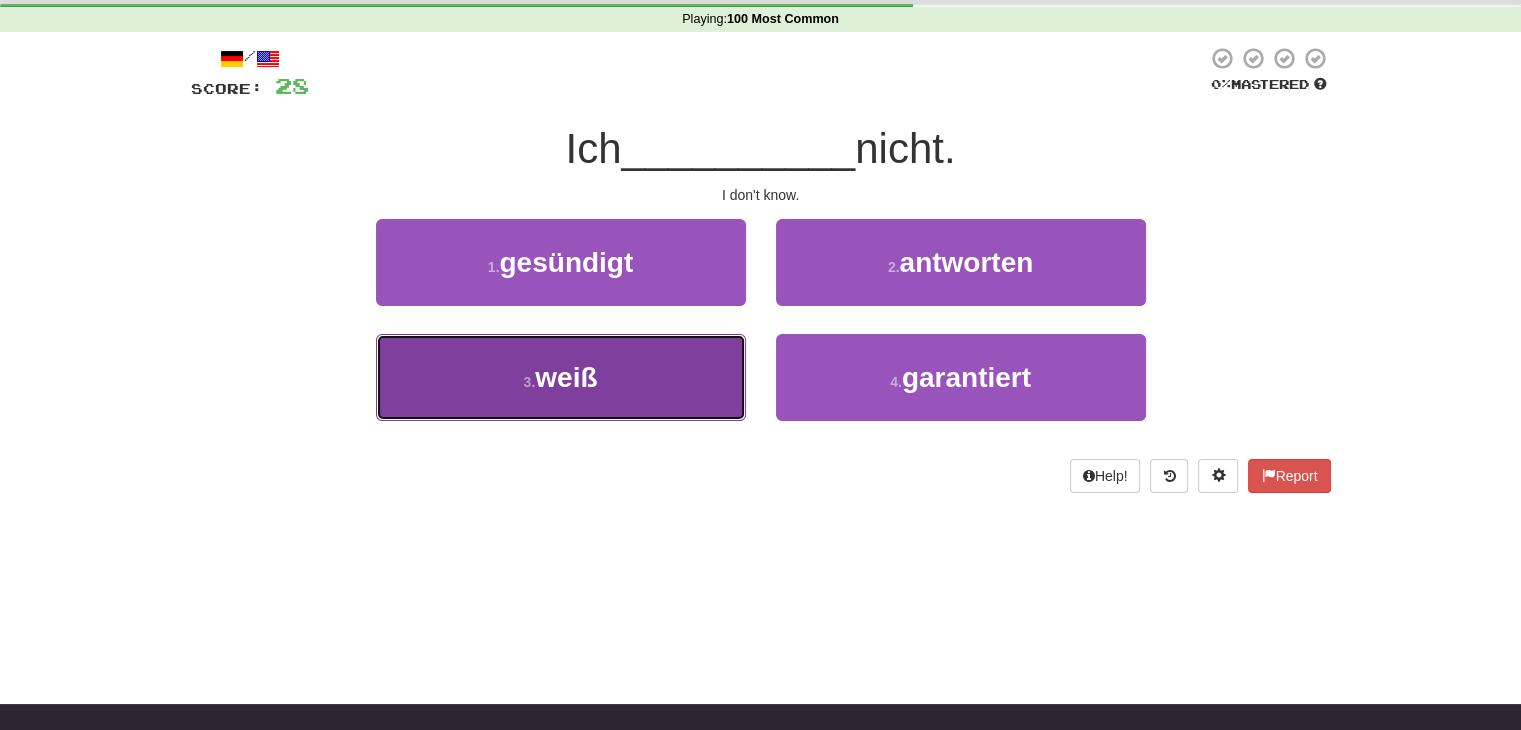 click on "3 .  weiß" at bounding box center (561, 377) 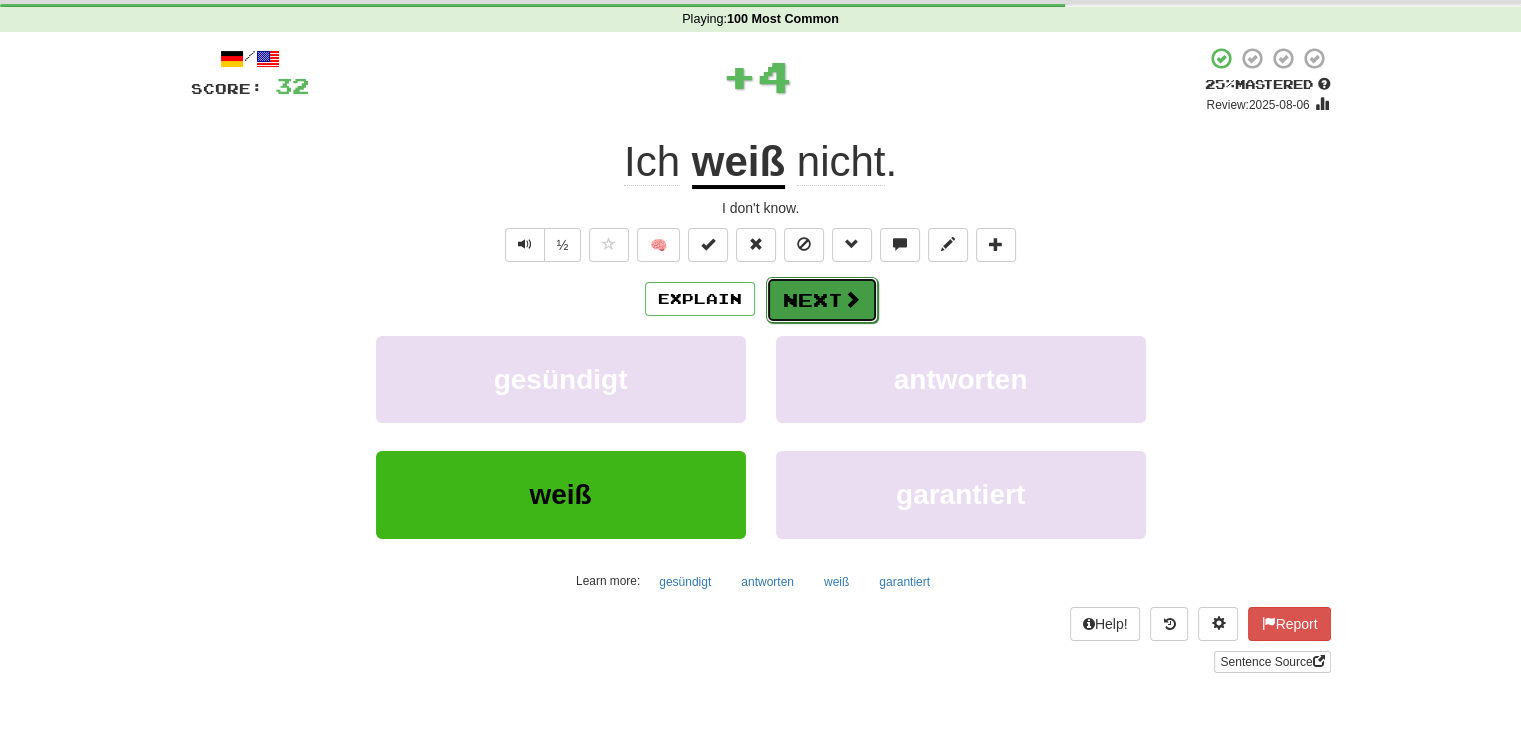 click on "Next" at bounding box center [822, 300] 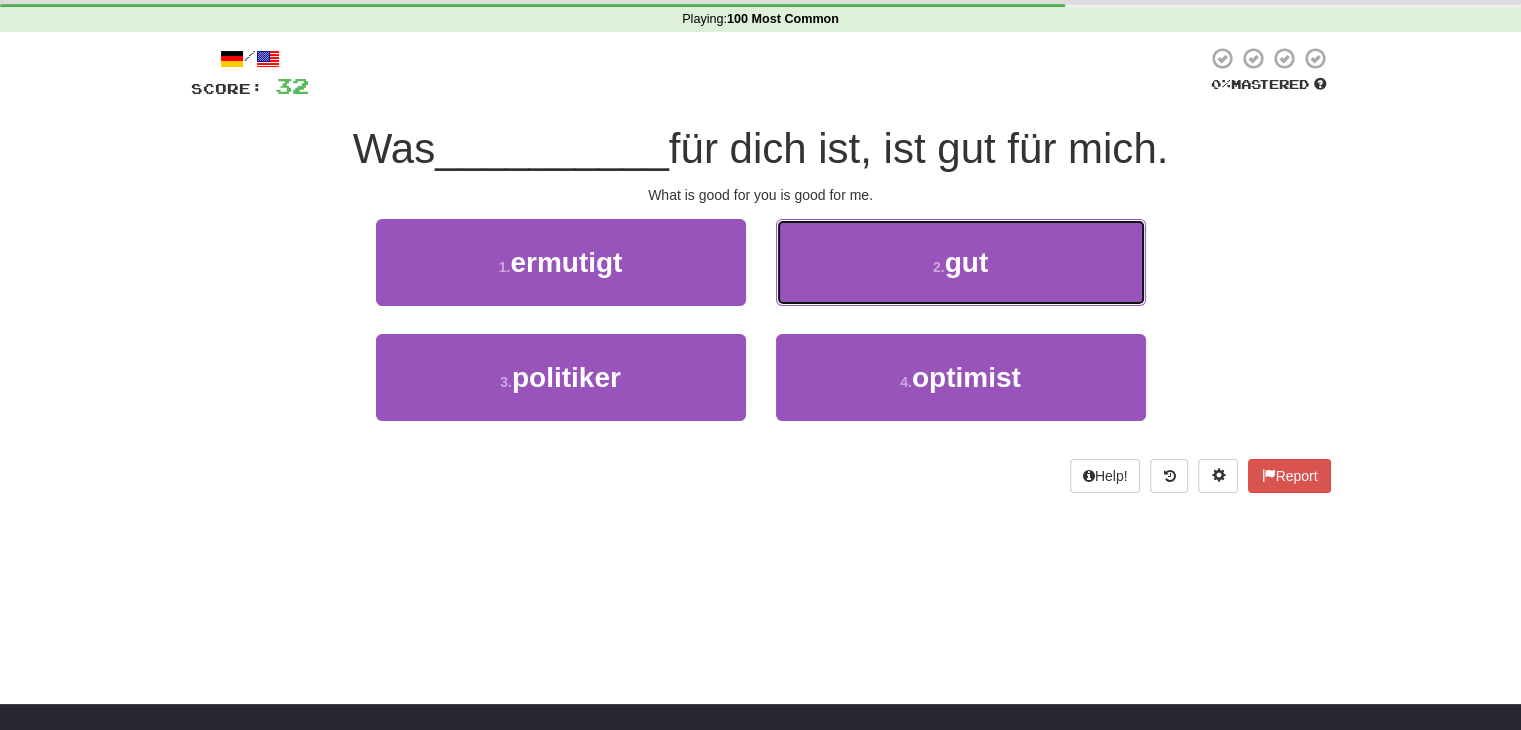 click on "2 .  gut" at bounding box center [961, 262] 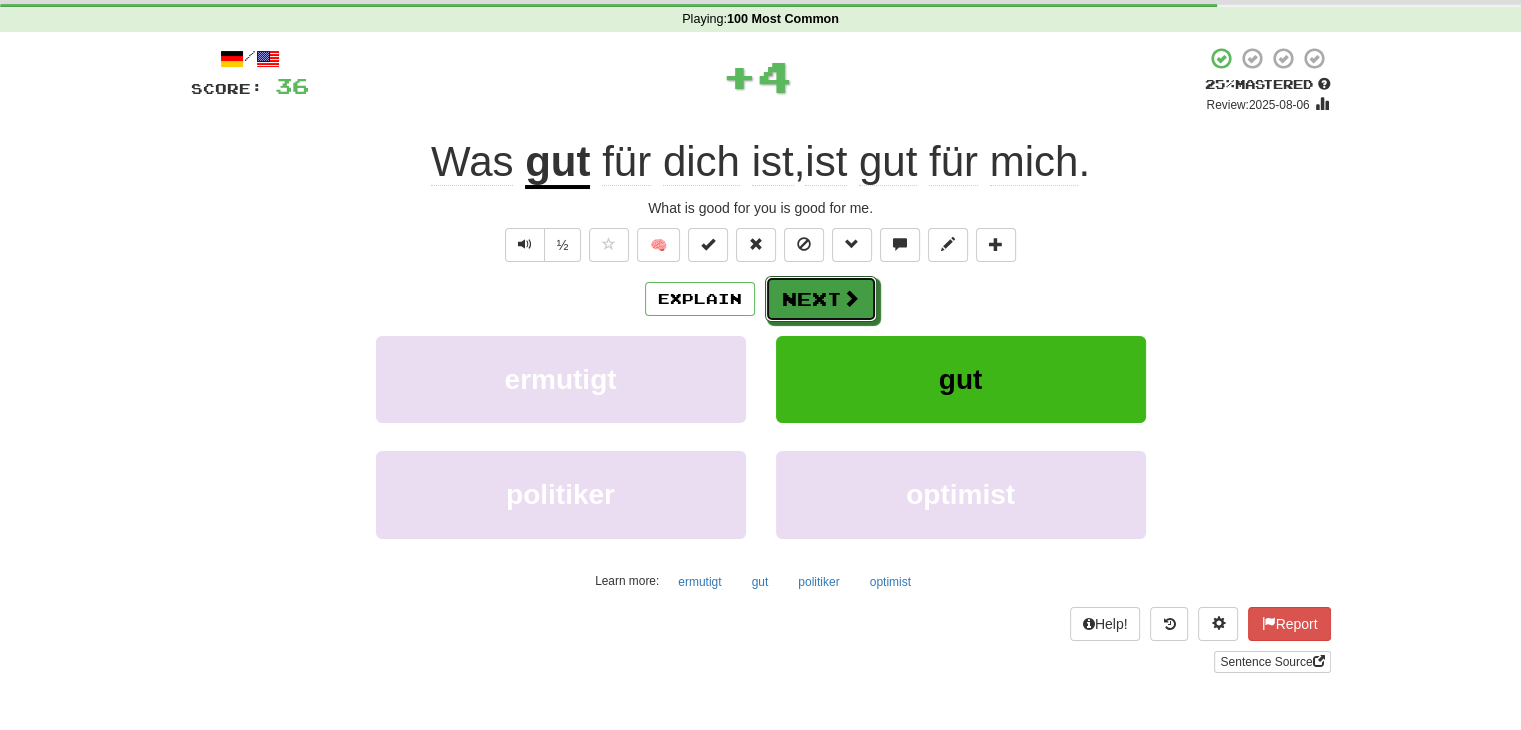 click on "Next" at bounding box center [821, 299] 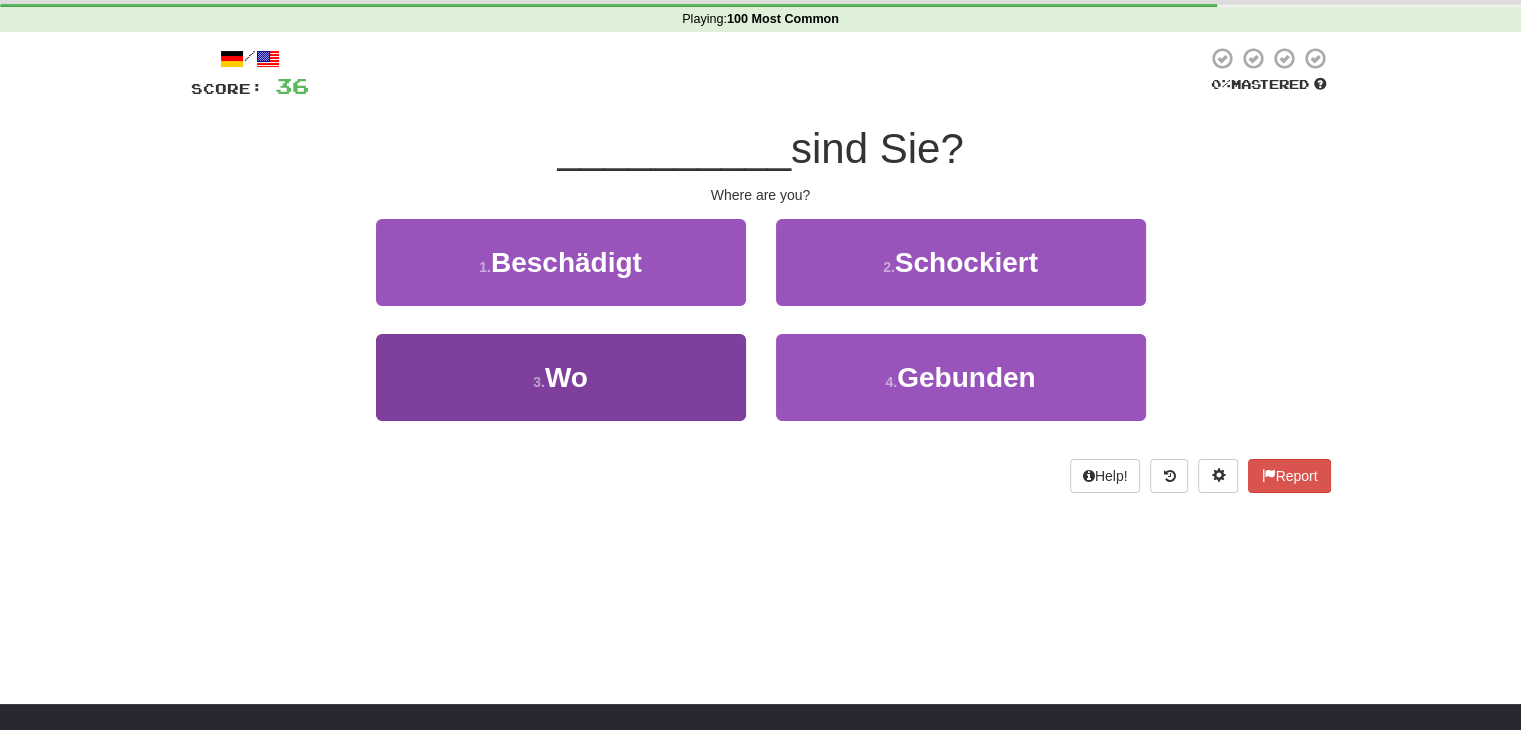 drag, startPoint x: 459, startPoint y: 459, endPoint x: 519, endPoint y: 402, distance: 82.75868 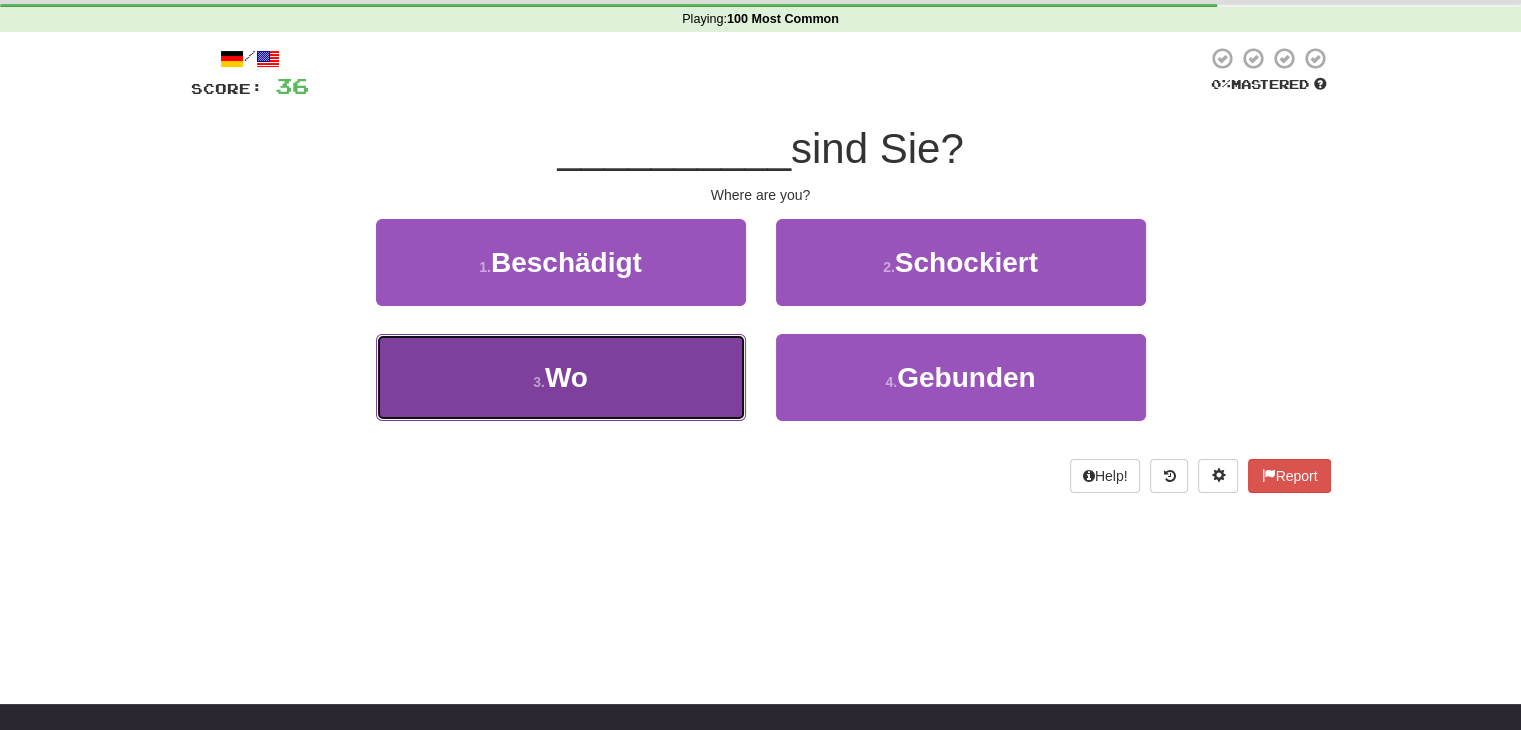 click on "3 .  Wo" at bounding box center [561, 377] 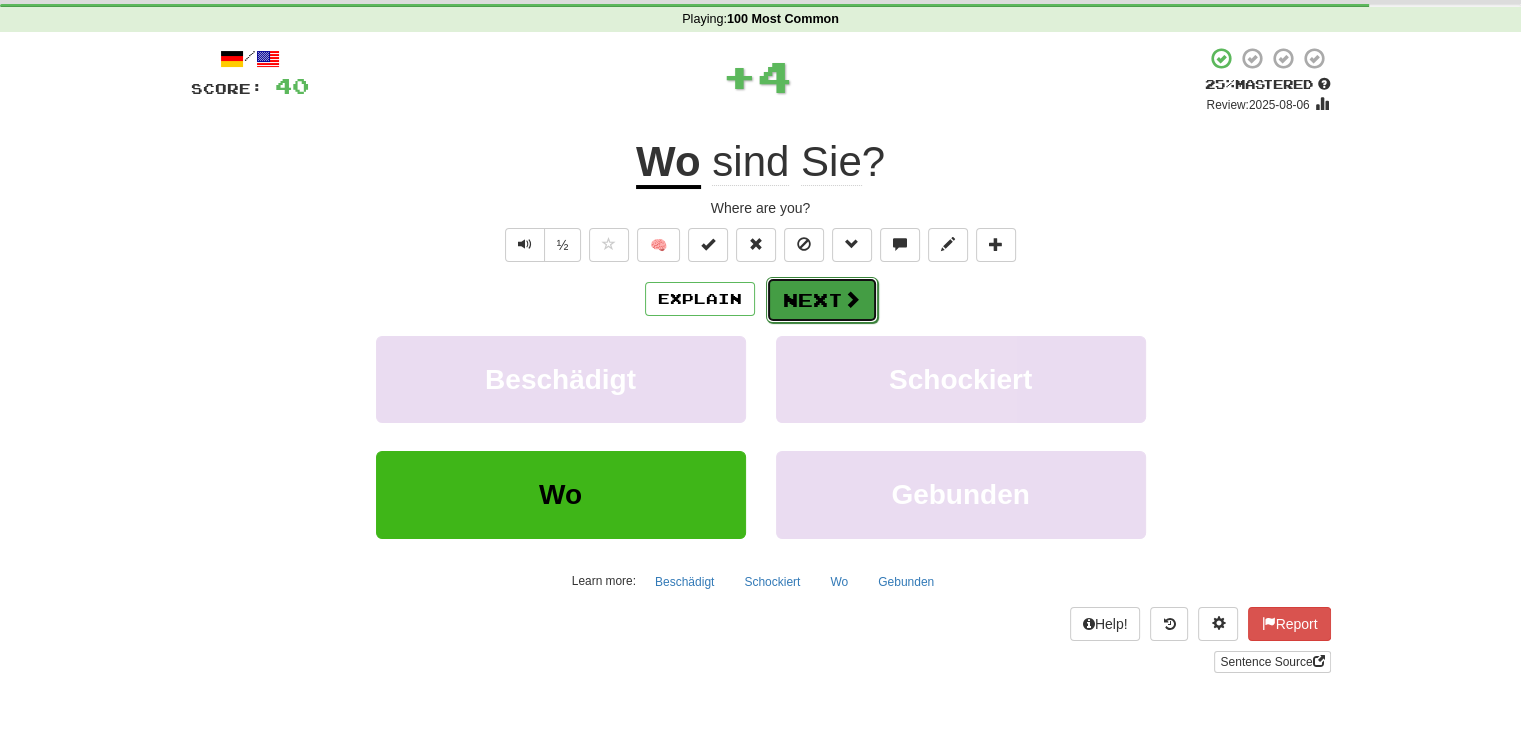 click on "Next" at bounding box center (822, 300) 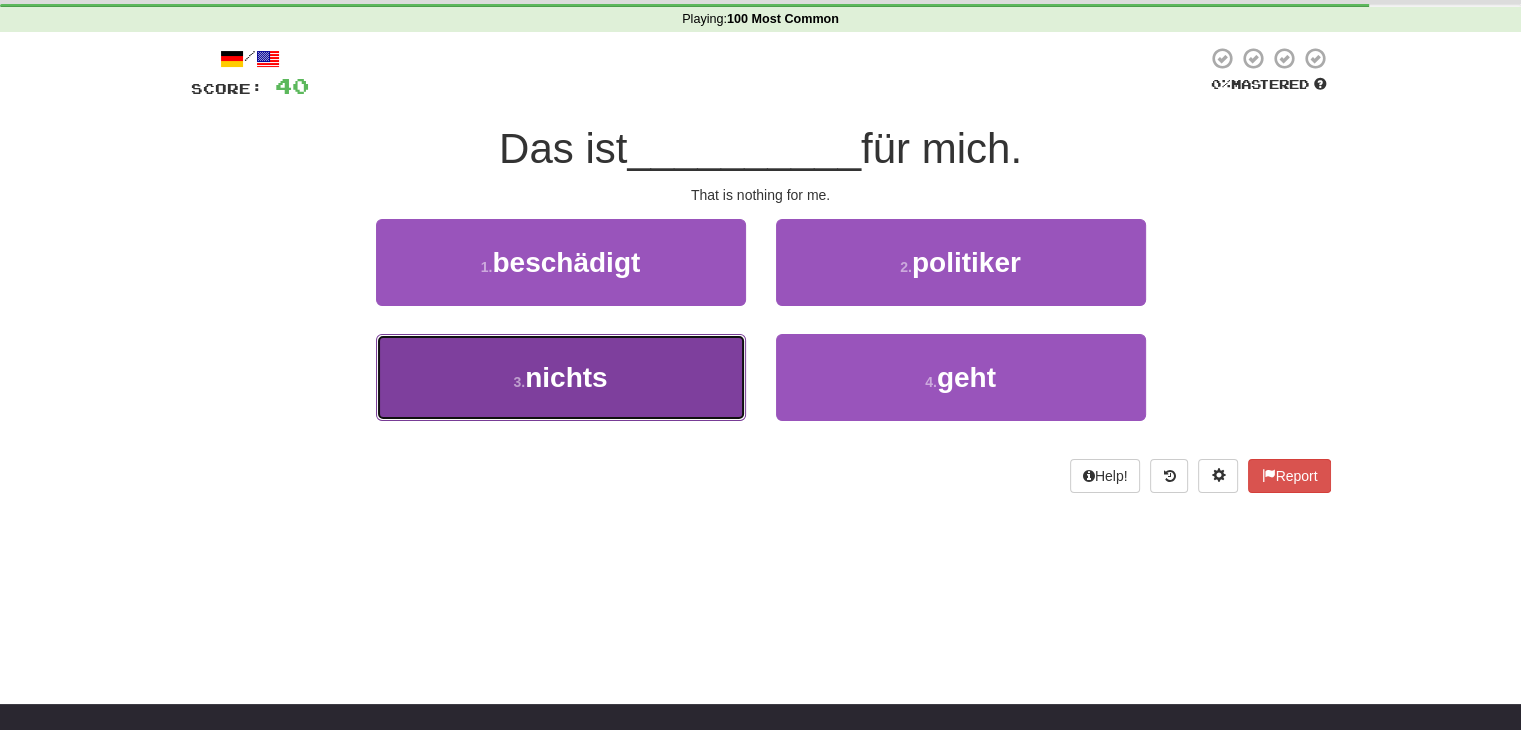 click on "3 .  nichts" at bounding box center (561, 377) 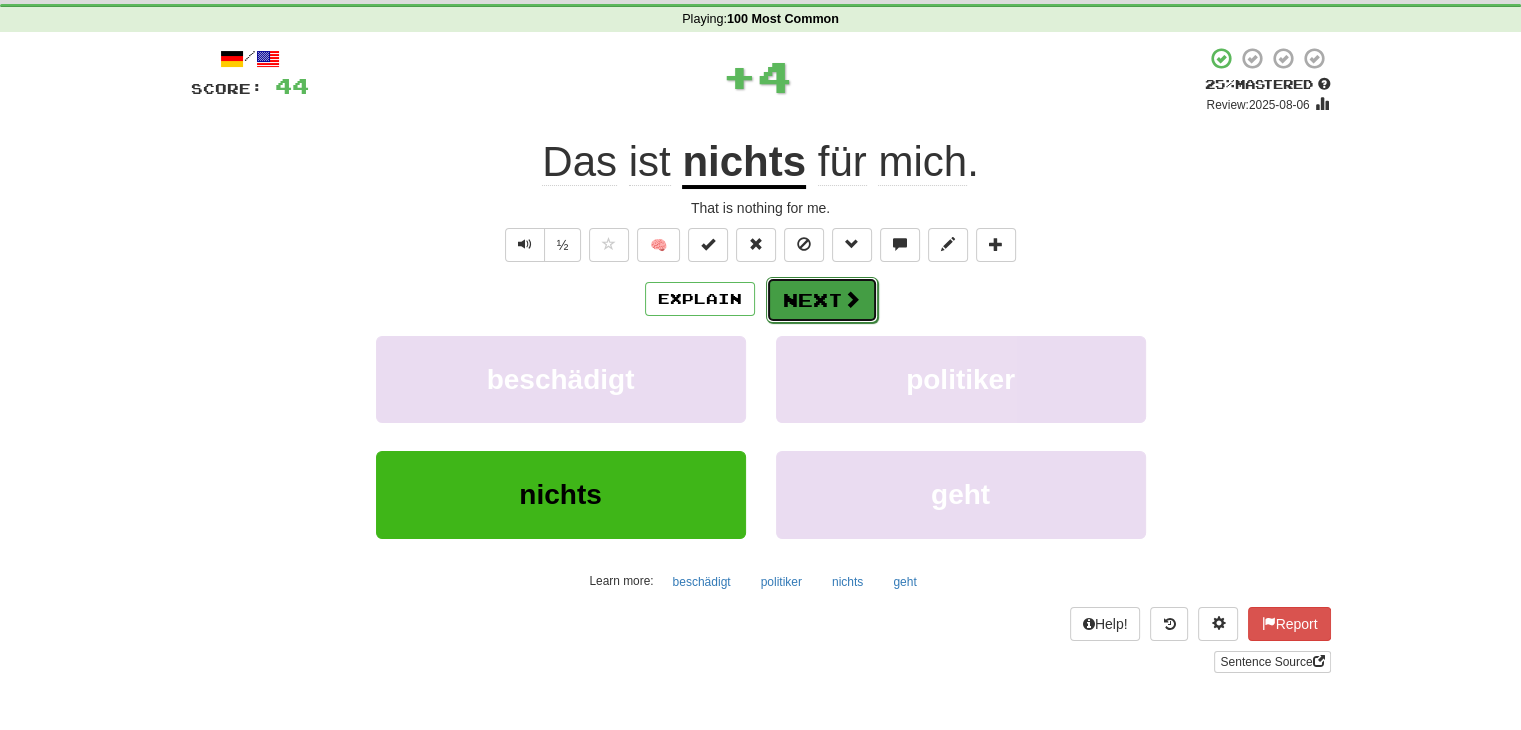 click on "Next" at bounding box center (822, 300) 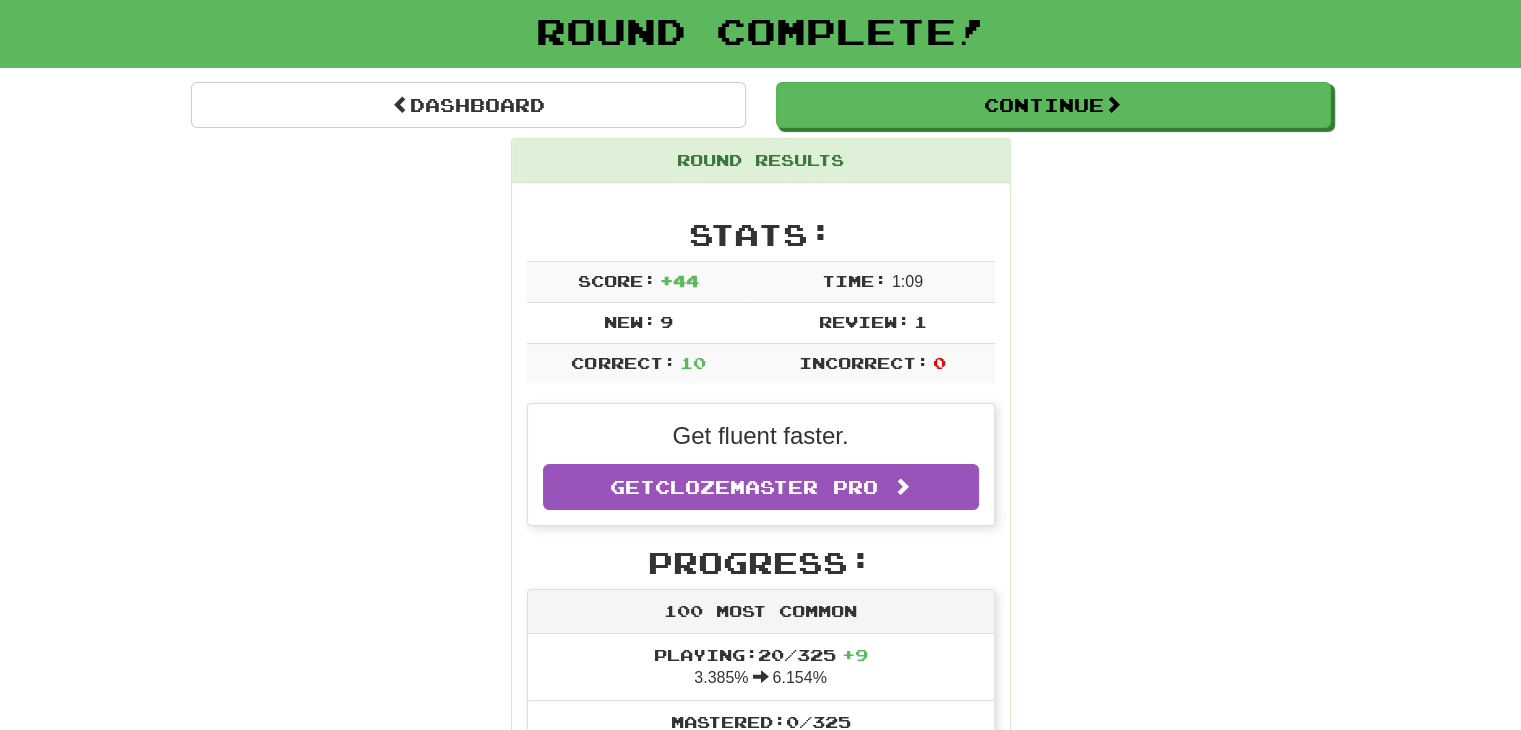 scroll, scrollTop: 116, scrollLeft: 0, axis: vertical 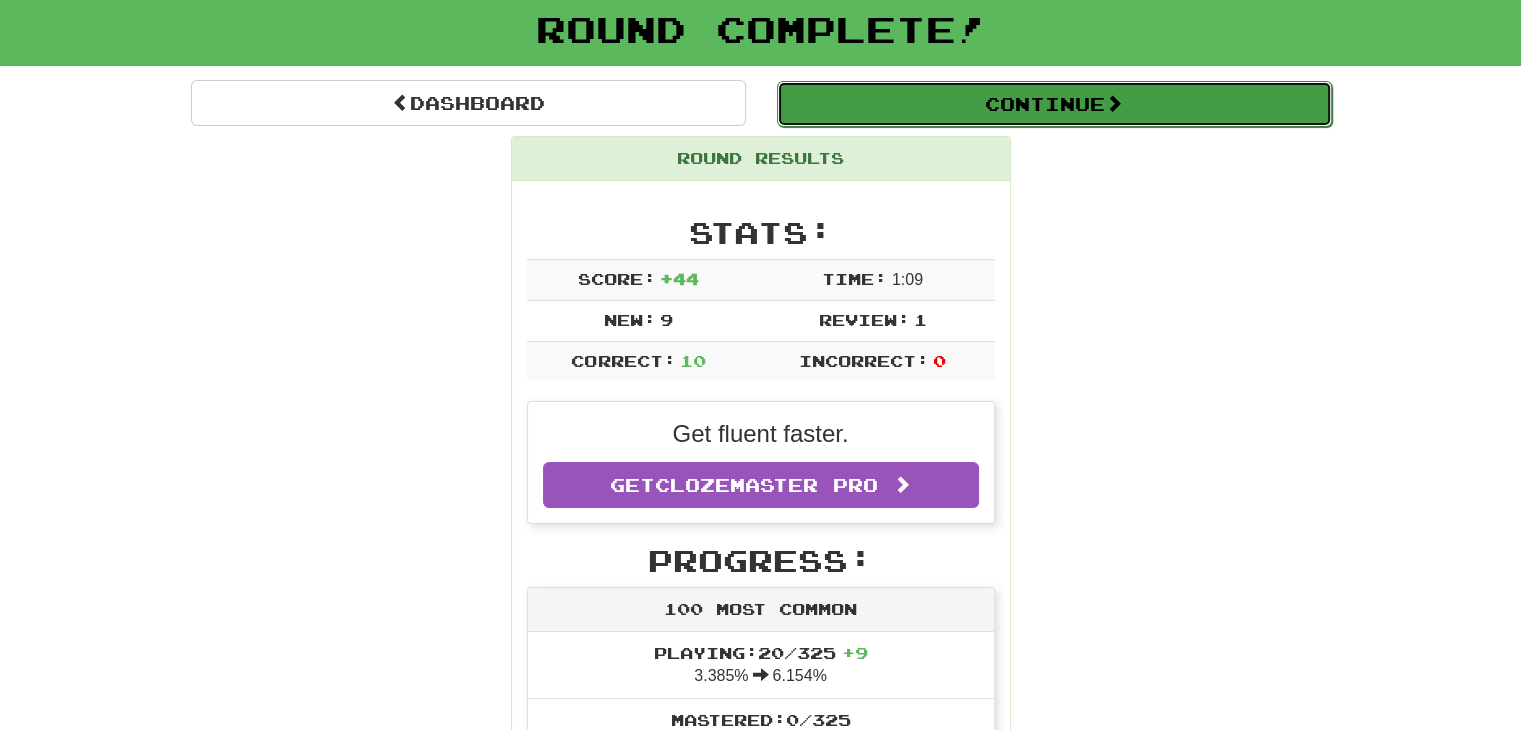 click on "Continue" at bounding box center [1054, 104] 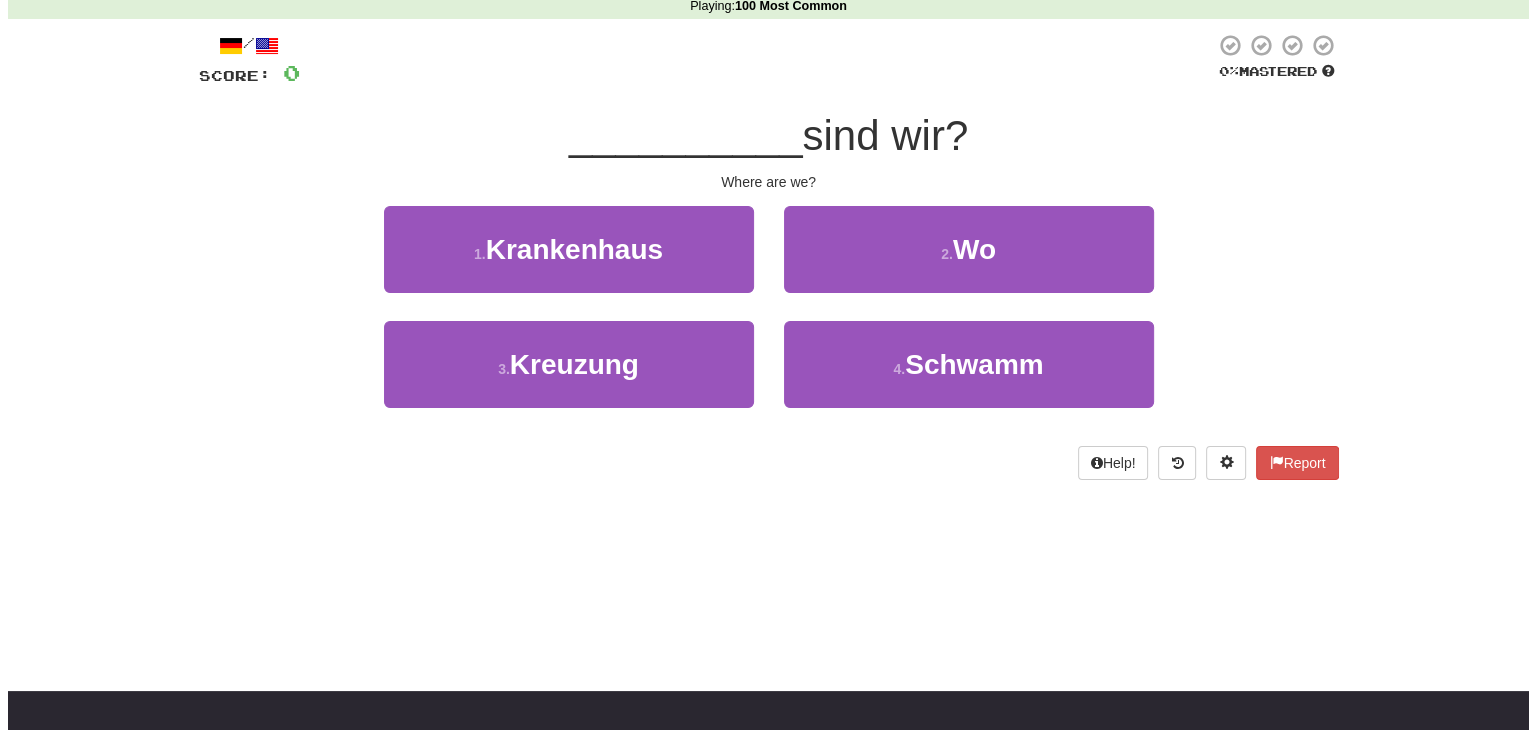 scroll, scrollTop: 86, scrollLeft: 0, axis: vertical 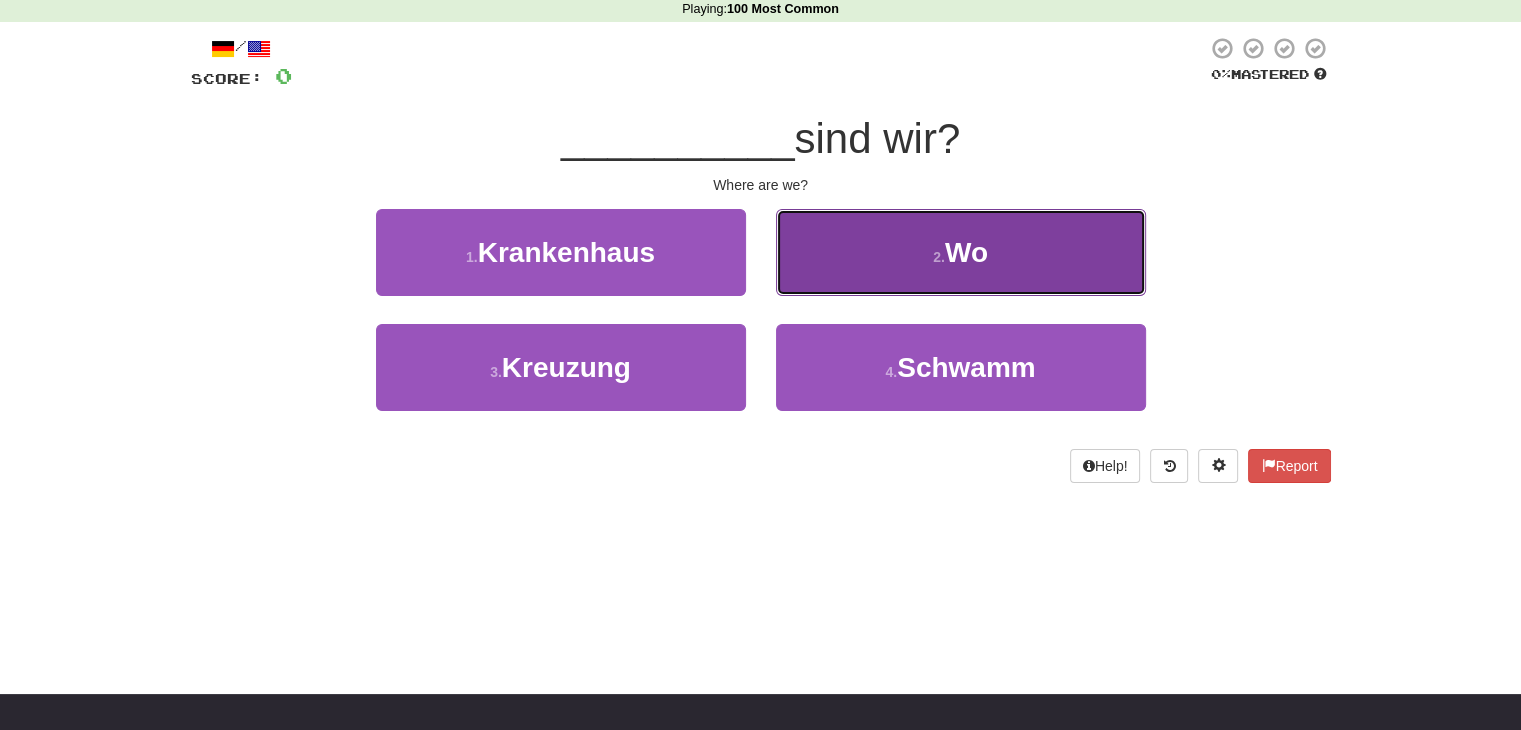click on "2 .  Wo" at bounding box center [961, 252] 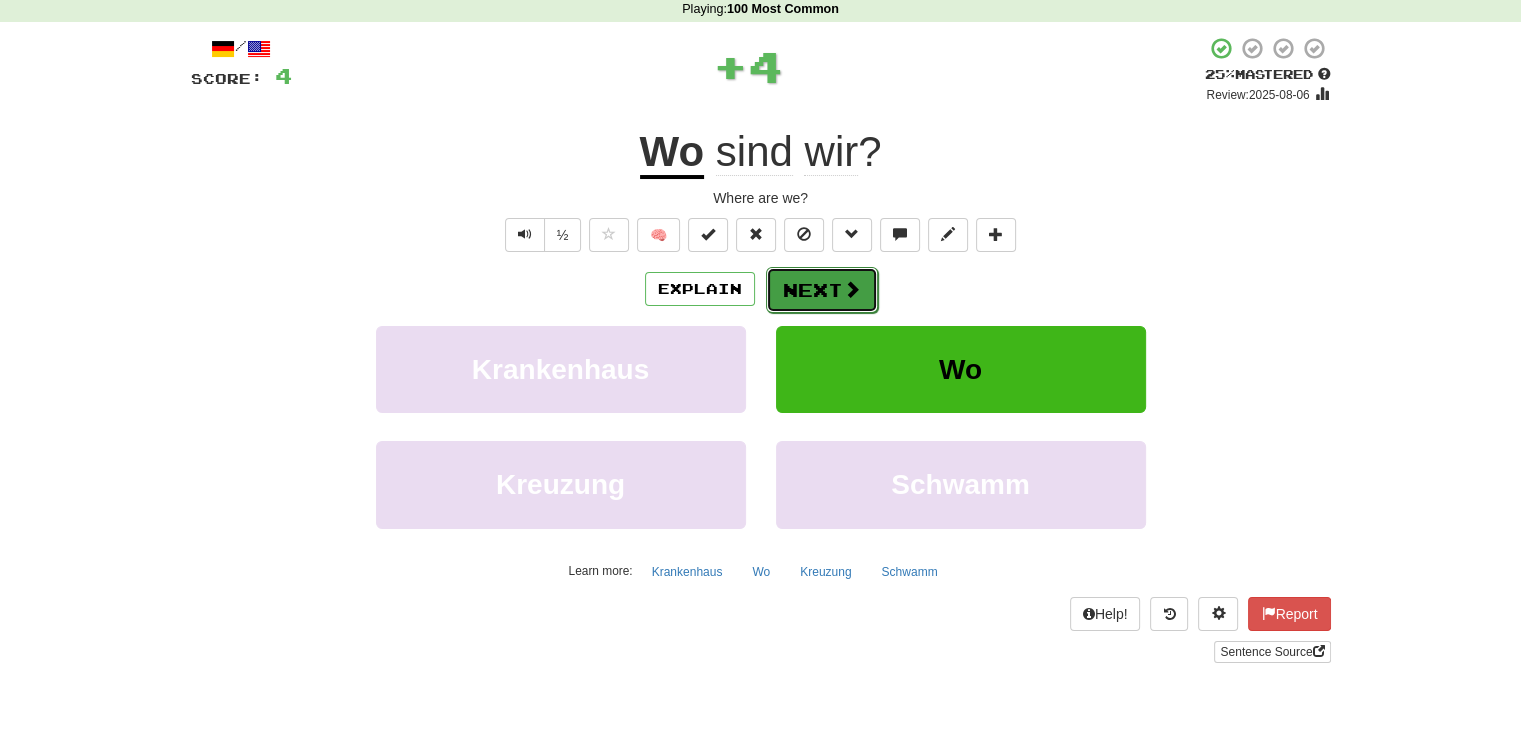 click on "Next" at bounding box center [822, 290] 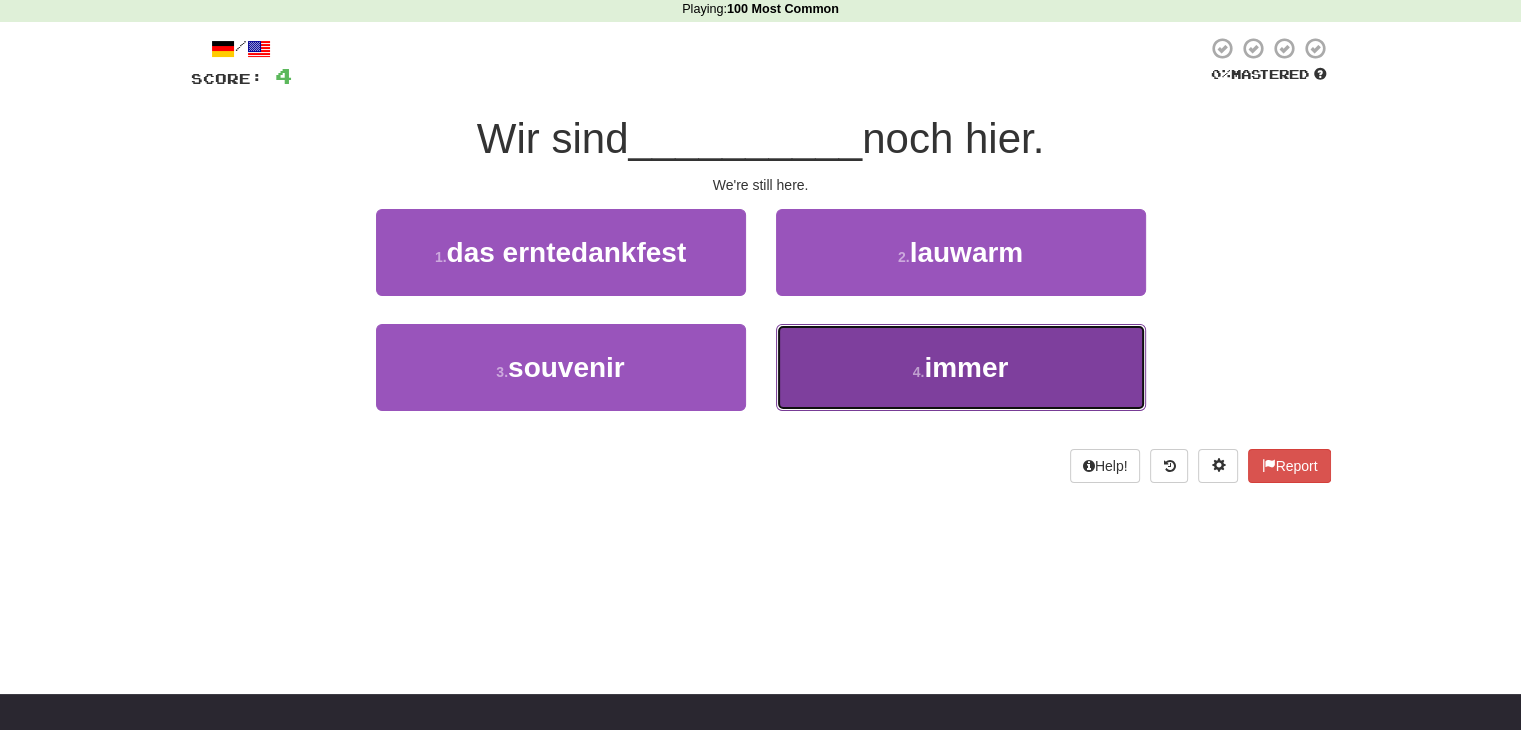 click on "4 .  immer" at bounding box center (961, 367) 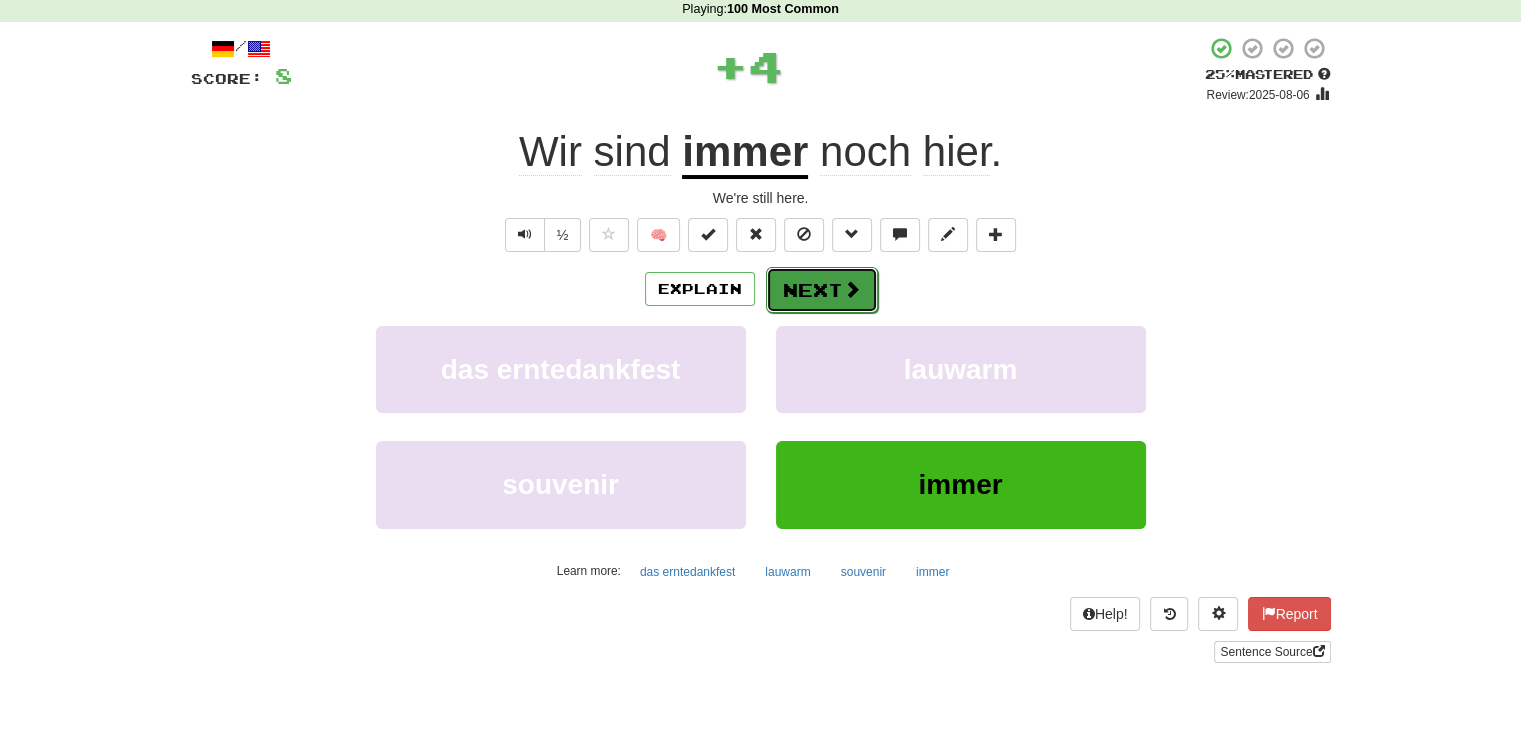 click on "Next" at bounding box center (822, 290) 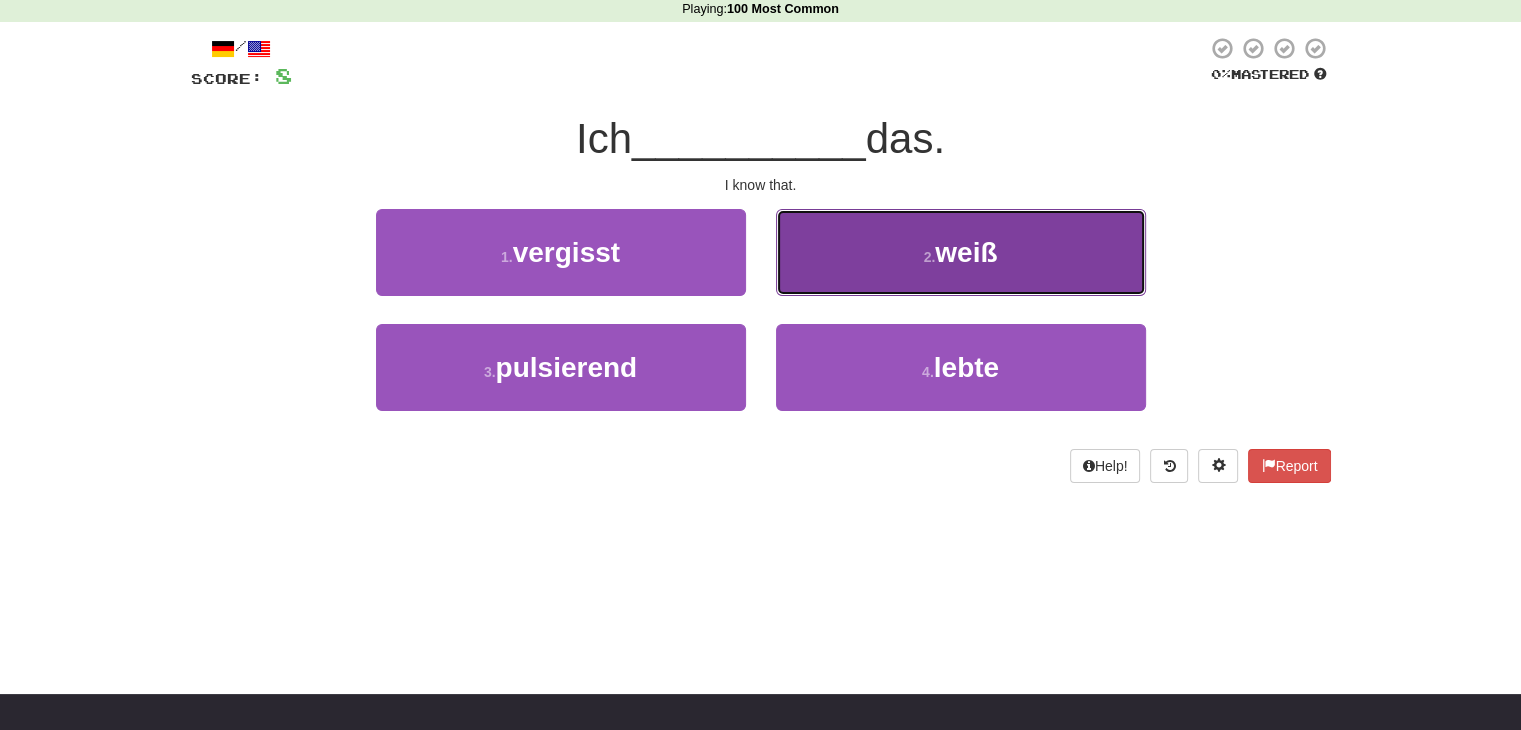 click on "2 .  weiß" at bounding box center (961, 252) 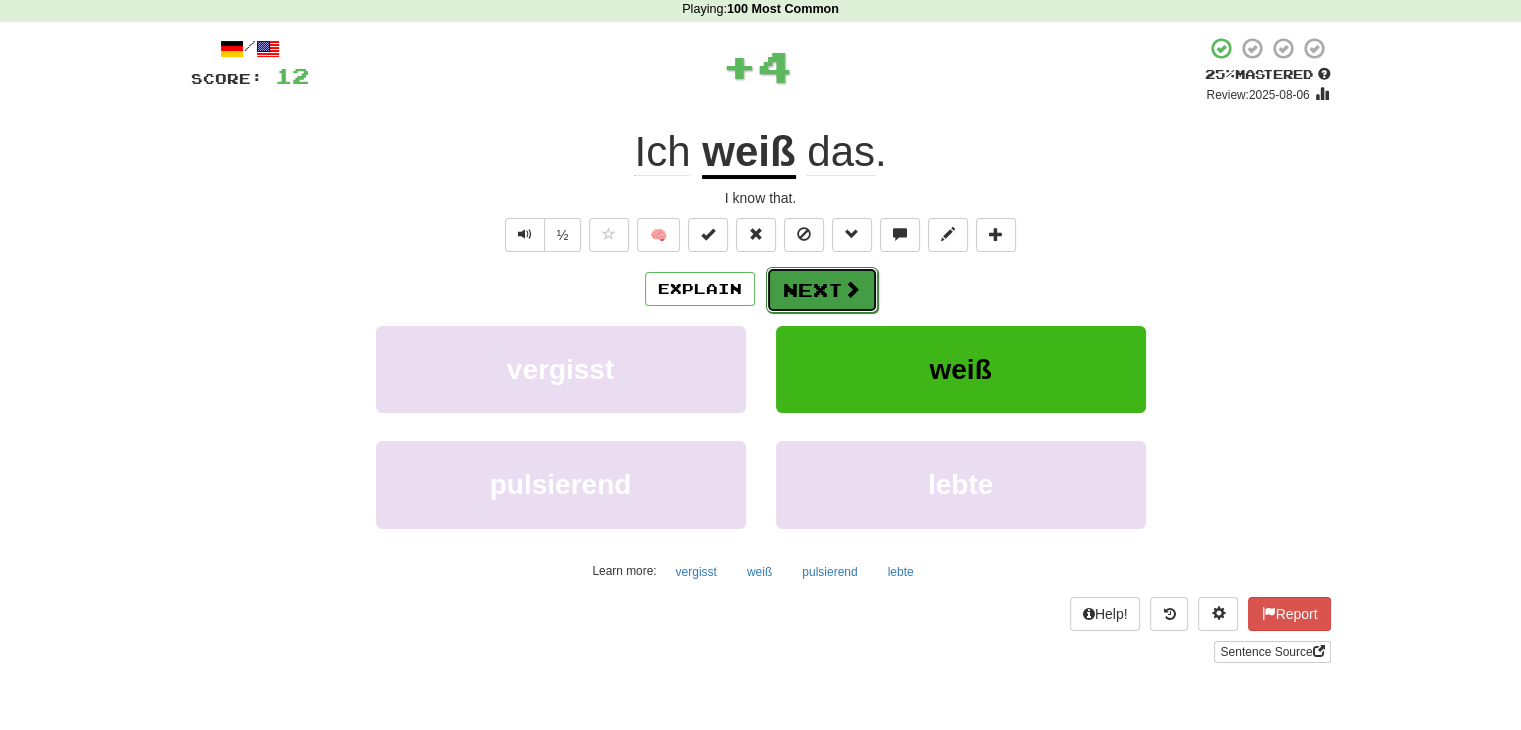 click on "Next" at bounding box center (822, 290) 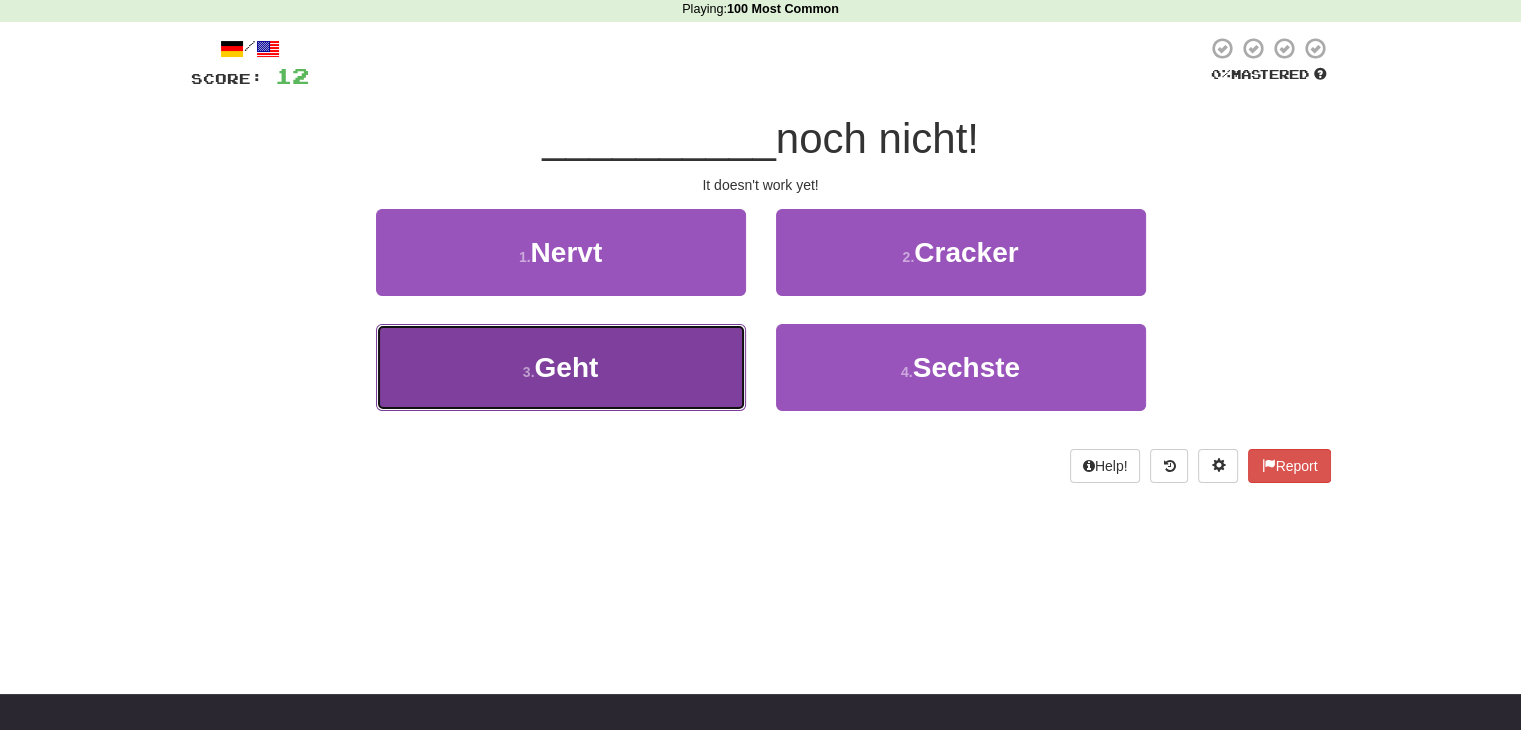 click on "3 .  Geht" at bounding box center [561, 367] 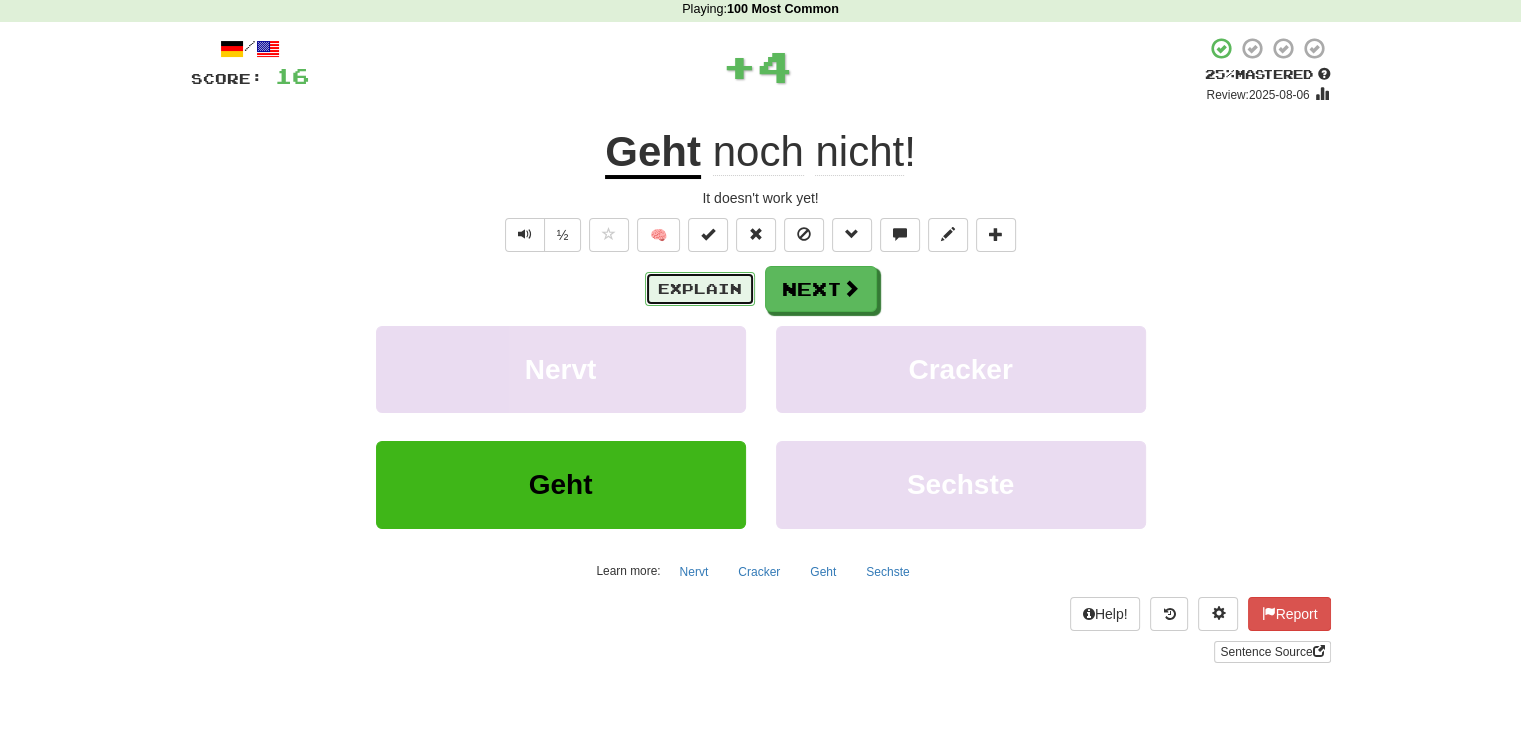 click on "Explain" at bounding box center [700, 289] 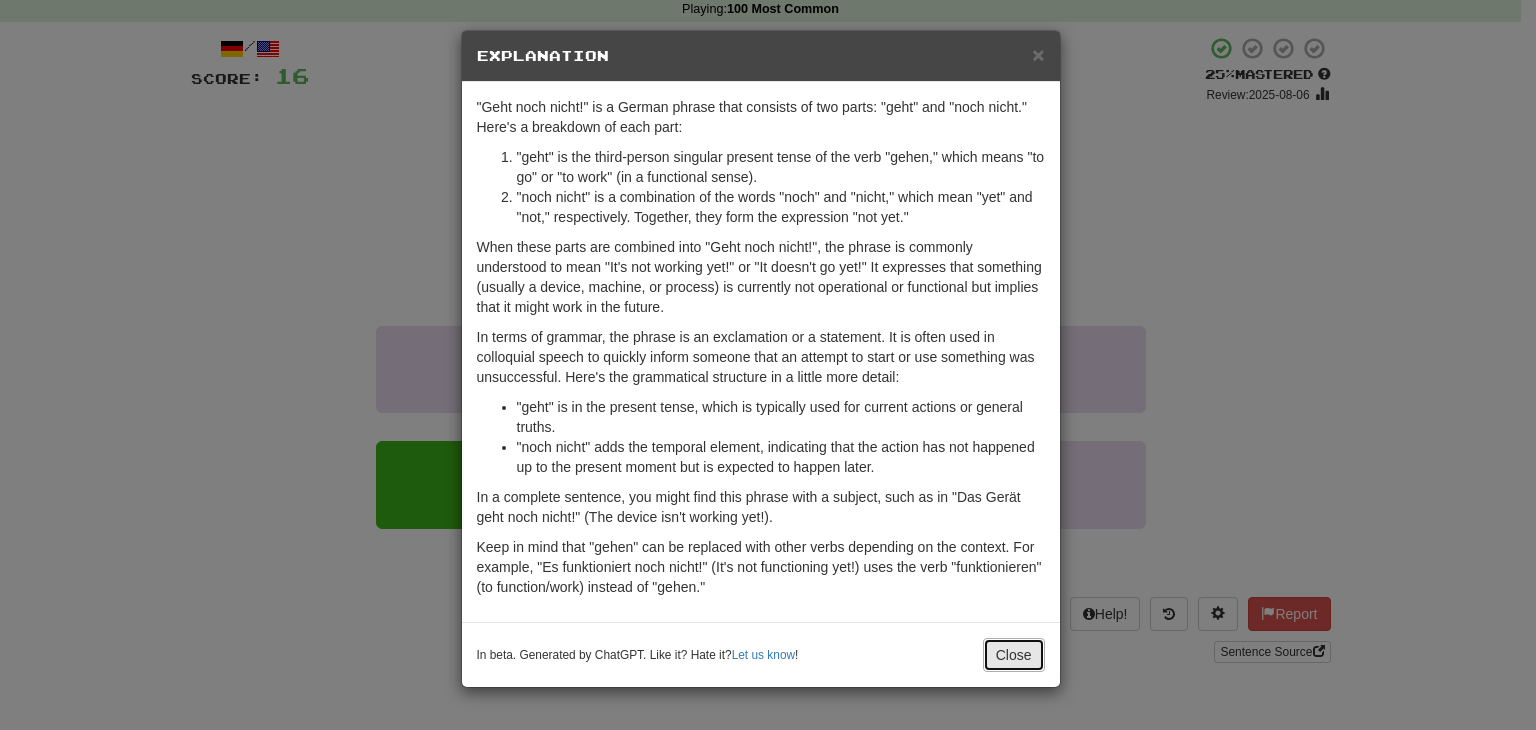 click on "Close" at bounding box center [1014, 655] 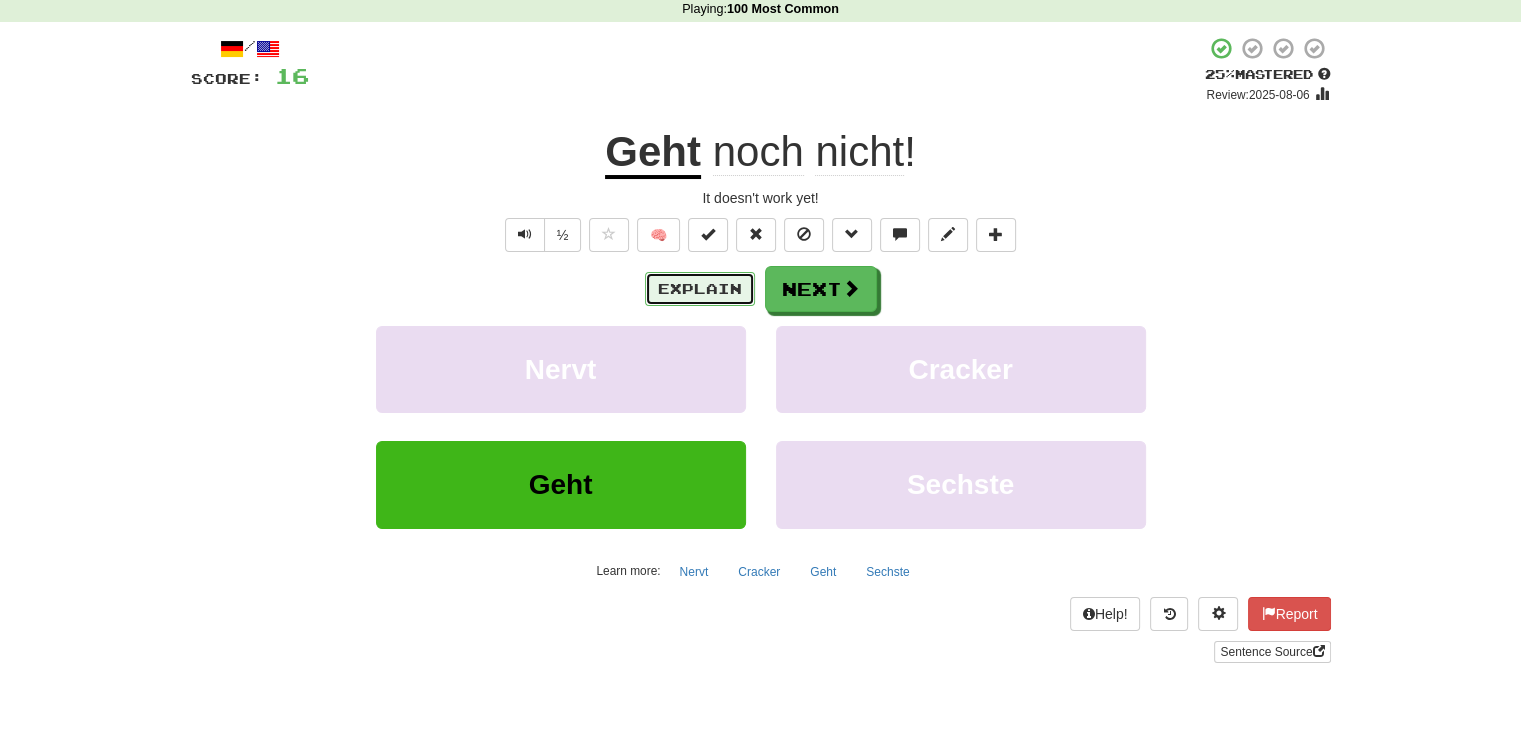click on "Explain" at bounding box center (700, 289) 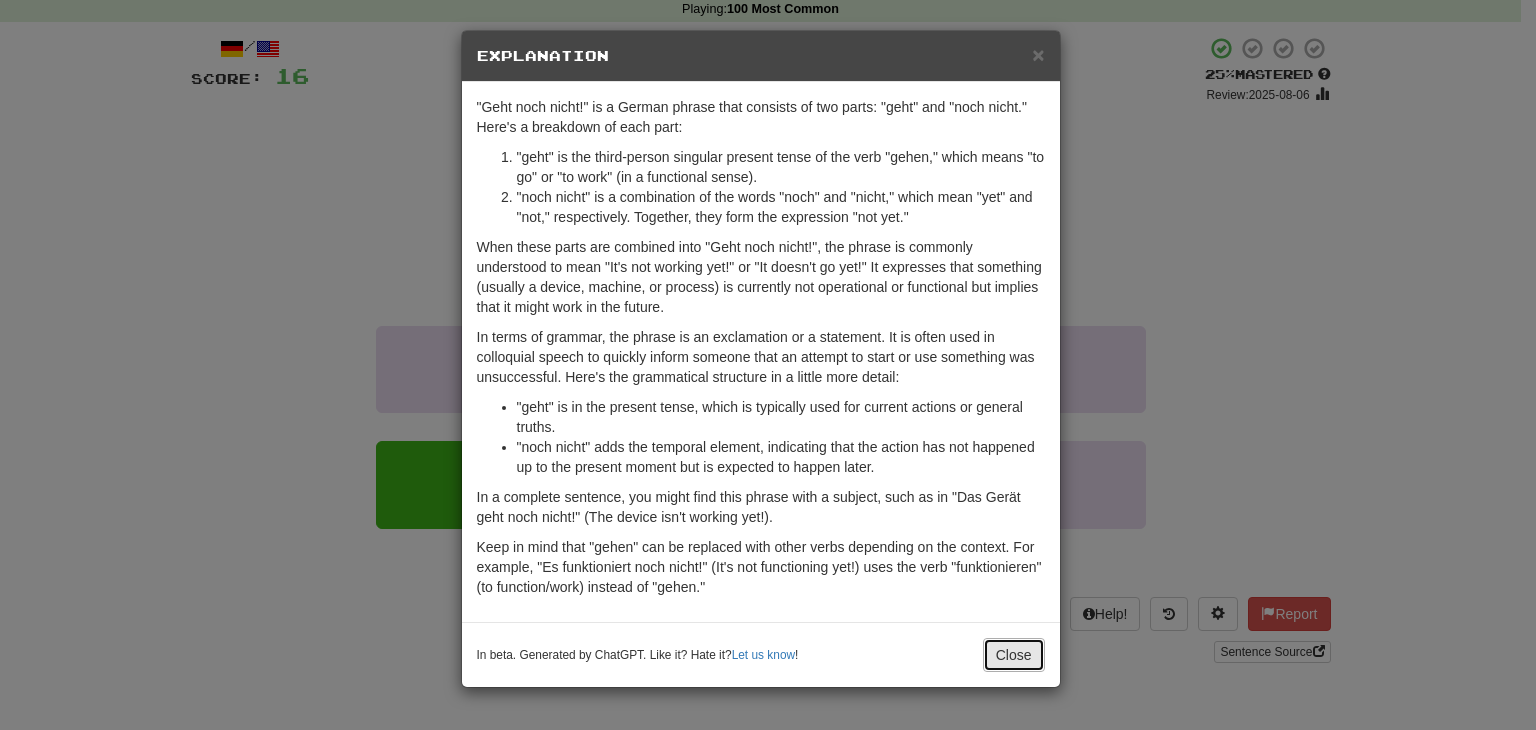 click on "Close" at bounding box center (1014, 655) 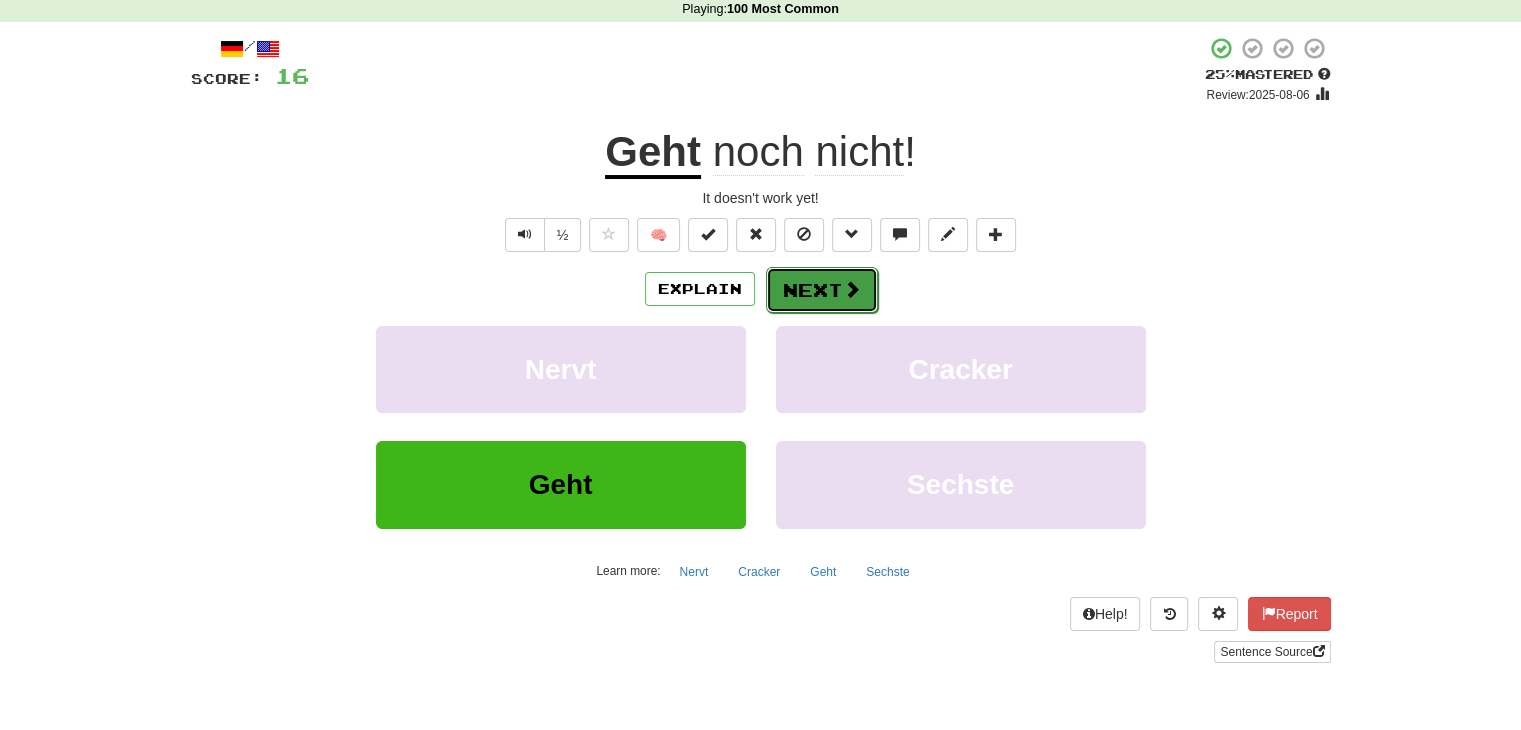 click on "Next" at bounding box center (822, 290) 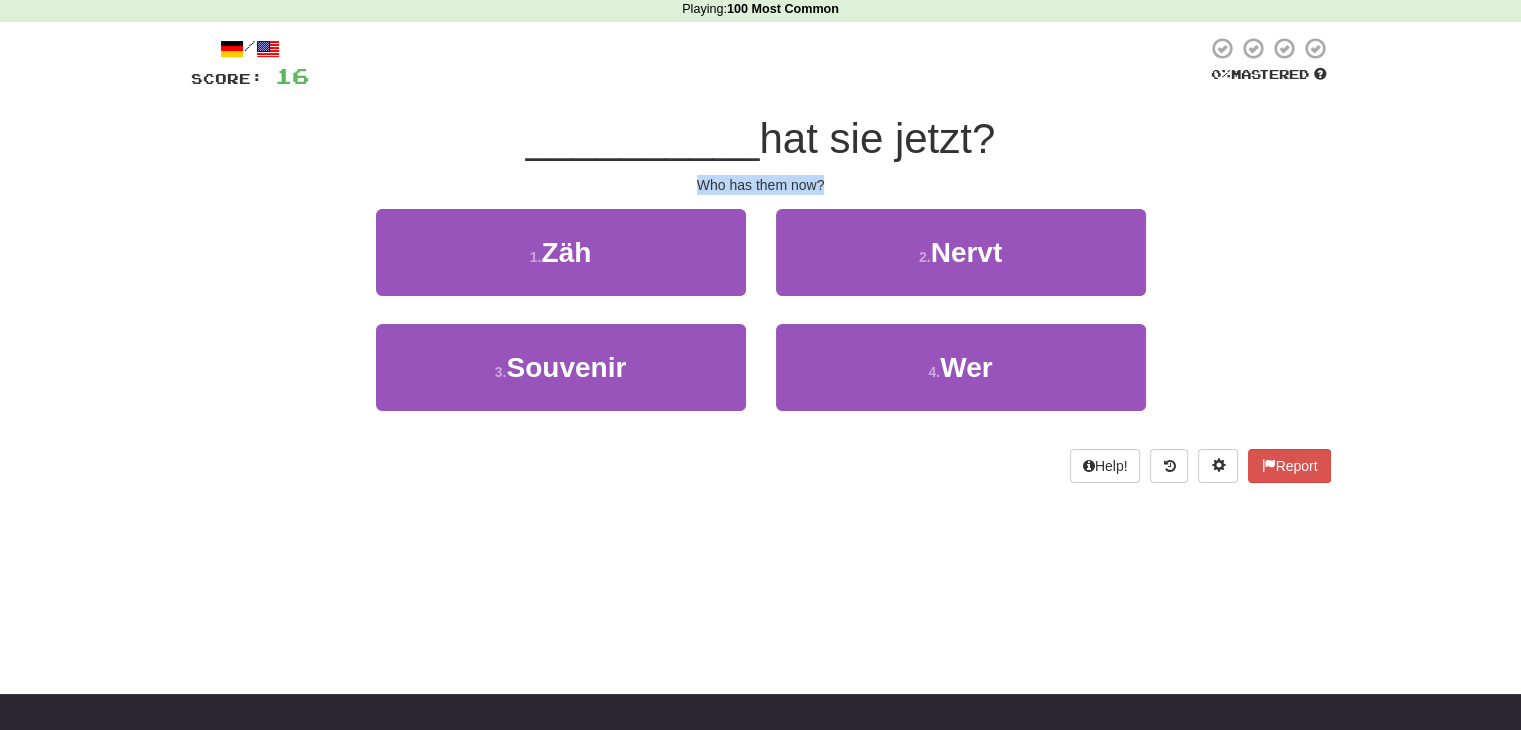 drag, startPoint x: 697, startPoint y: 181, endPoint x: 869, endPoint y: 164, distance: 172.83807 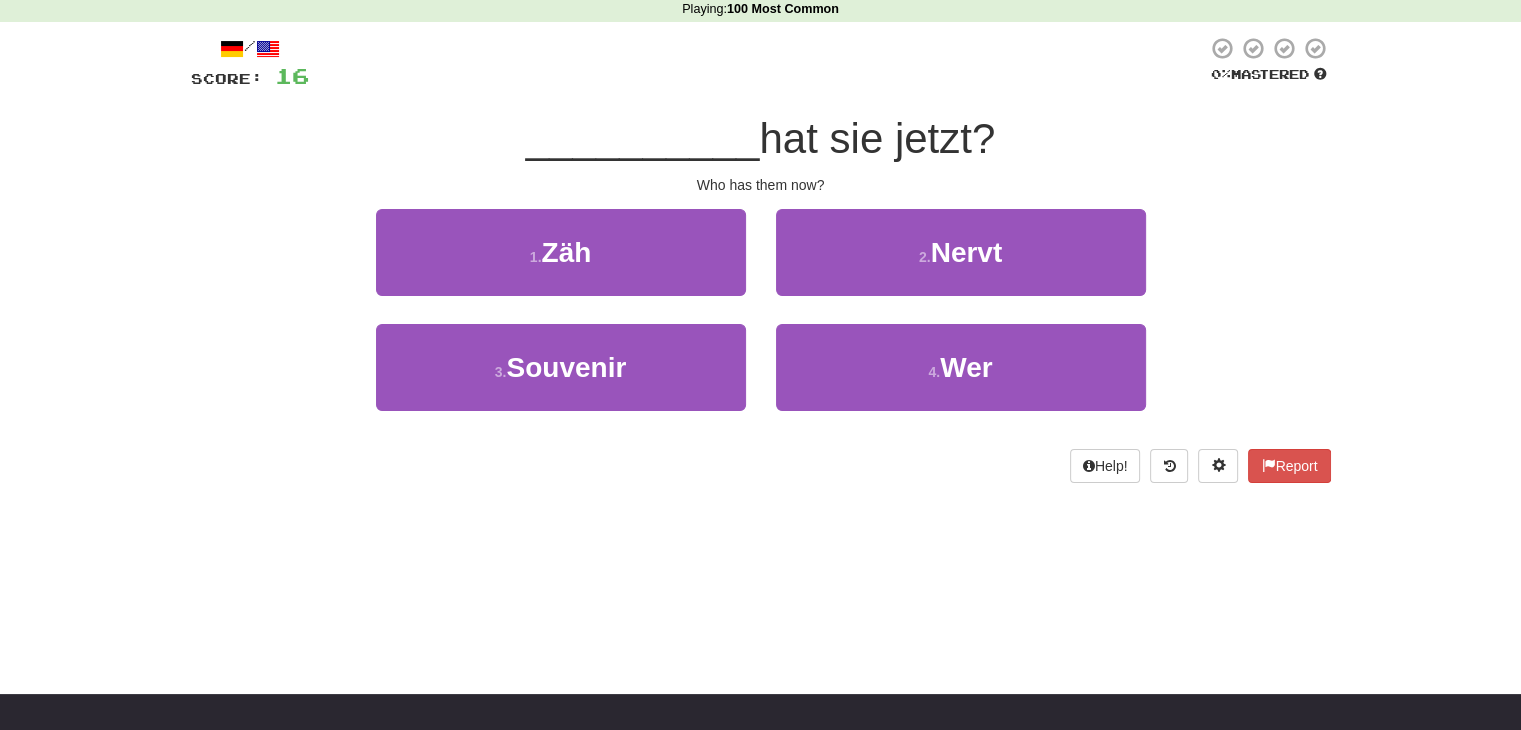 click at bounding box center [758, 63] 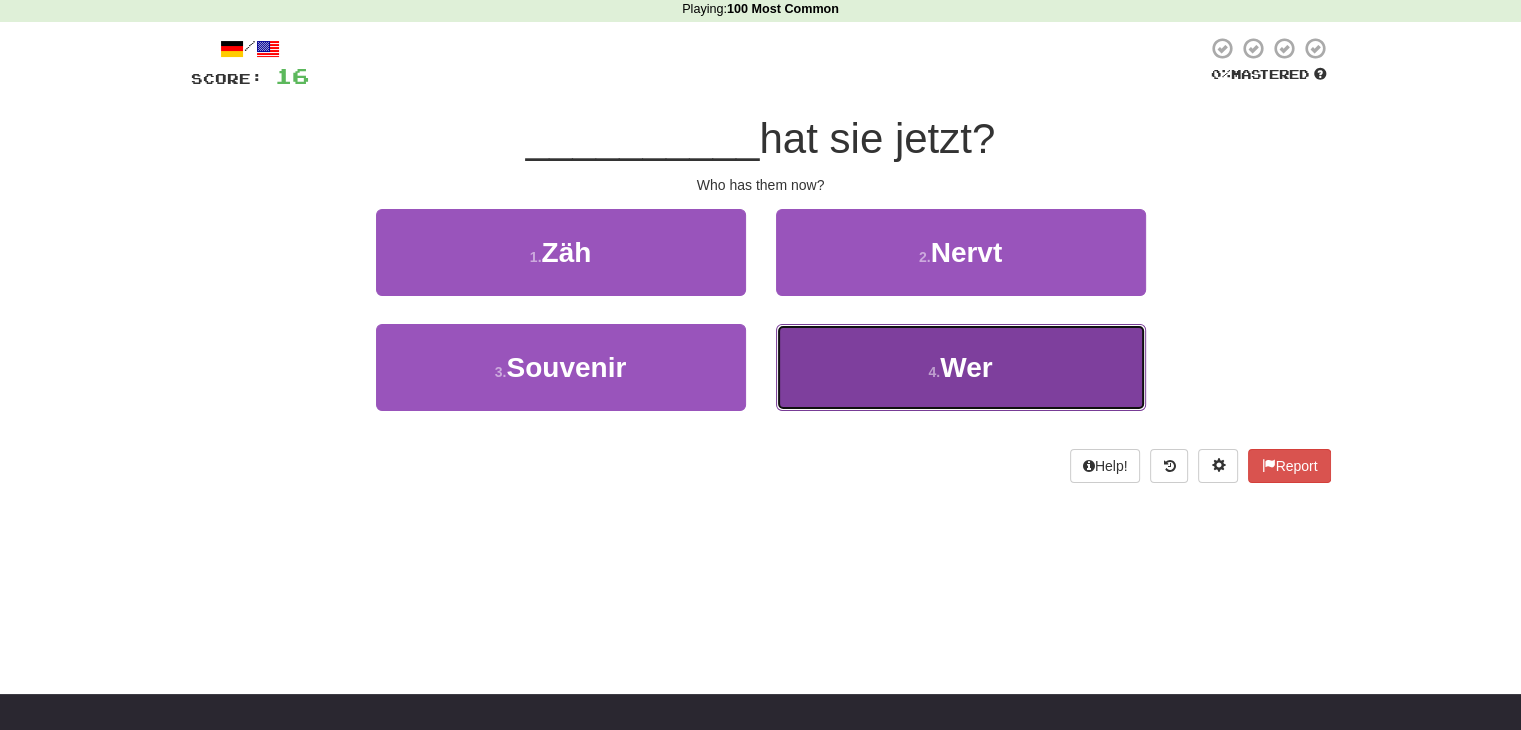 click on "4 ." at bounding box center [934, 372] 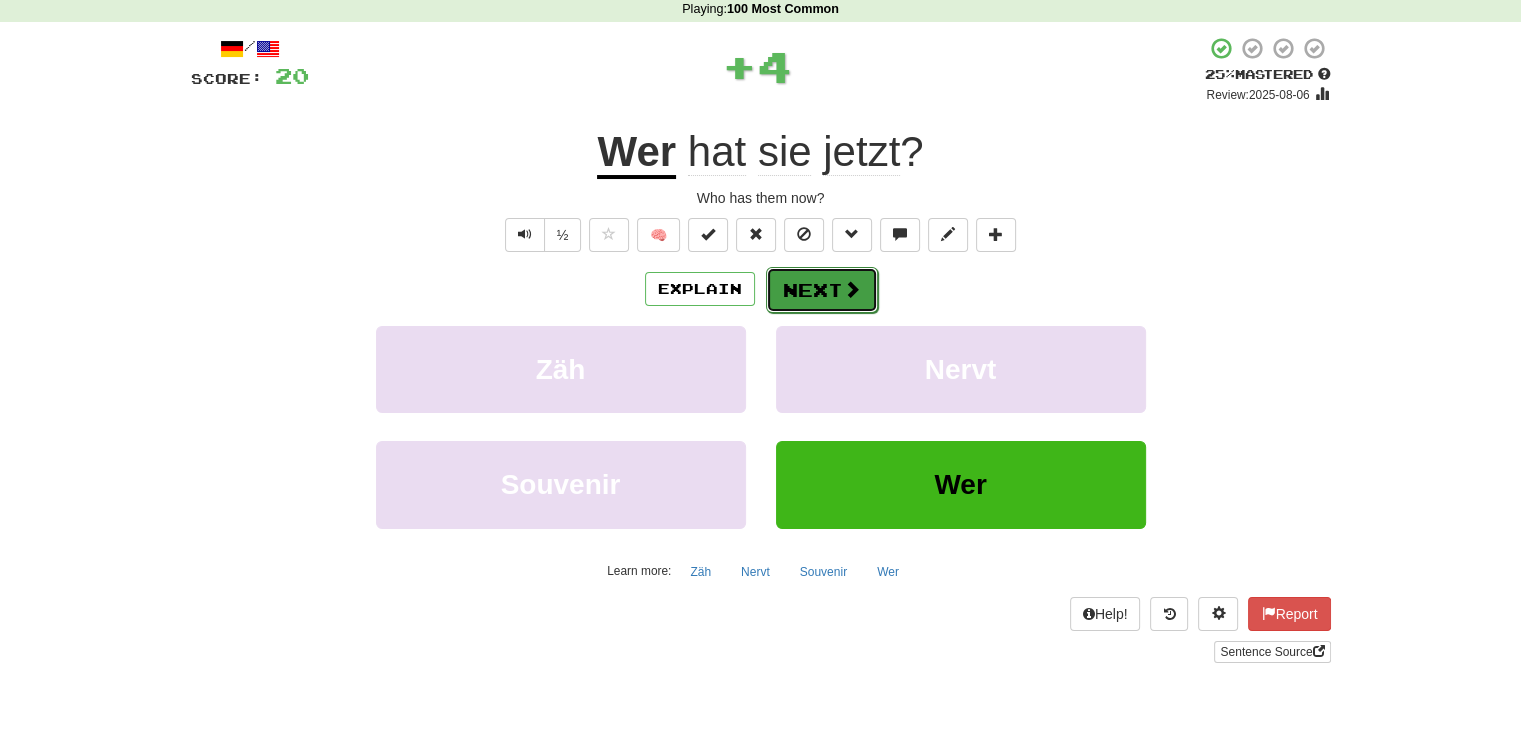 click on "Next" at bounding box center (822, 290) 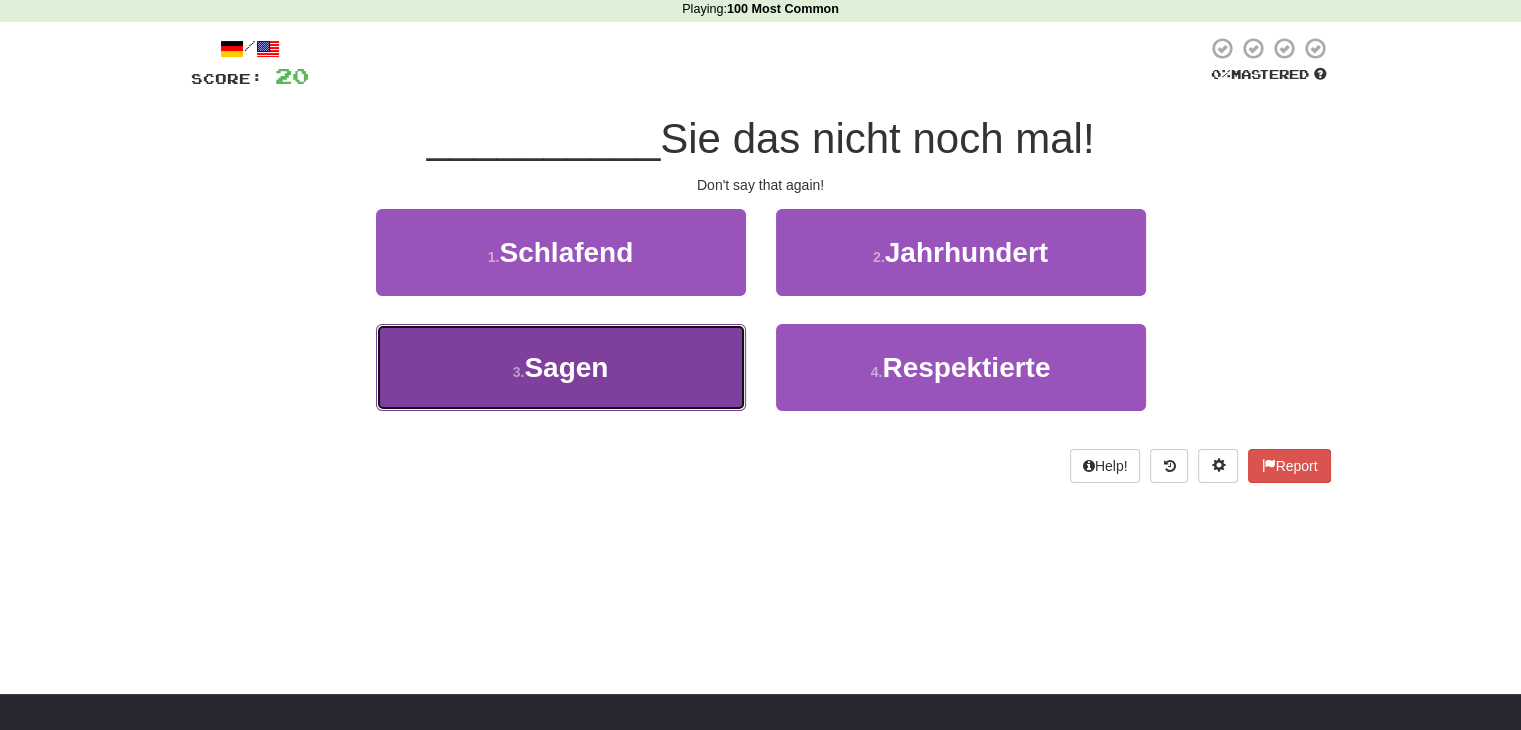 click on "3 .  Sagen" at bounding box center (561, 367) 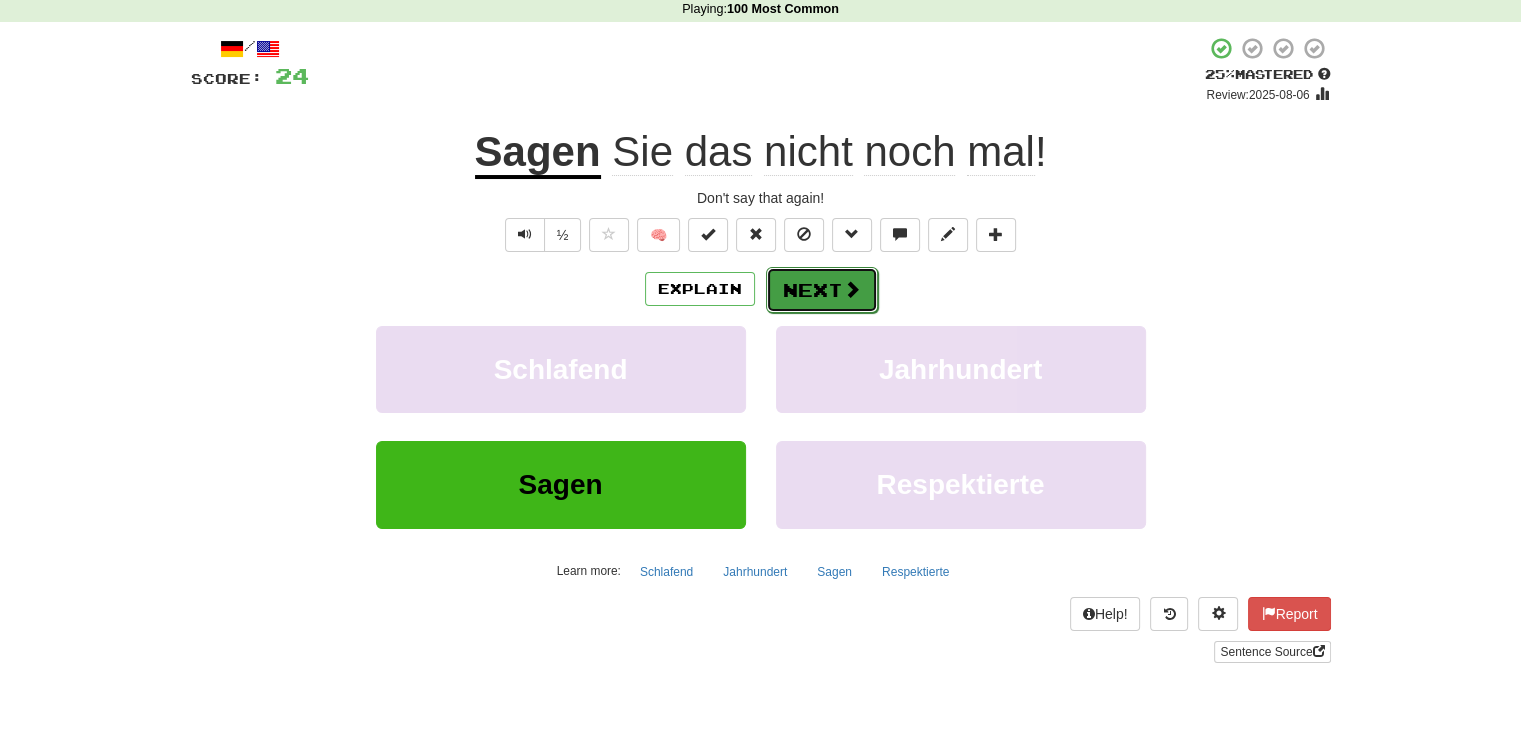click on "Next" at bounding box center [822, 290] 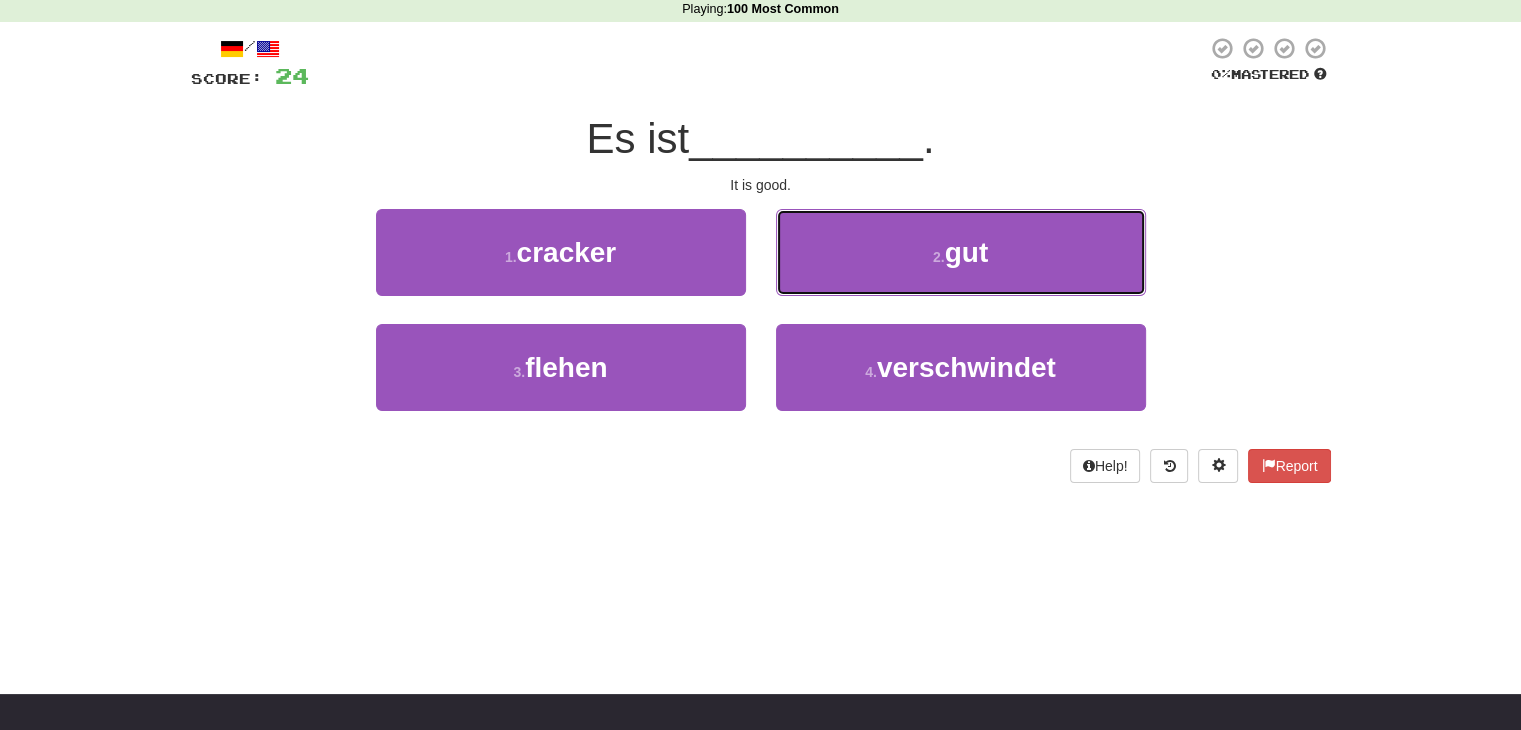 click on "2 .  gut" at bounding box center [961, 252] 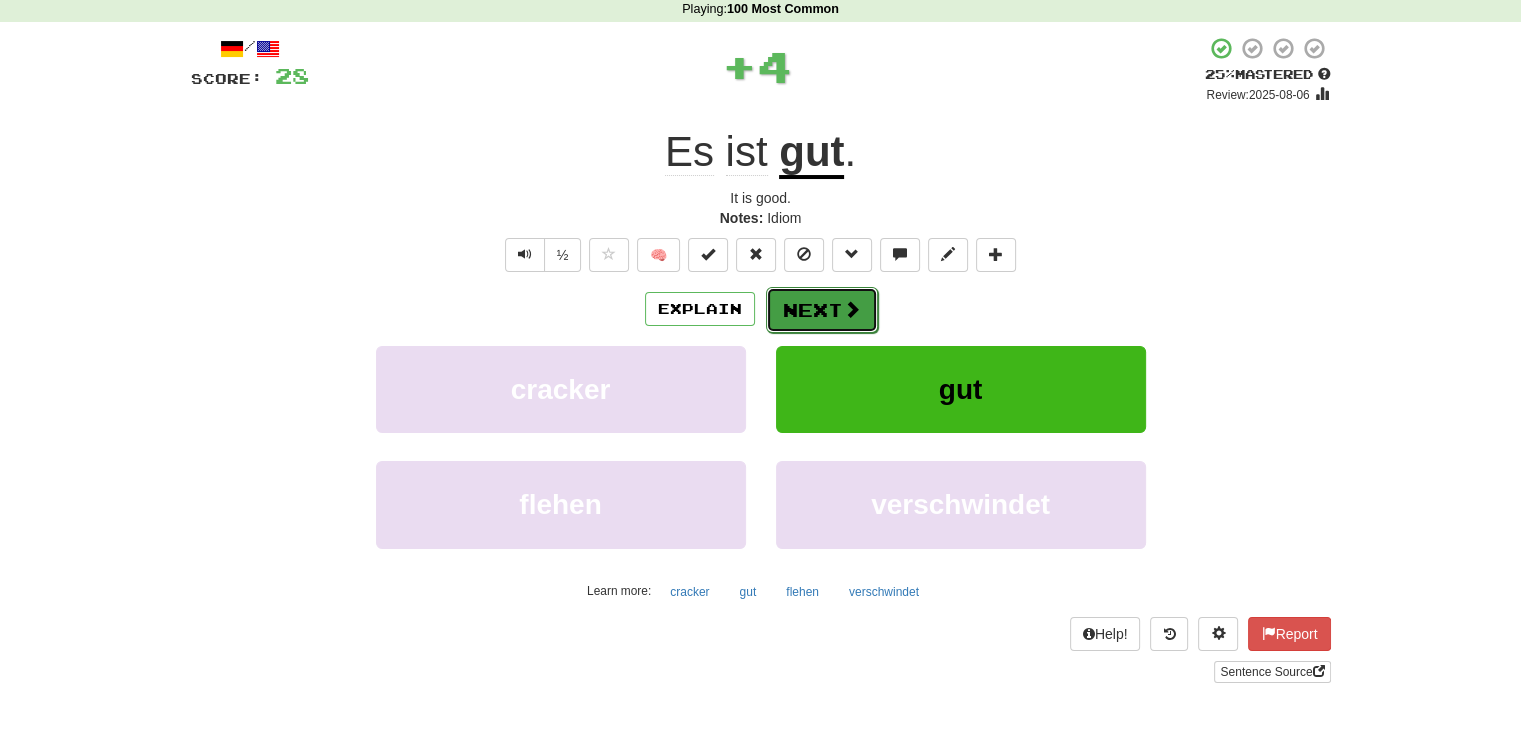 click on "Next" at bounding box center [822, 310] 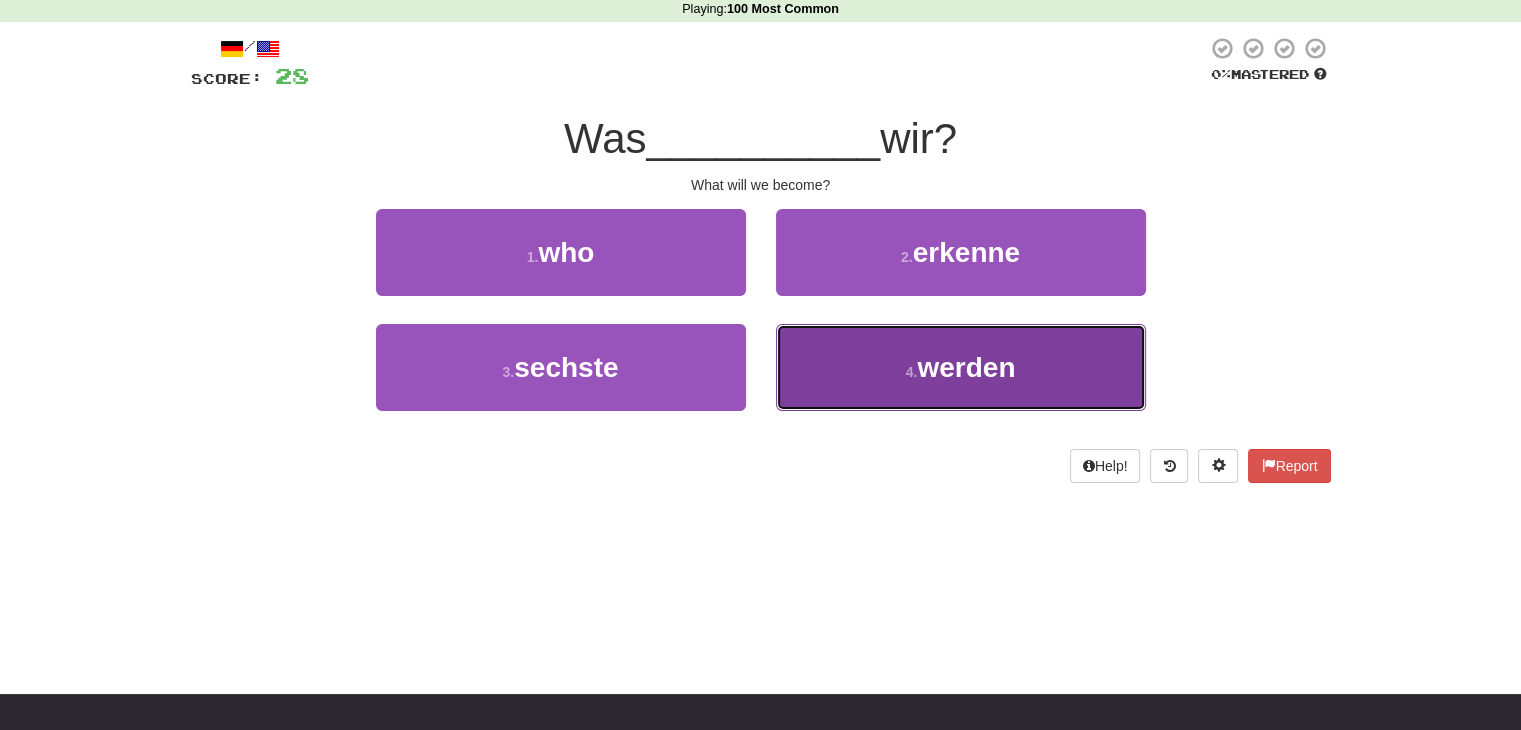click on "4 .  werden" at bounding box center (961, 367) 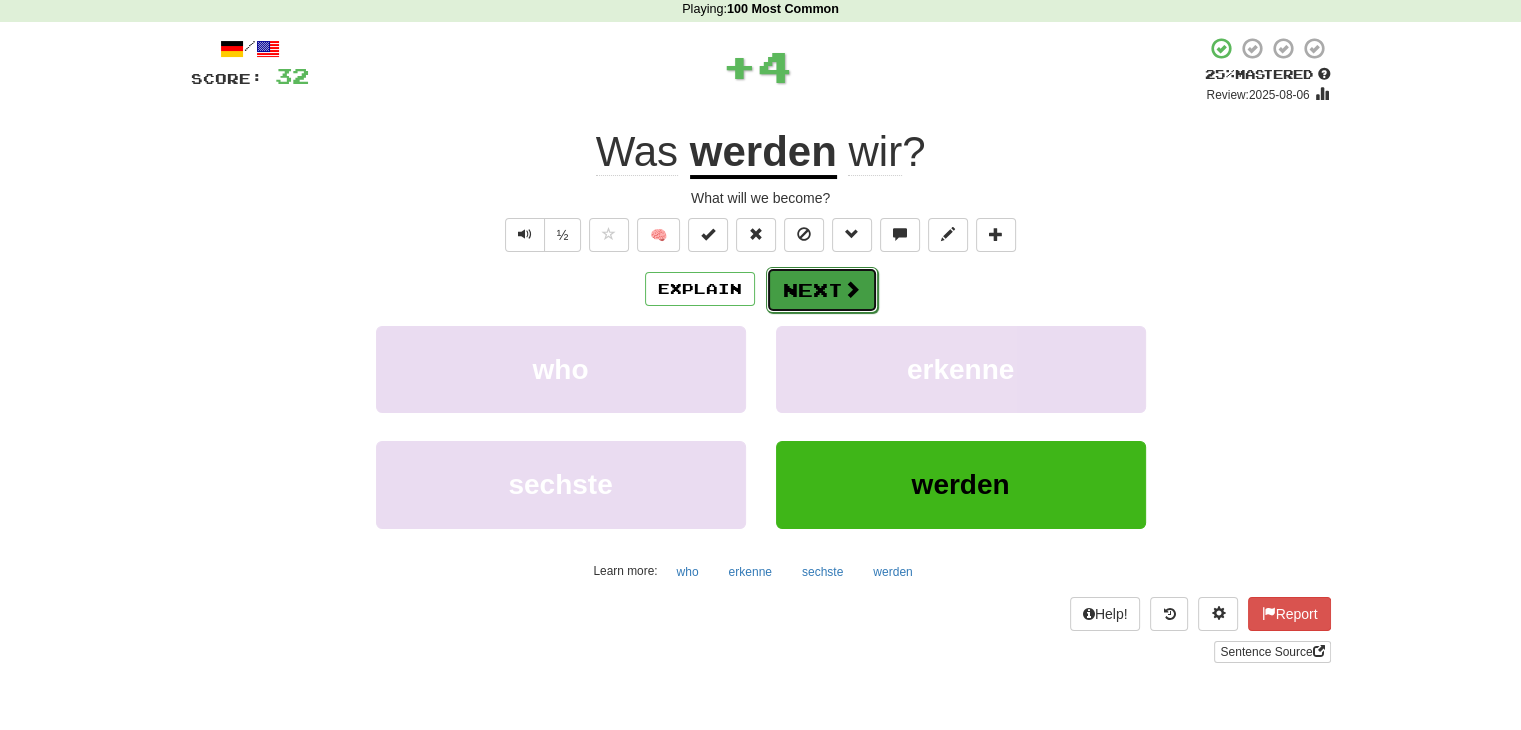 click on "Next" at bounding box center [822, 290] 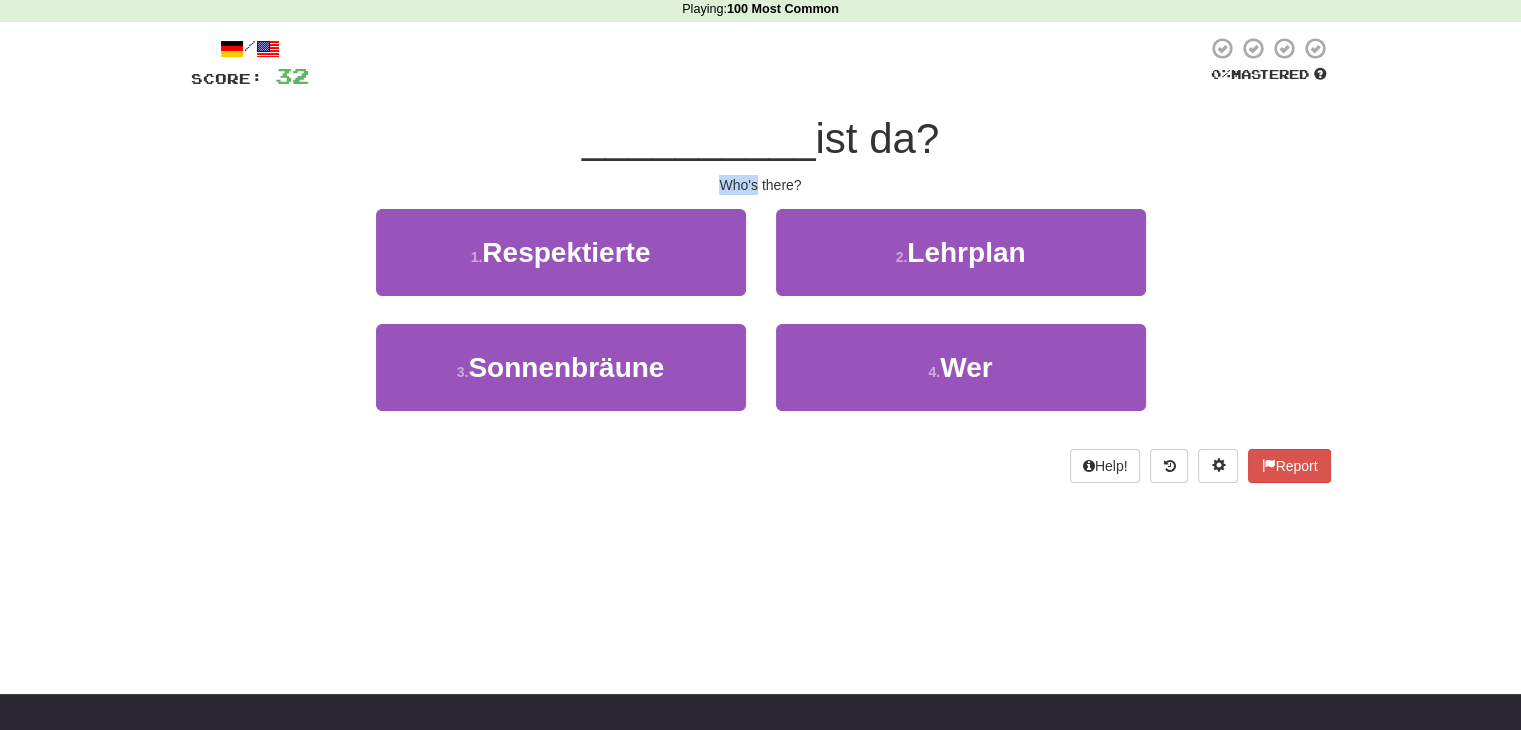 drag, startPoint x: 759, startPoint y: 181, endPoint x: 710, endPoint y: 175, distance: 49.365982 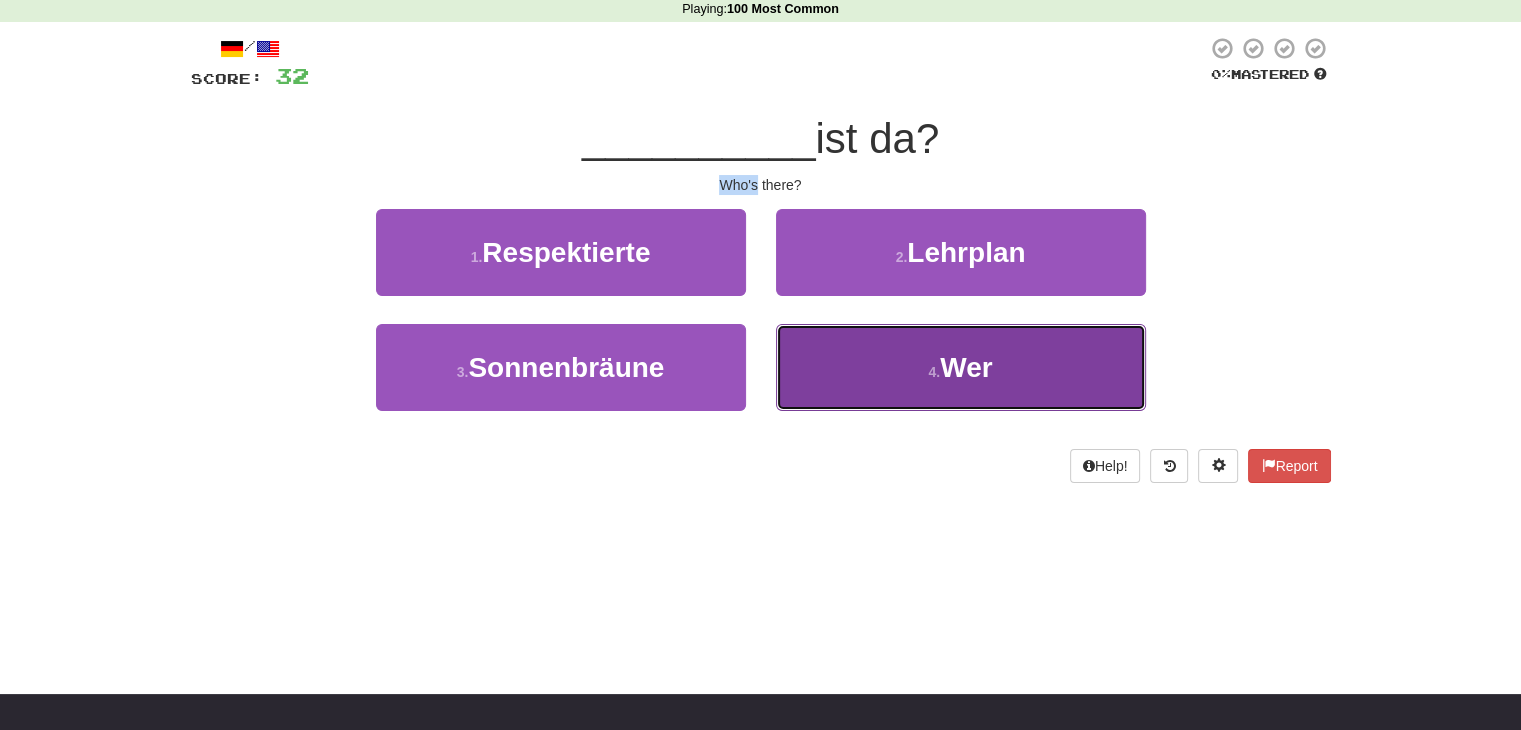 click on "Wer" at bounding box center (966, 367) 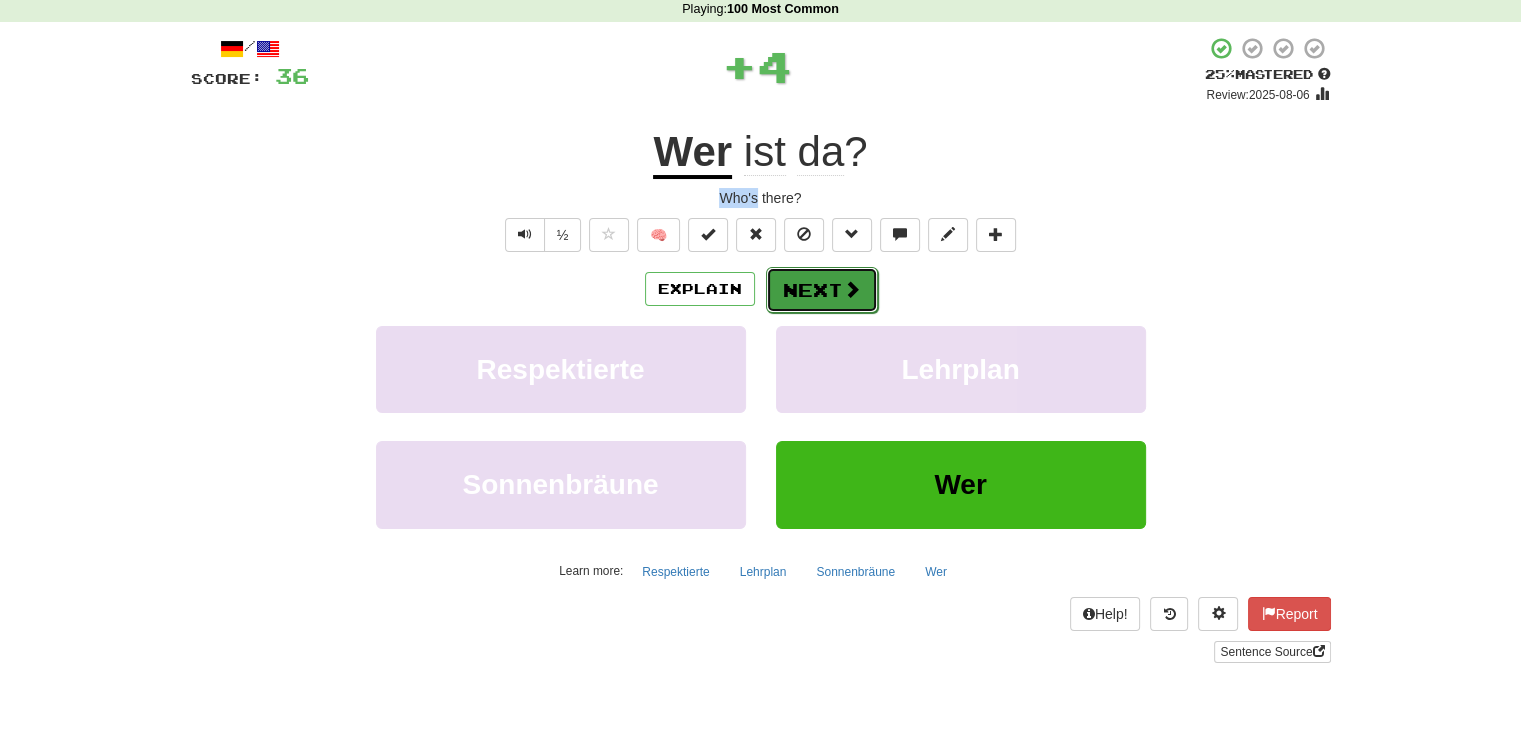 click on "Next" at bounding box center [822, 290] 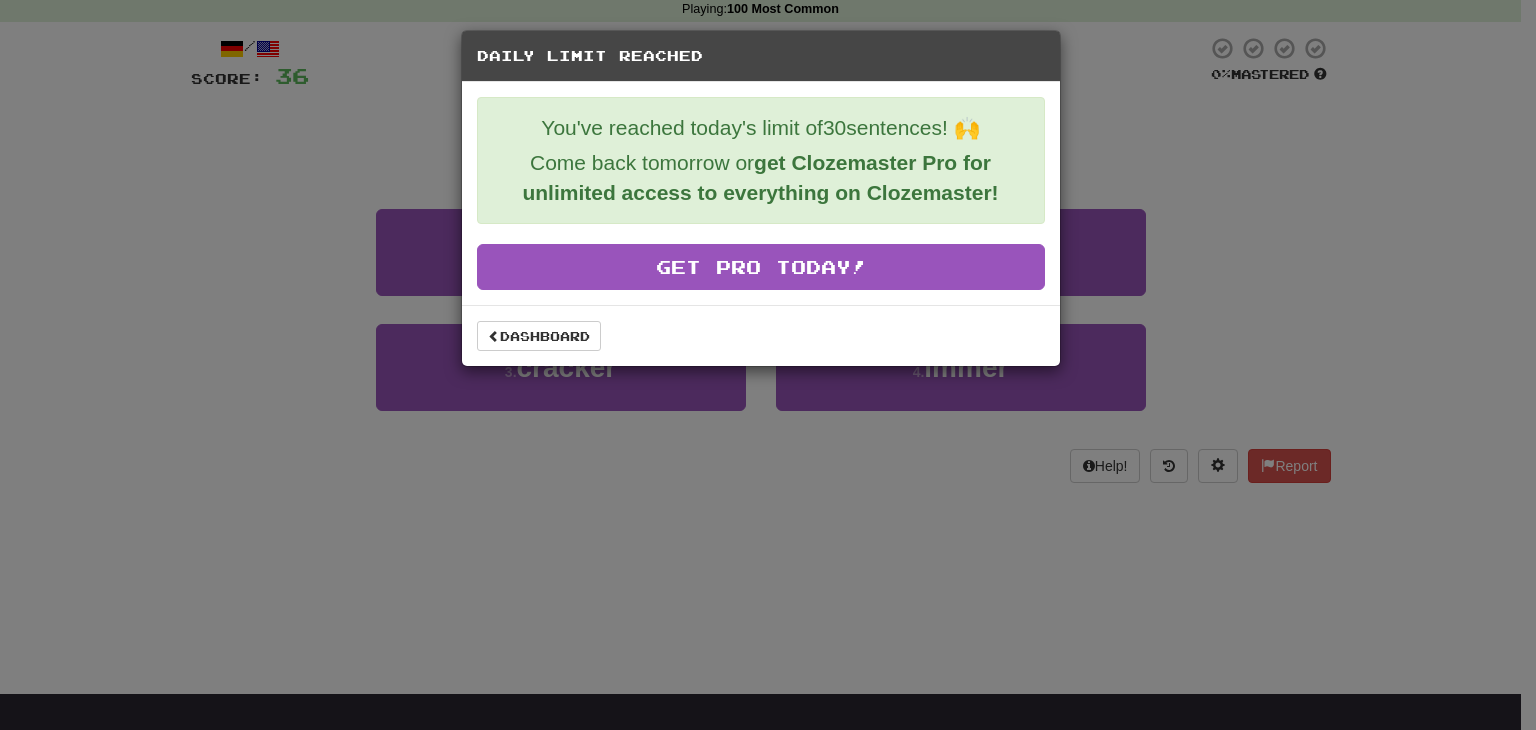 click on "Daily Limit Reached You've reached today's limit of  30  sentences! 🙌  Come back tomorrow or  get Clozemaster Pro for unlimited access to everything on Clozemaster! Get Pro Today! Dashboard" at bounding box center [768, 365] 